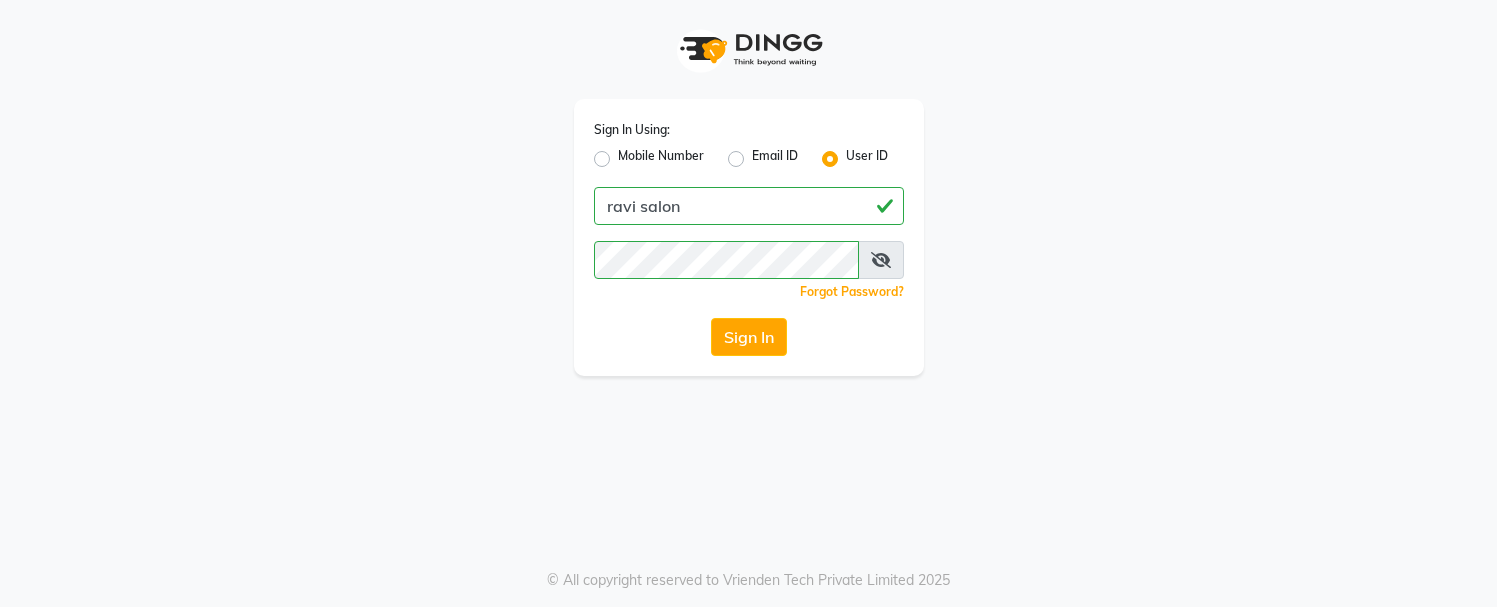 scroll, scrollTop: 0, scrollLeft: 0, axis: both 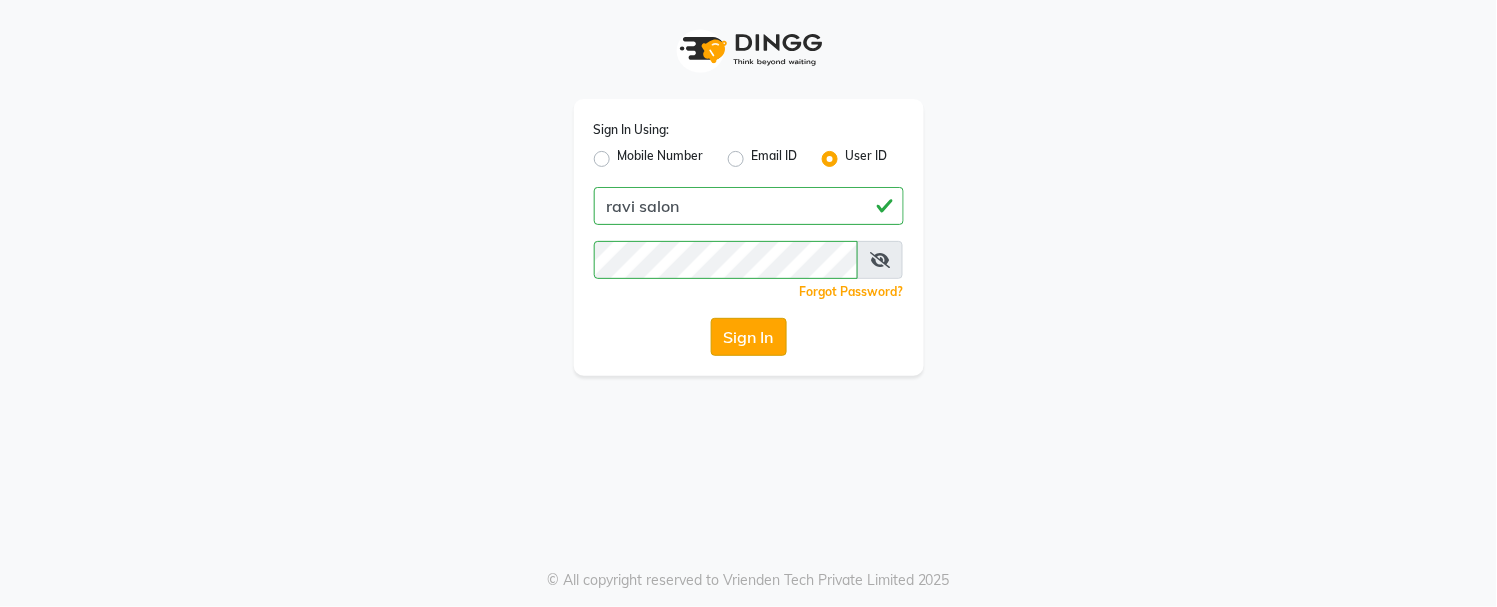 click on "Sign In" 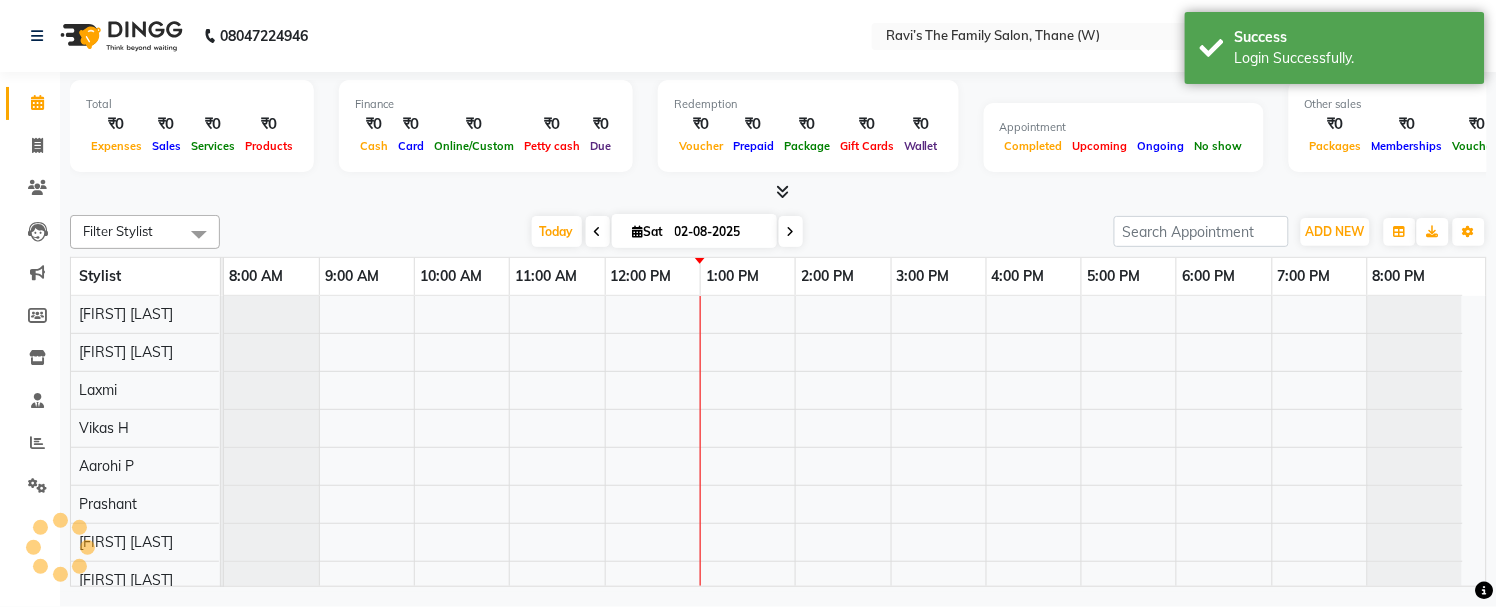 select on "en" 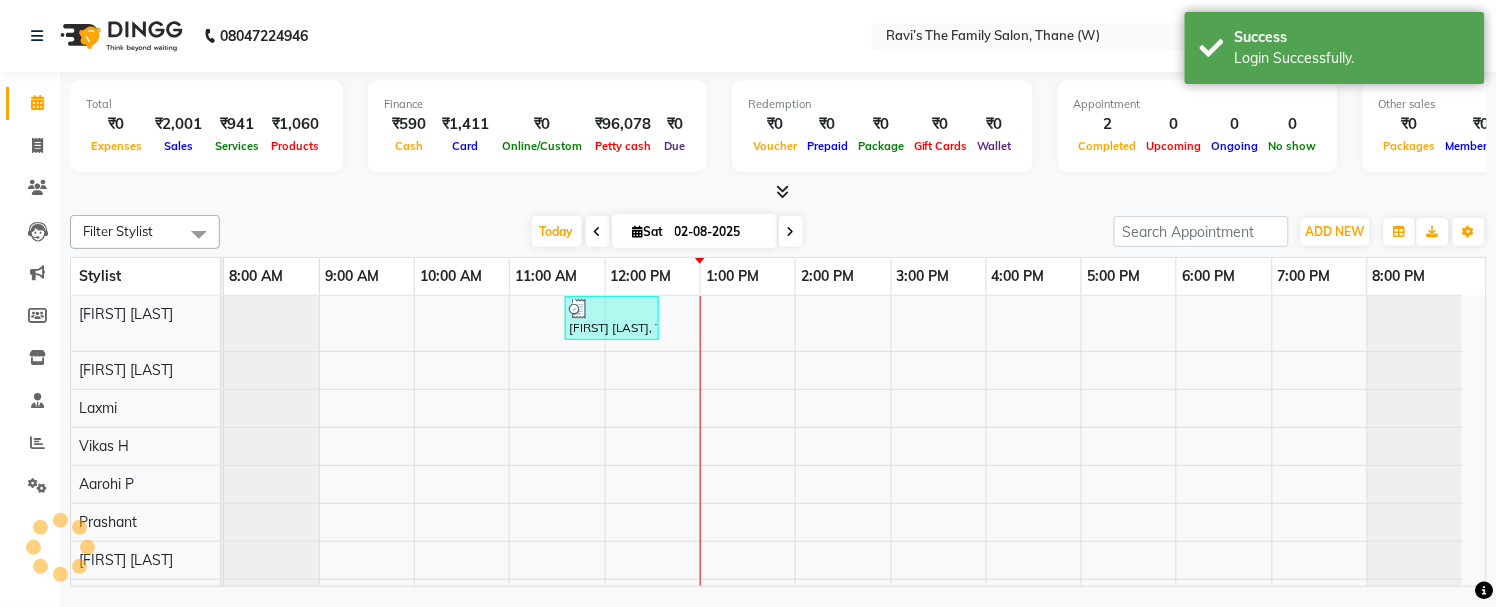 scroll, scrollTop: 27, scrollLeft: 0, axis: vertical 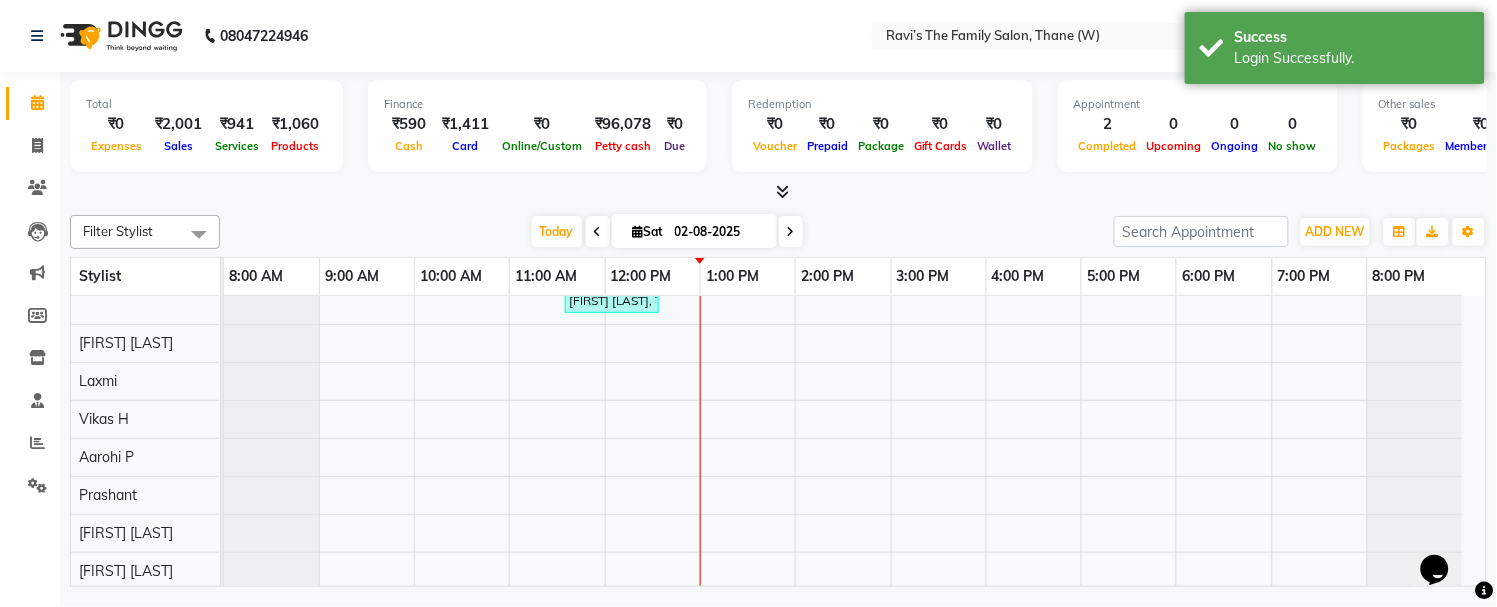 click on "Reports" 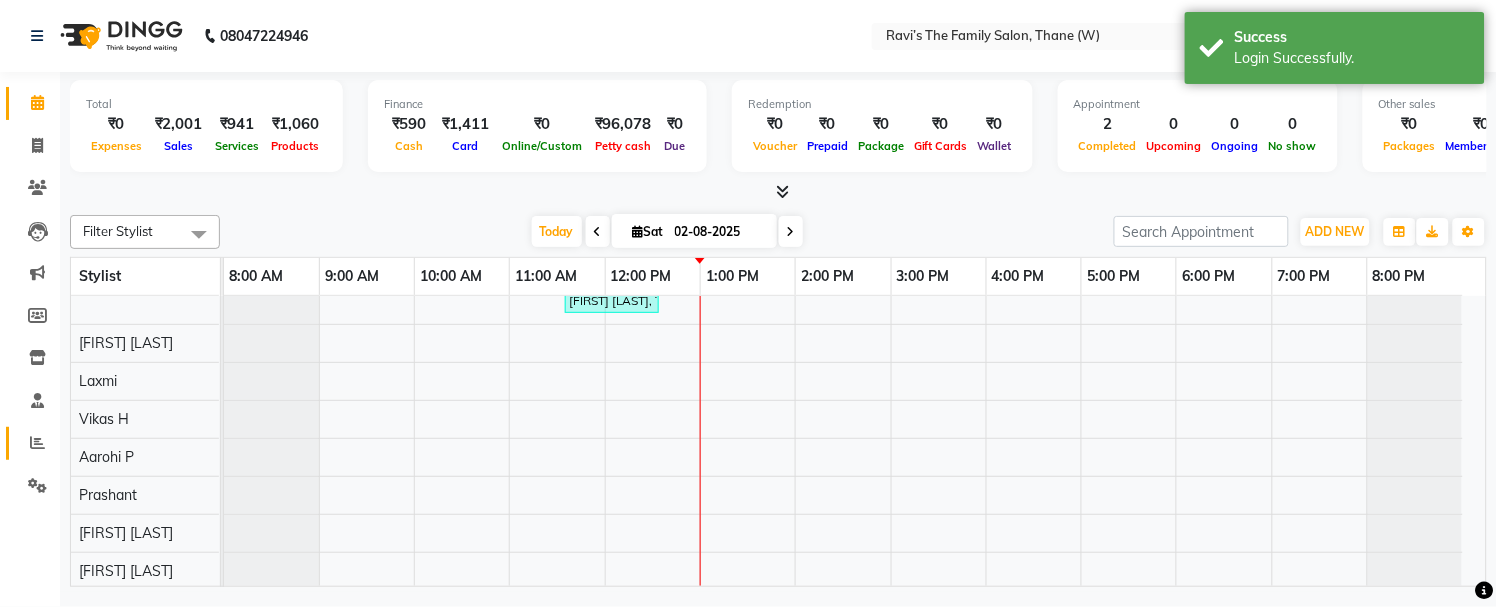 click 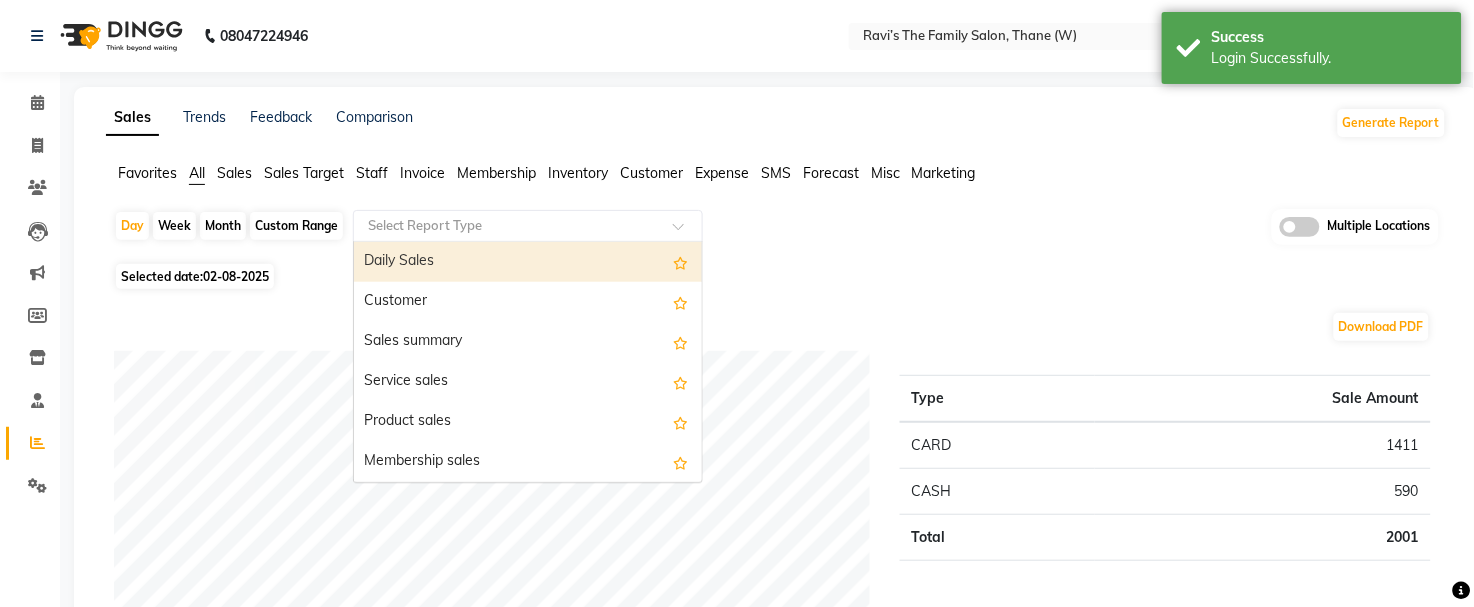 click 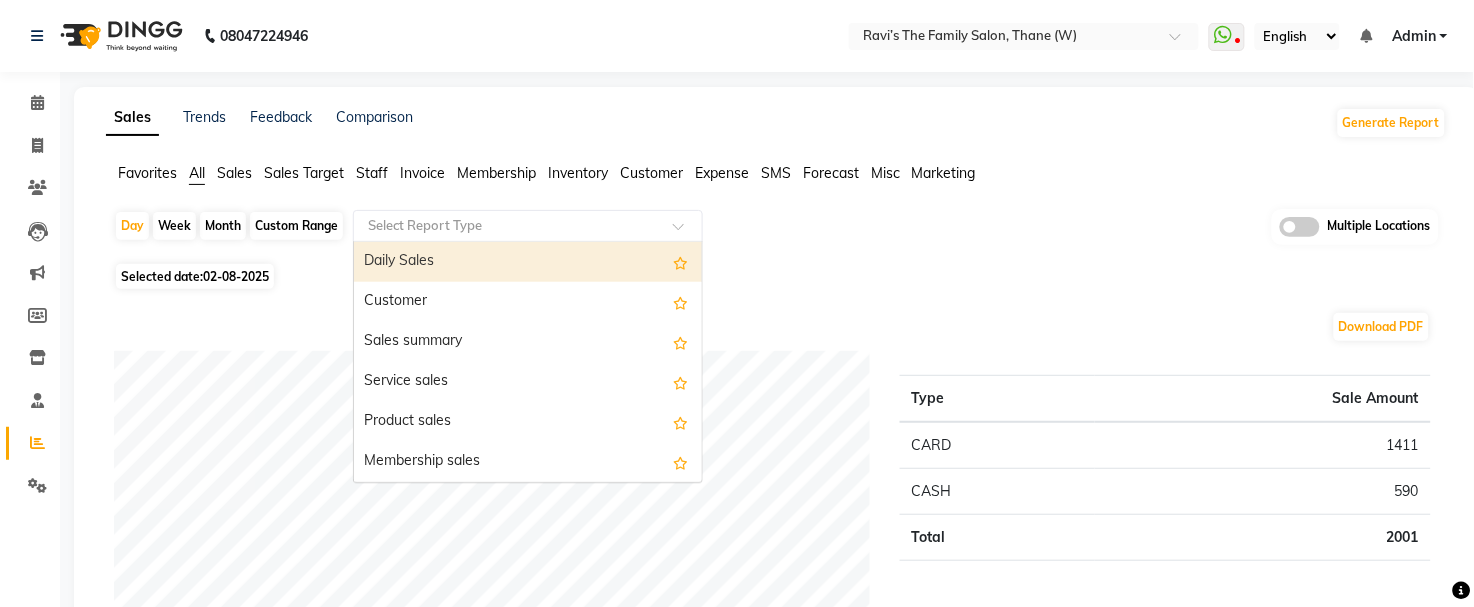 click 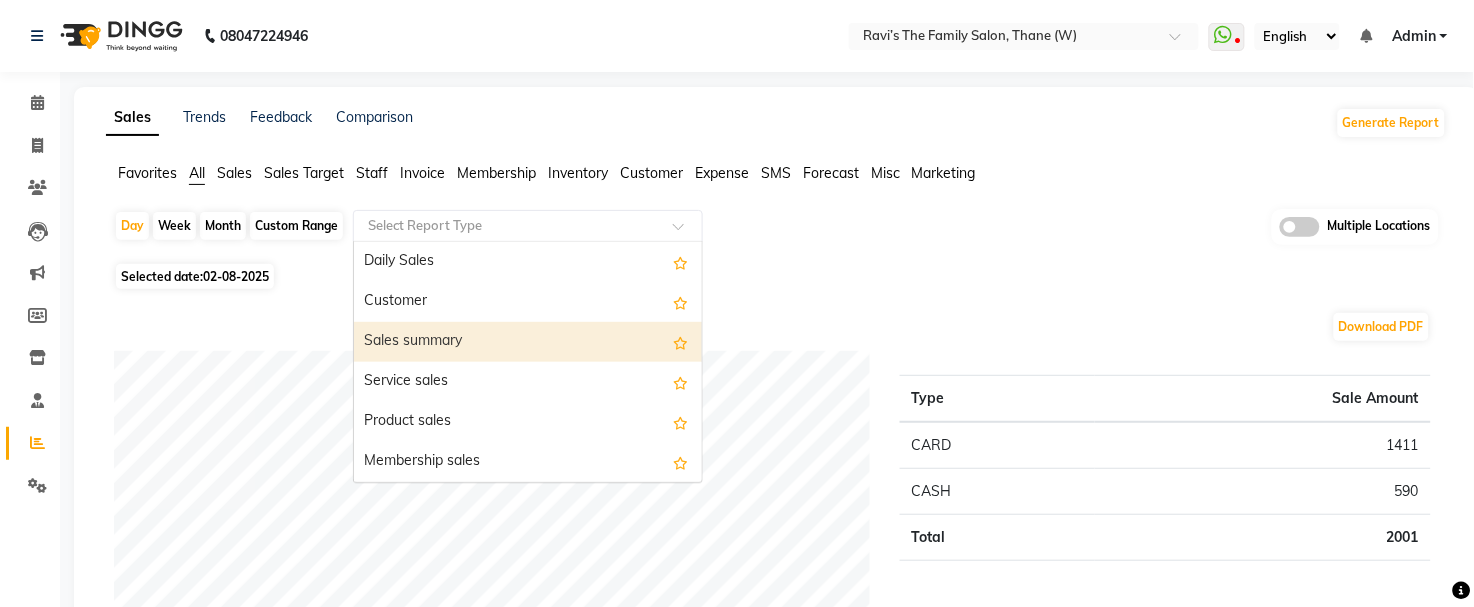 click on "Sales summary" at bounding box center (528, 342) 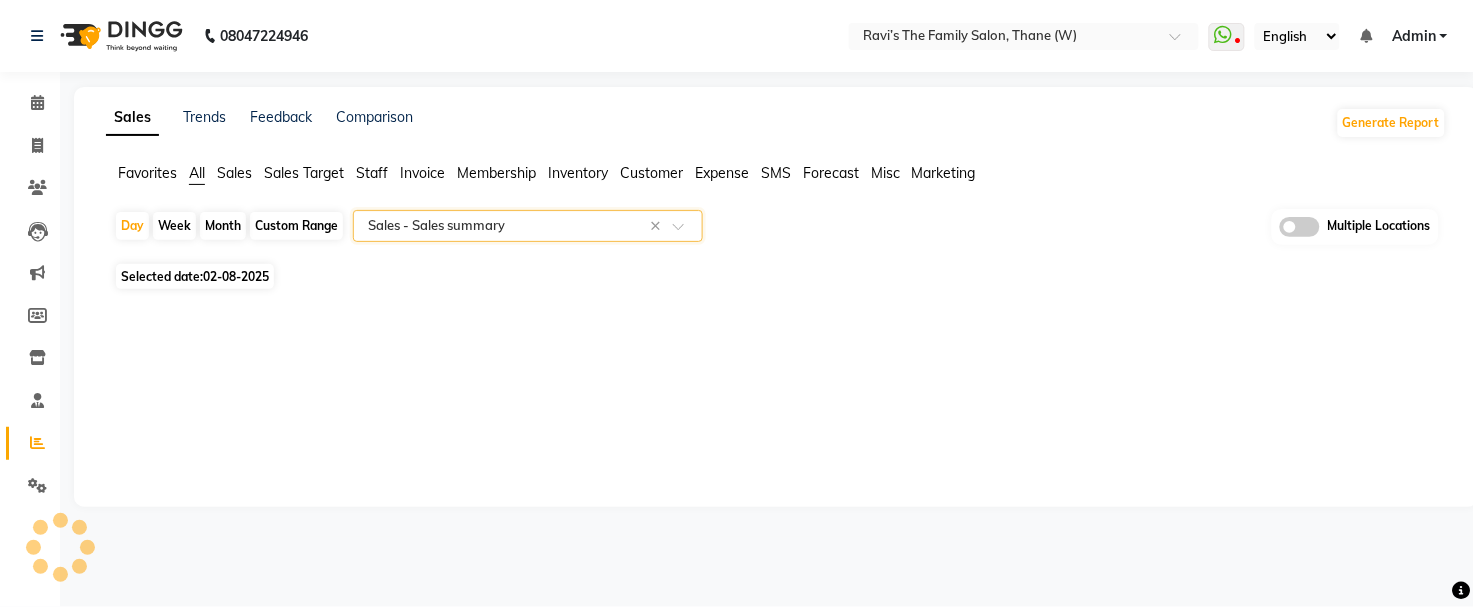 select on "full_report" 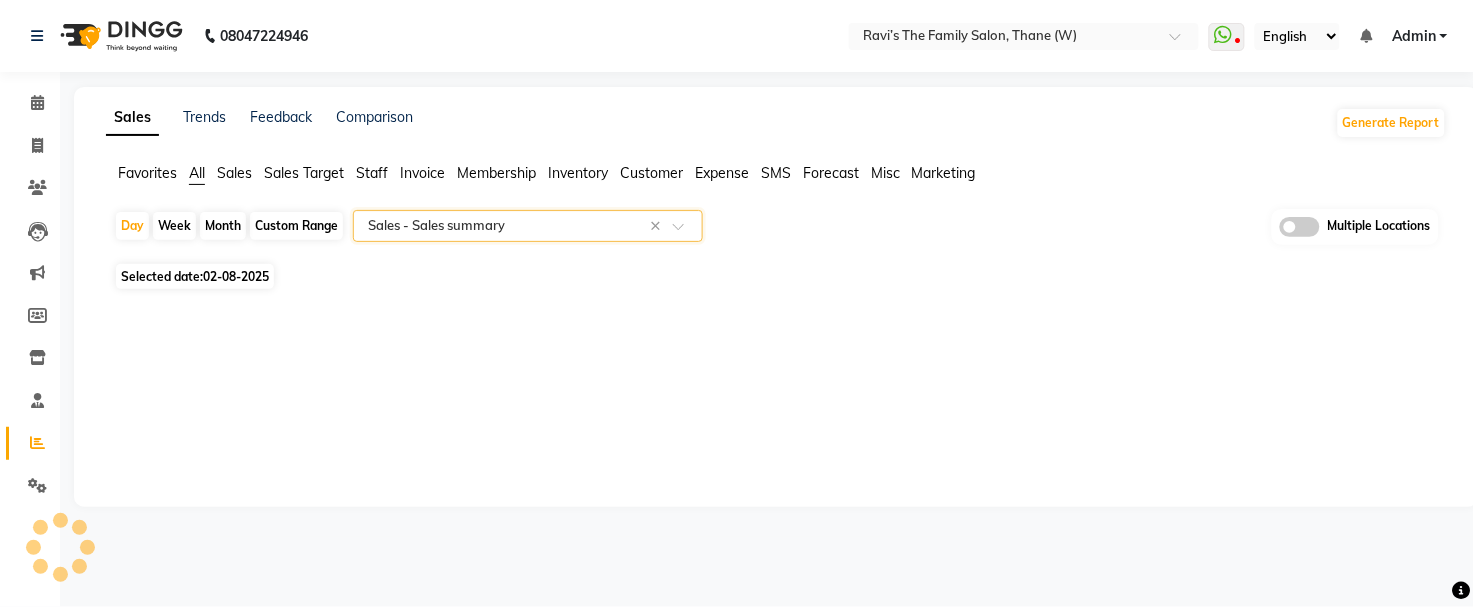 select on "csv" 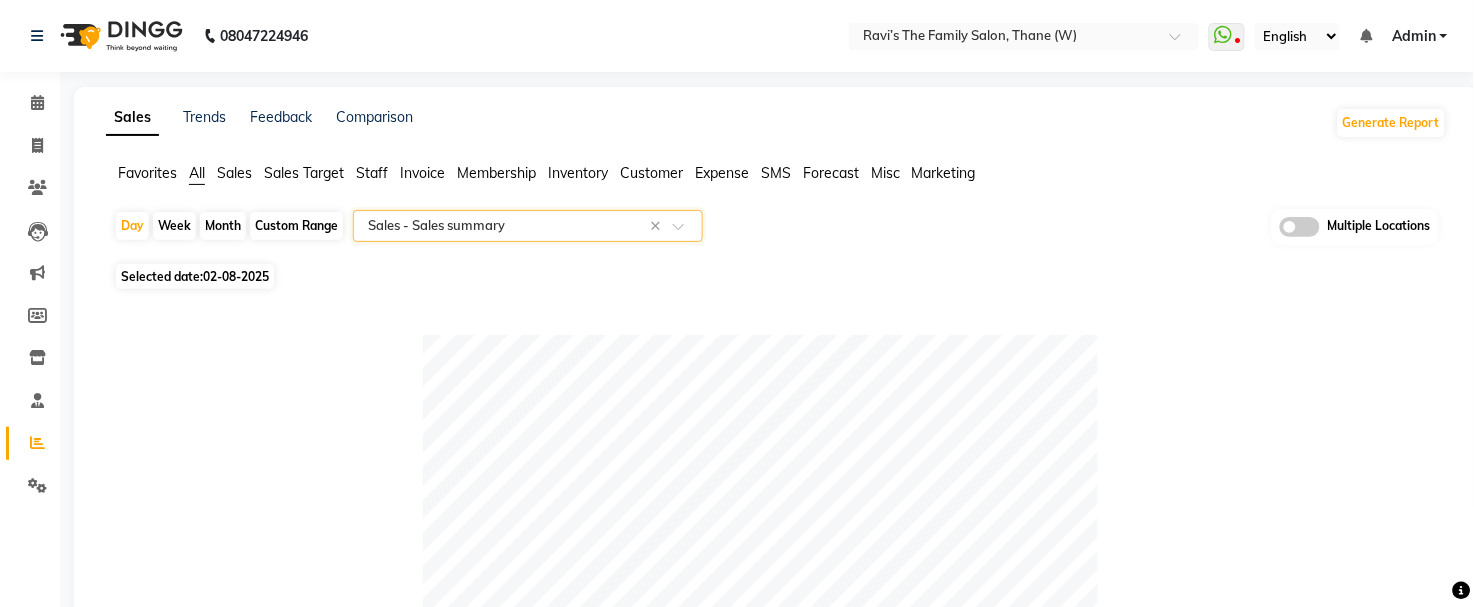 click 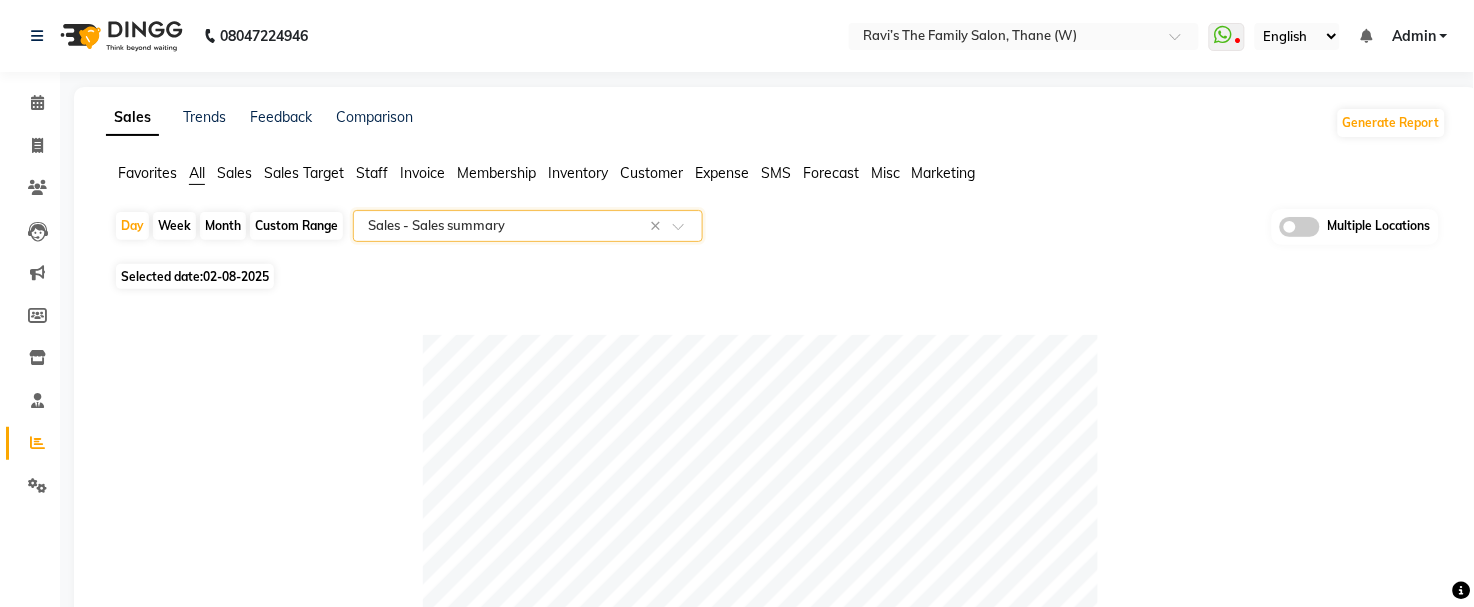 click 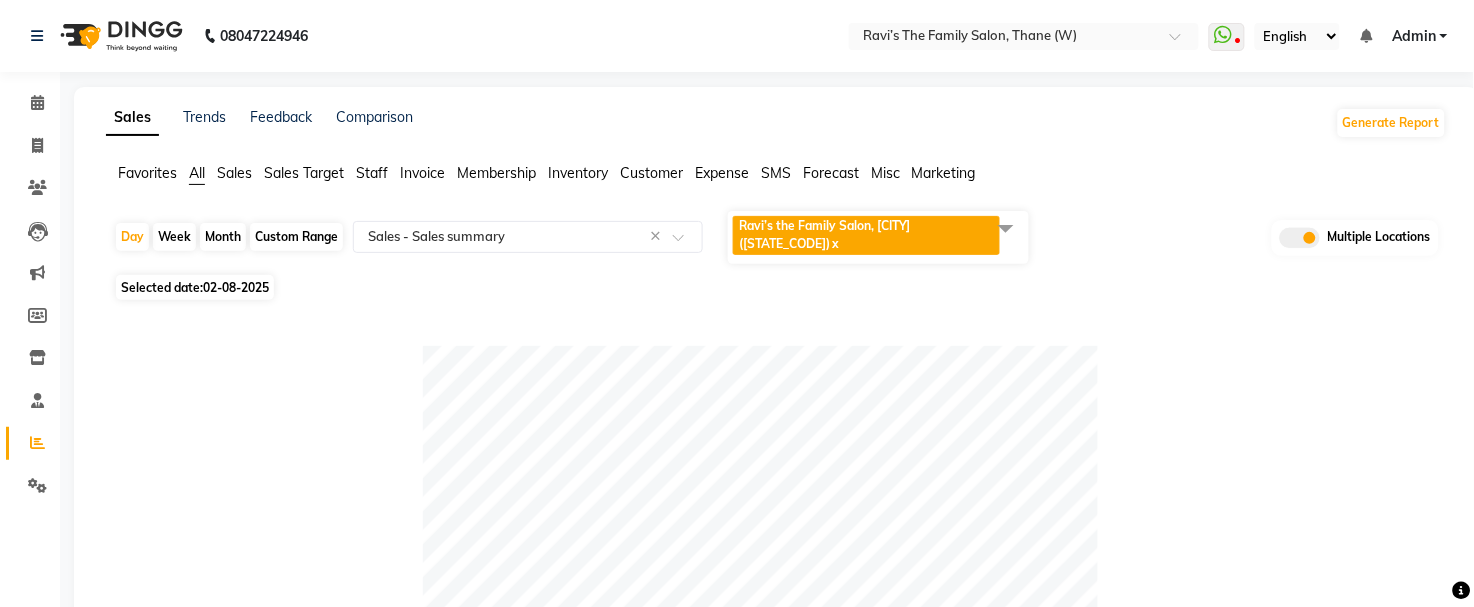 scroll, scrollTop: 32, scrollLeft: 0, axis: vertical 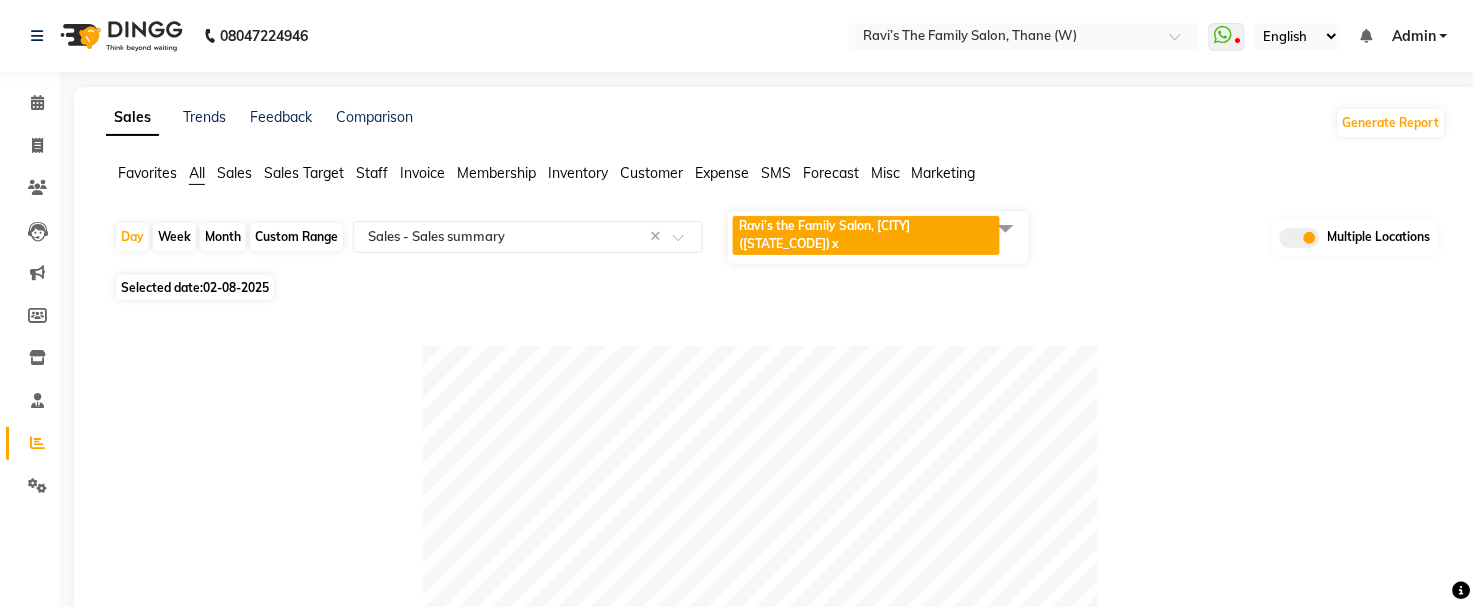 click on "Day   Week   Month   Custom Range  Select Report Type × Sales -  Sales summary × Ravi’s the Family Salon, THANE (W)   x Select All Ravi’s the Family Salon, THANE (W)  Ravi’s the Family Salon, Mulund Multiple Locations Selected date:  02-08-2025   Table View   Pivot View  Pie Chart Bar Chart Select Full Report Filtered Report Select CSV PDF  Export  Show  10 25 50 100  entries Search: Type Count Price Discount Non-taxable Amount Taxable Amount Tax Total Revenue Taxable Redemption Tax On Redemption Total Redemption Total Tax Grand Total Type Count Price Discount Non-taxable Amount Taxable Amount Tax Total Revenue Taxable Redemption Tax On Redemption Total Redemption Total Tax Grand Total Total 4 ₹1,910.00 ₹52.50 ₹0 ₹1,695.81 ₹305.24 ₹2,001.05 ₹0 ₹0 ₹0 ₹305.24 ₹2,001.05 Memberships 0 ₹0 ₹0 ₹0 ₹0 ₹0 ₹0 ₹0 ₹0 ₹0 ₹0 ₹0 Prepaid 0 ₹0 ₹0 ₹0 ₹0 ₹0 ₹0 ₹0 ₹0 ₹0 ₹0 ₹0 Vouchers 0 ₹0 ₹0 ₹0 ₹0 ₹0 ₹0 ₹0 ₹0 ₹0 ₹0 ₹0 Gift card 0" 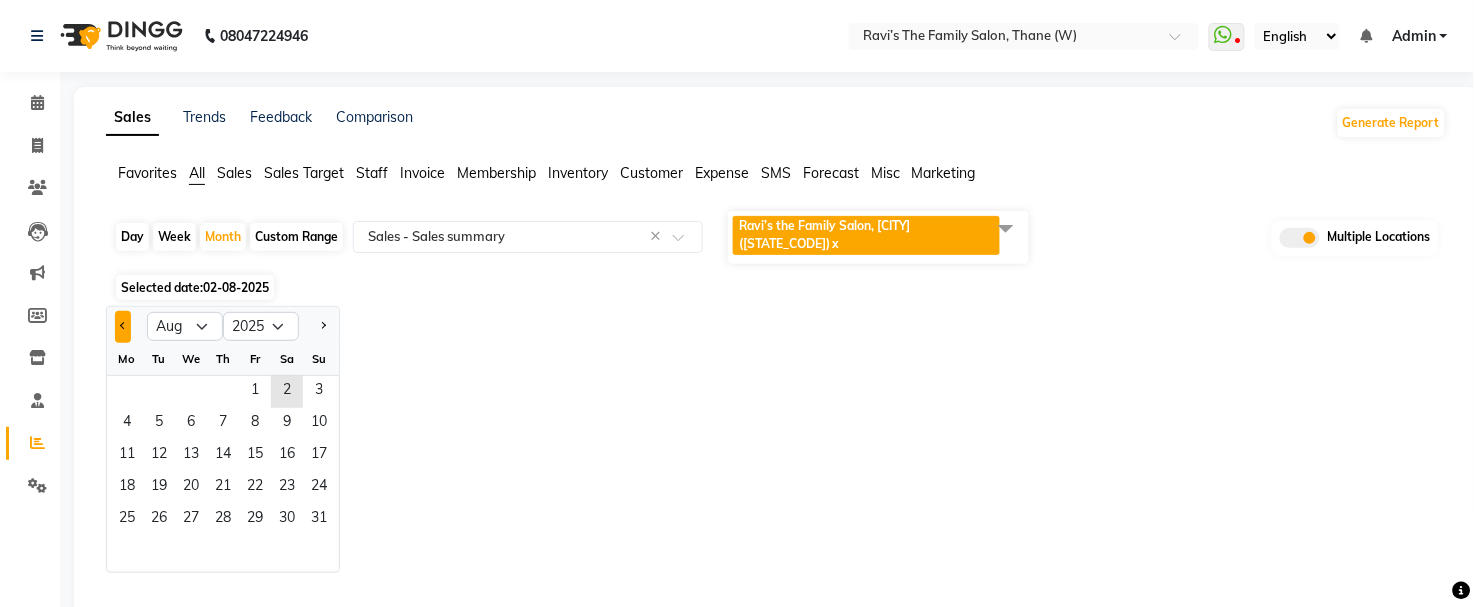 click 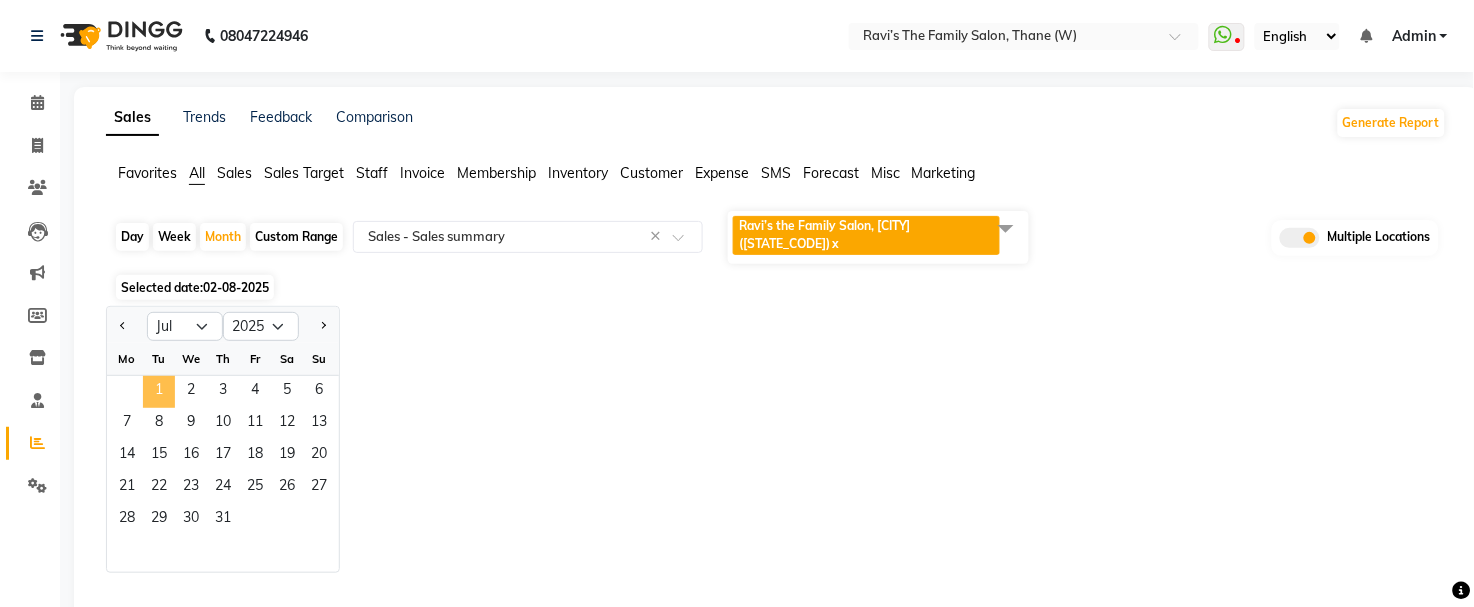 click on "1" 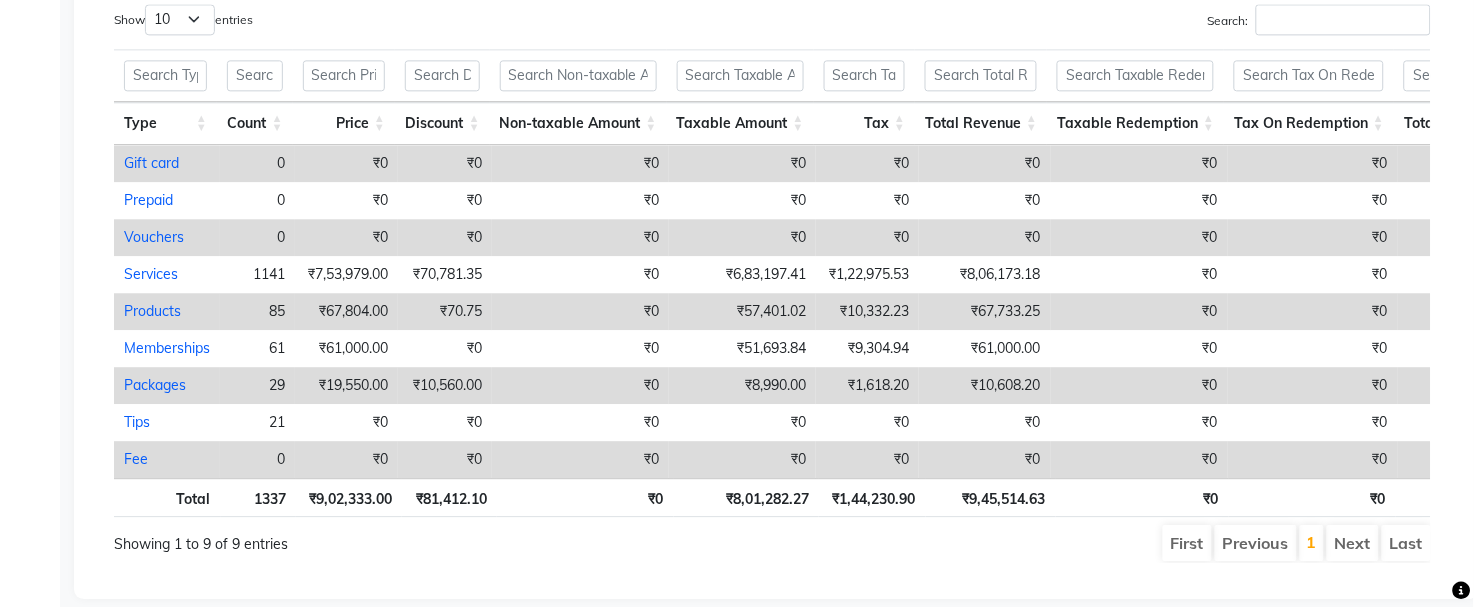 scroll, scrollTop: 1133, scrollLeft: 0, axis: vertical 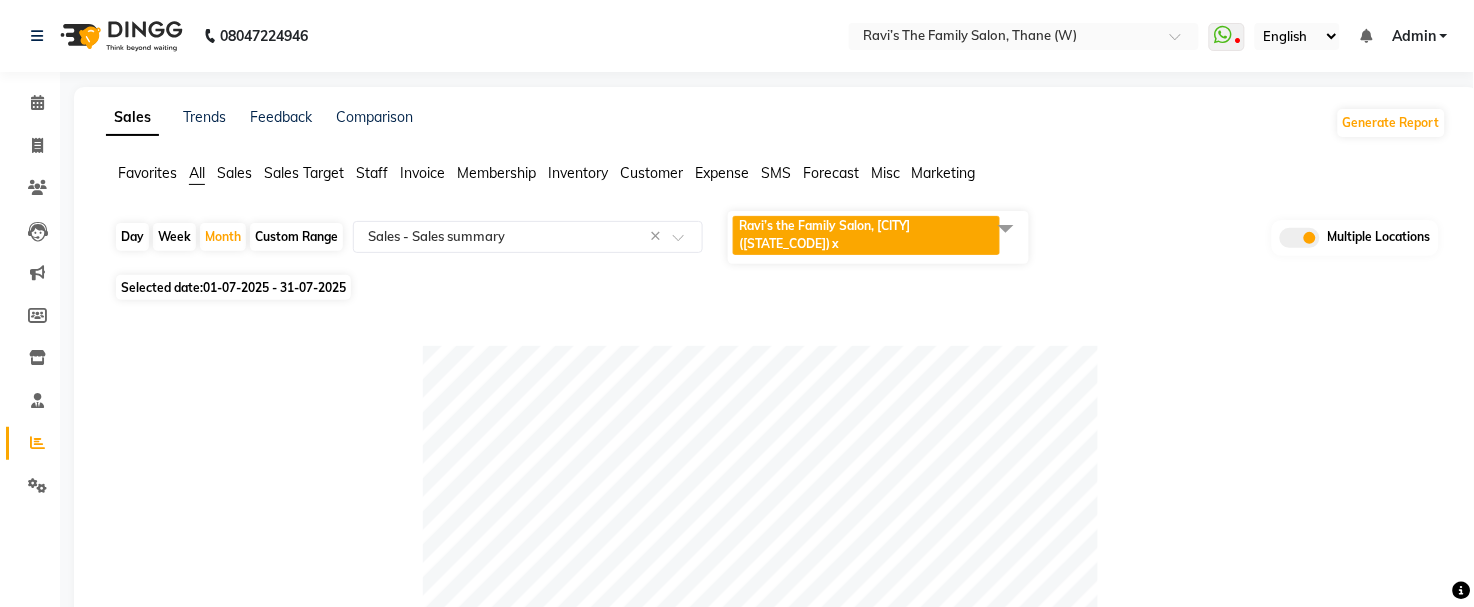 click 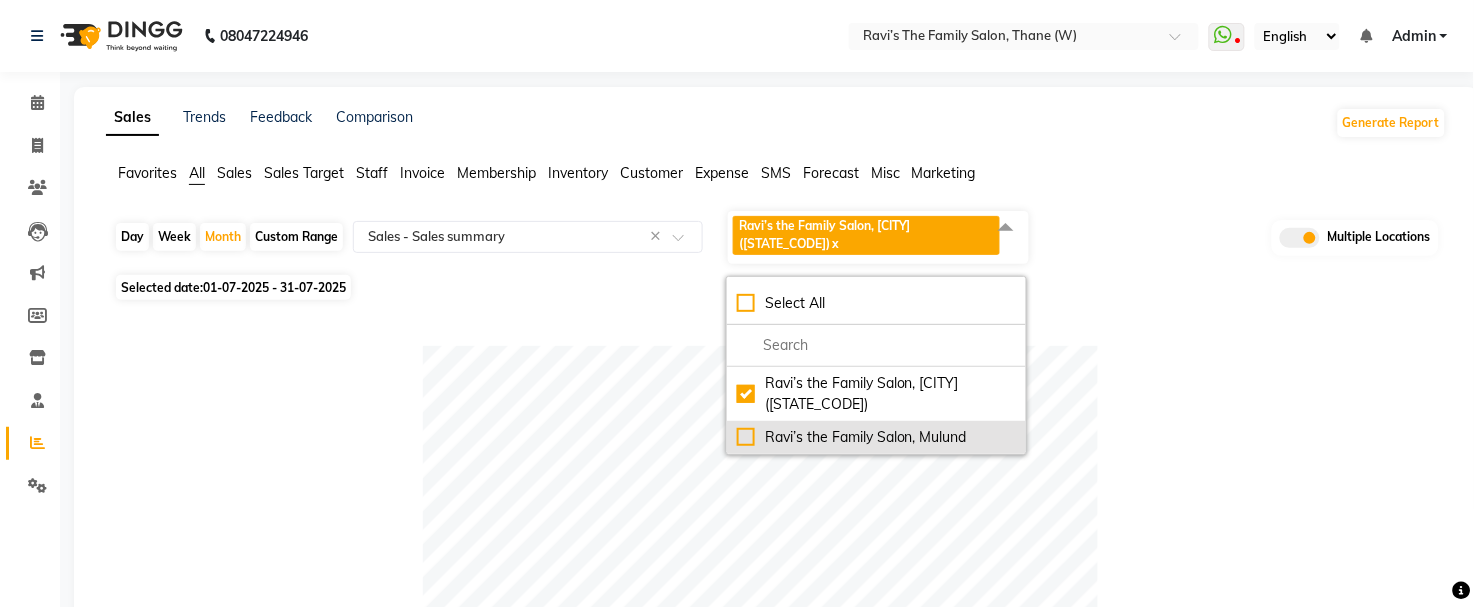 click on "[PERSON]'s the Family Salon, [CITY]" 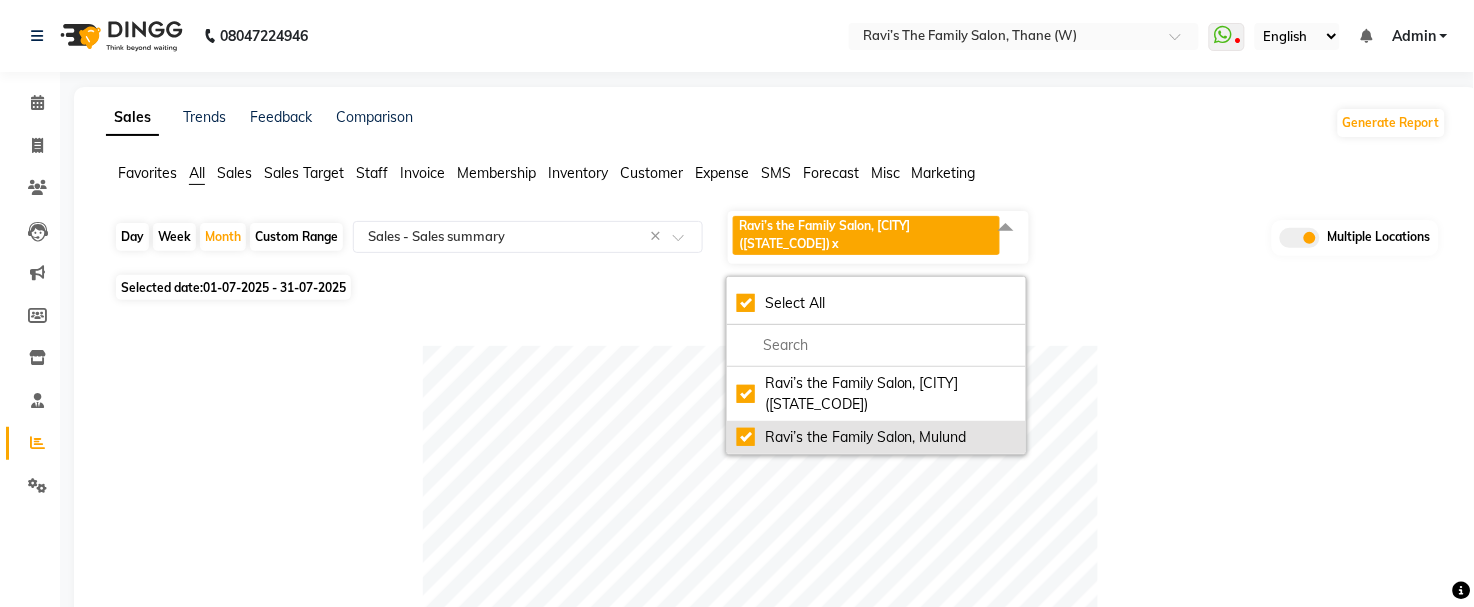 checkbox on "true" 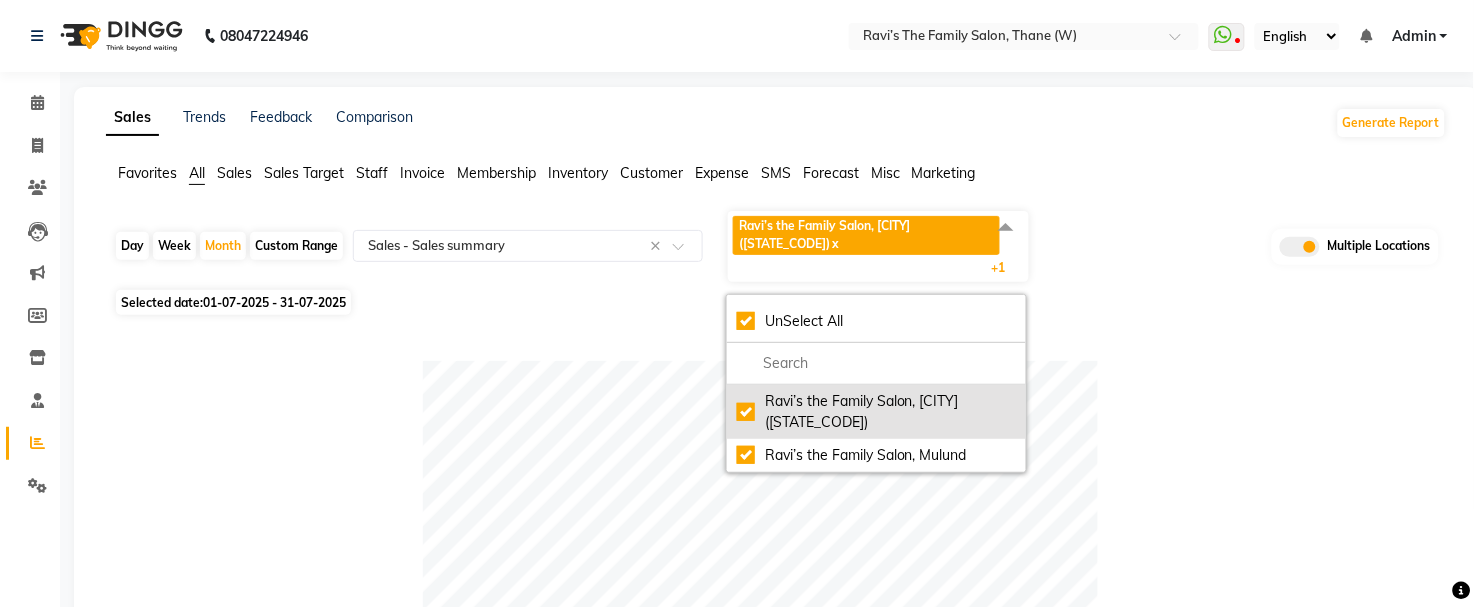 click on "[PERSON]'s the Family Salon, [CITY] (W)" 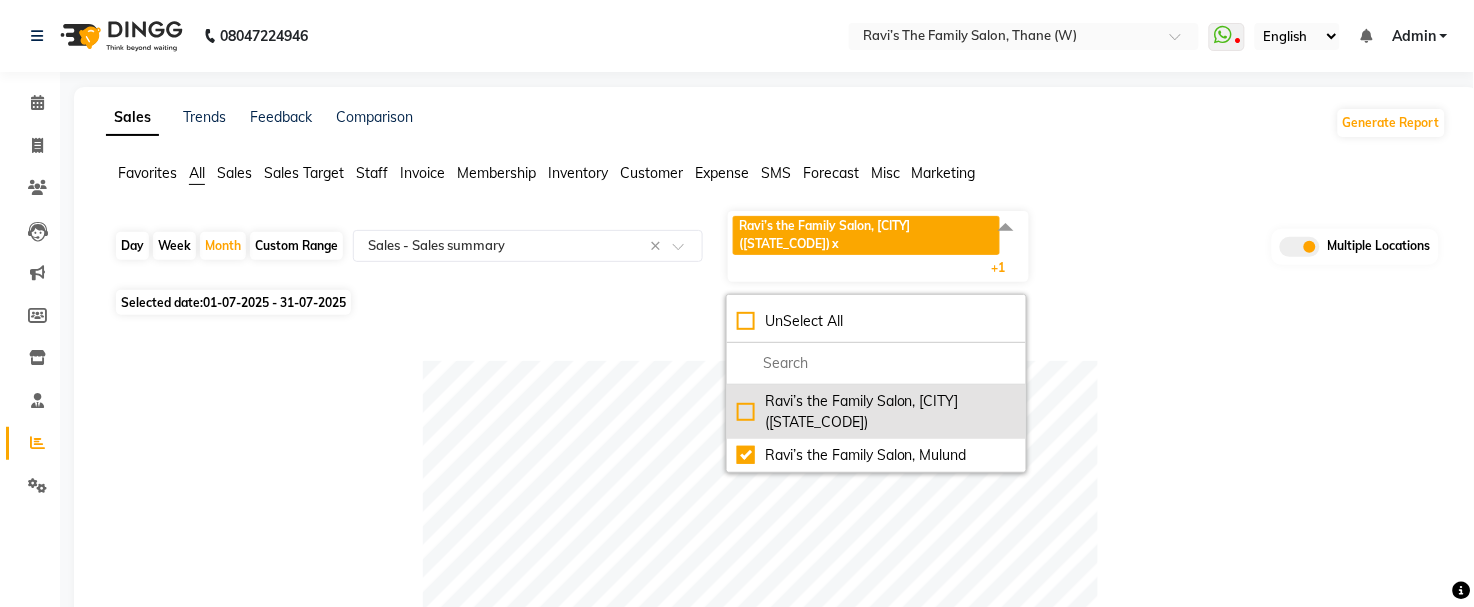 checkbox on "false" 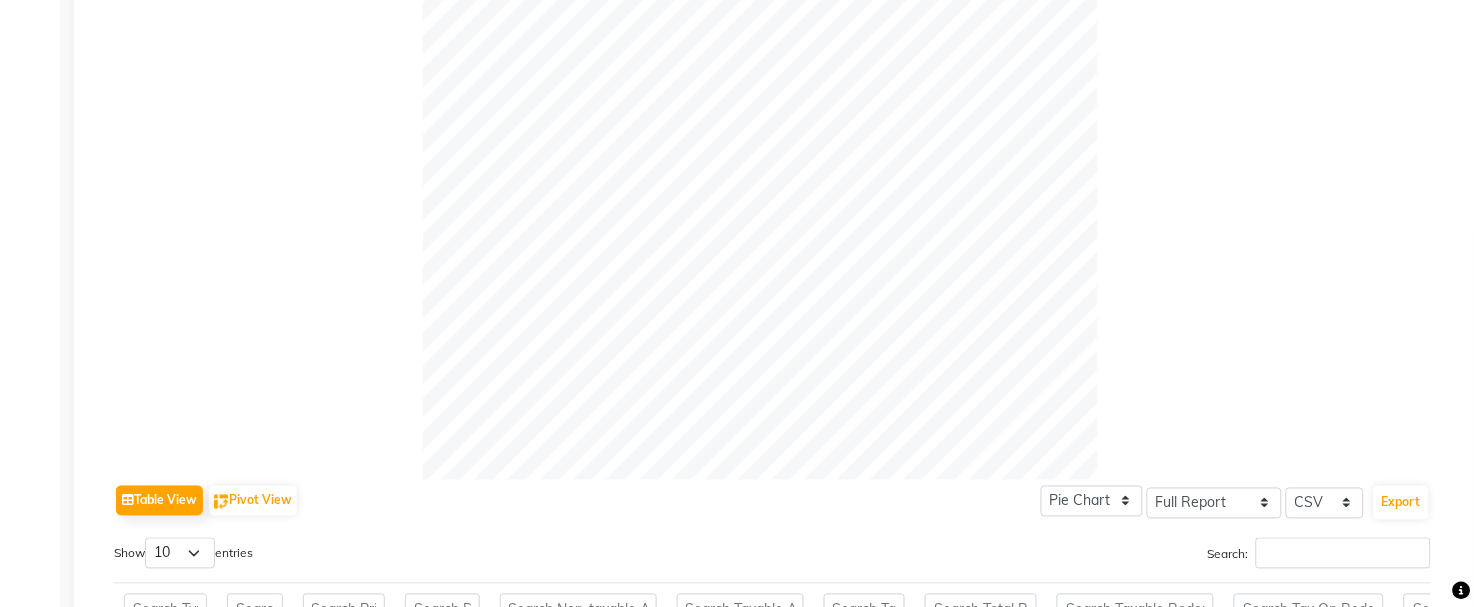 scroll, scrollTop: 1062, scrollLeft: 0, axis: vertical 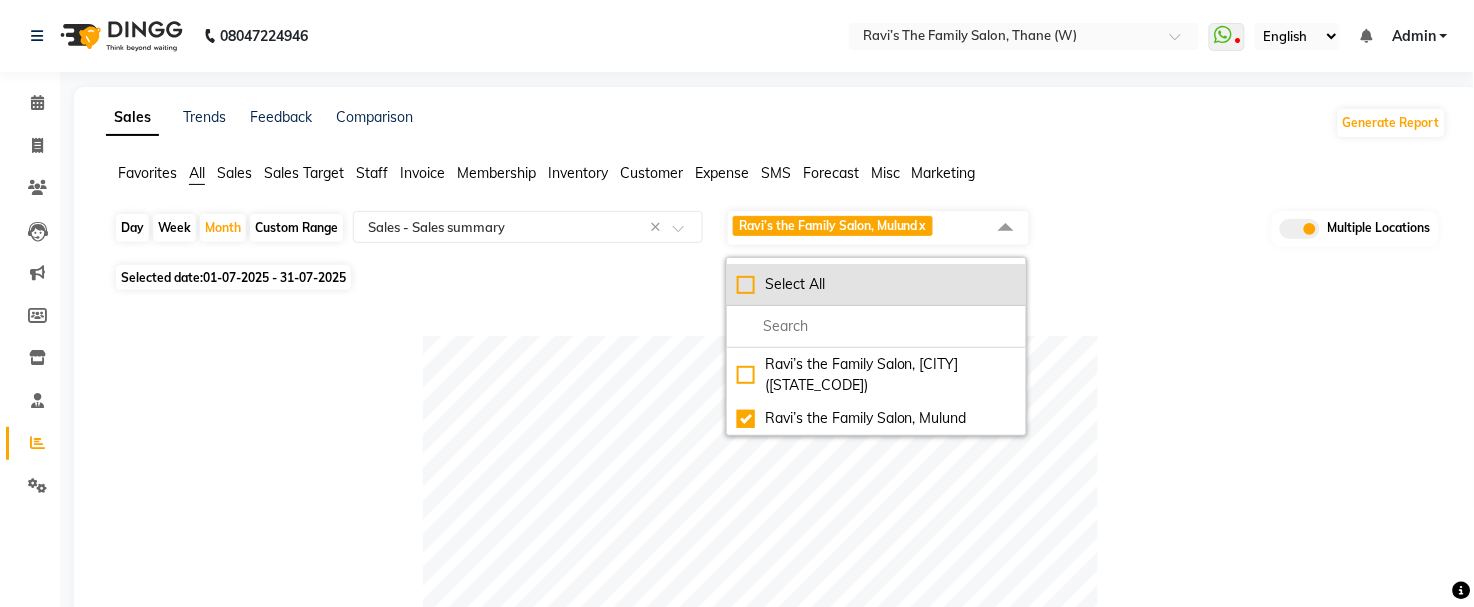 click on "Select All" 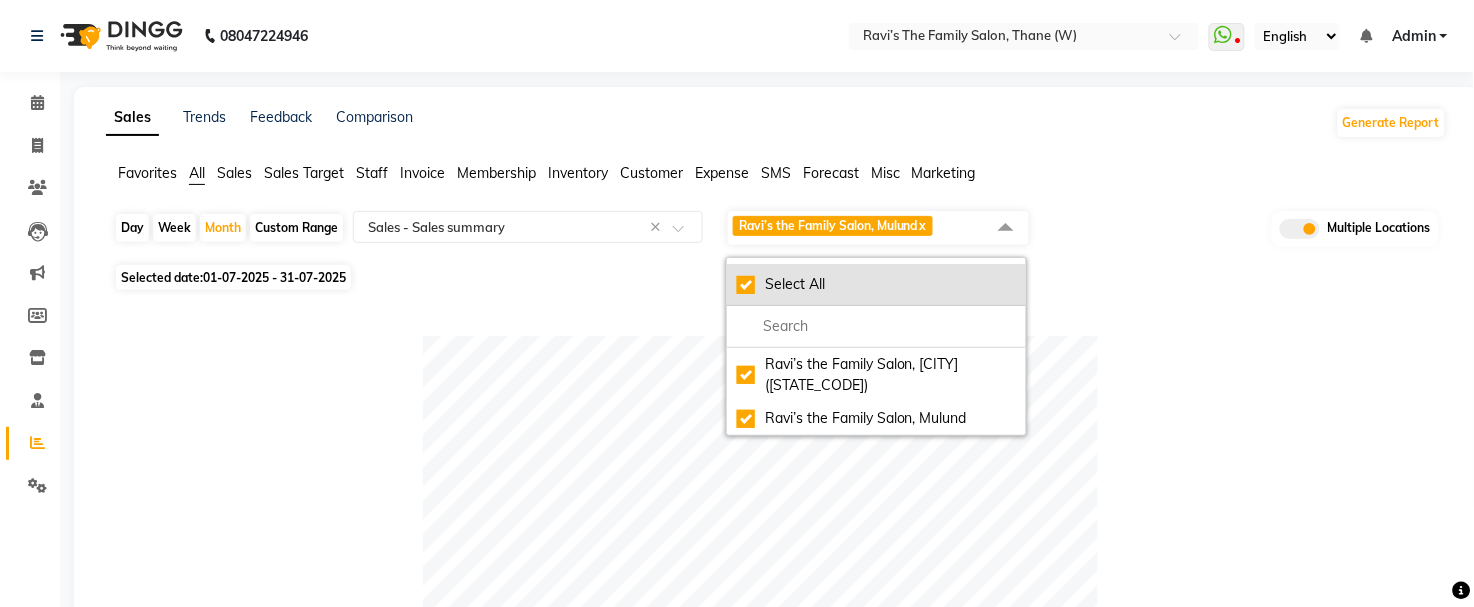 checkbox on "true" 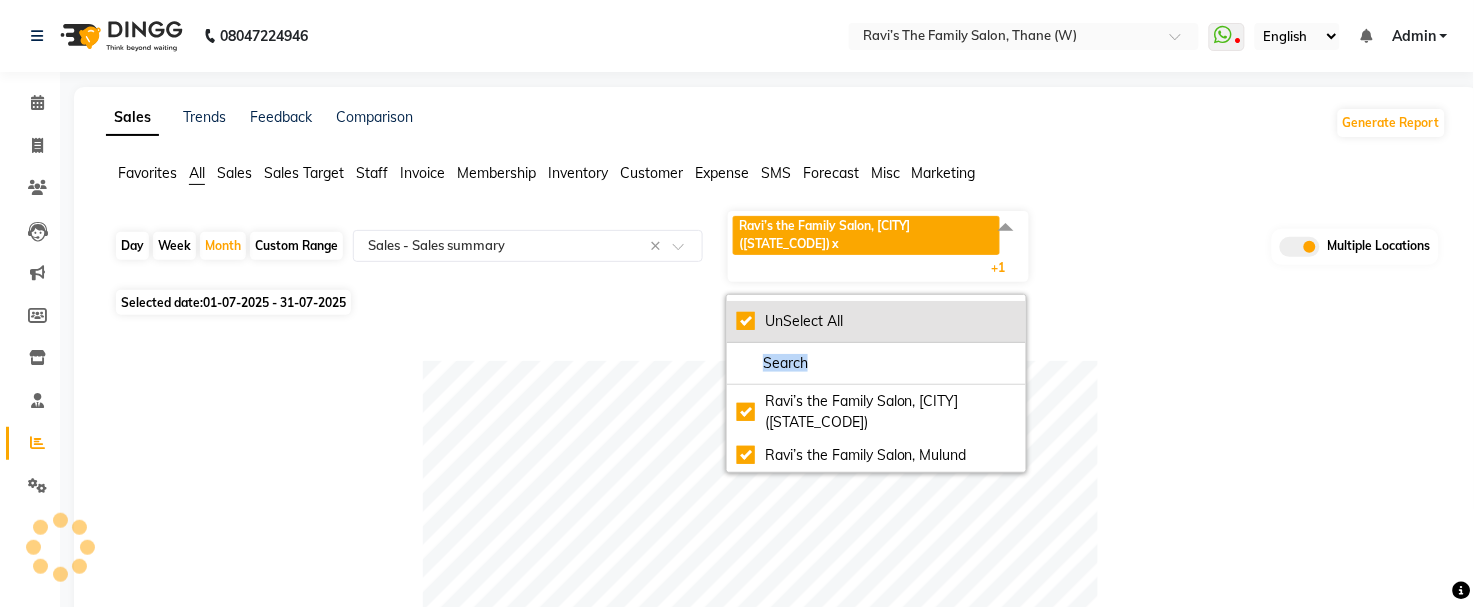 click on "UnSelect All" 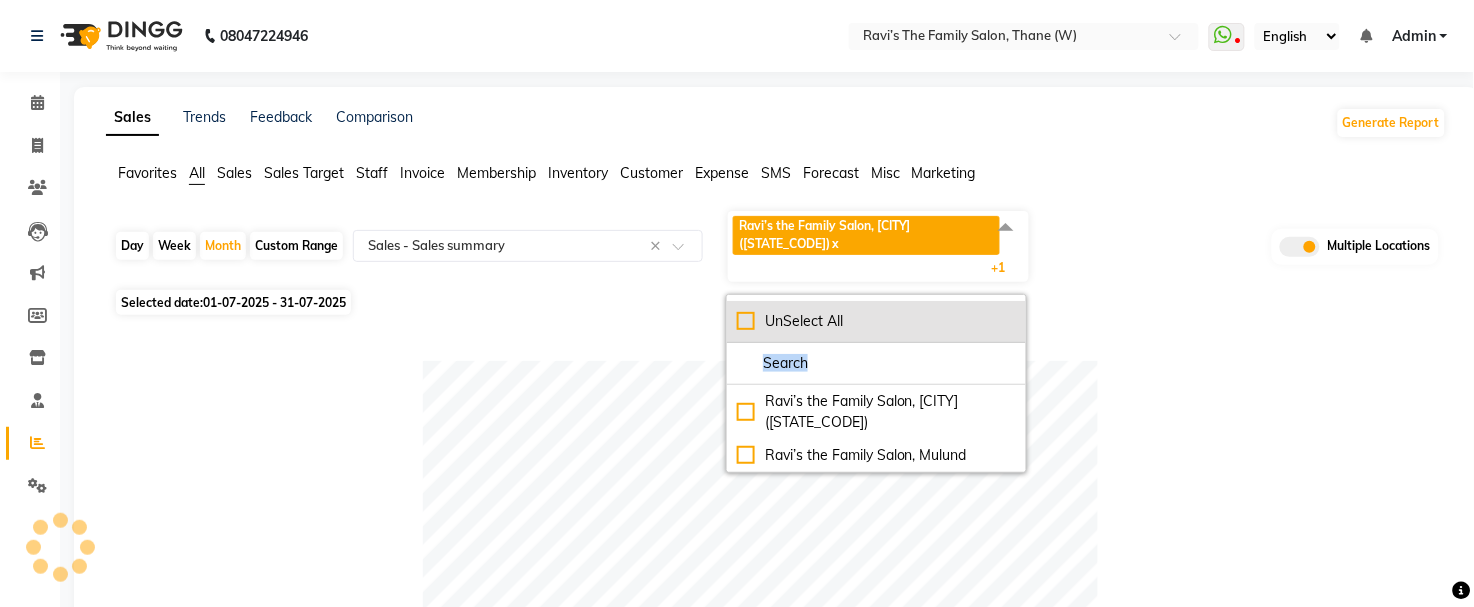 checkbox on "false" 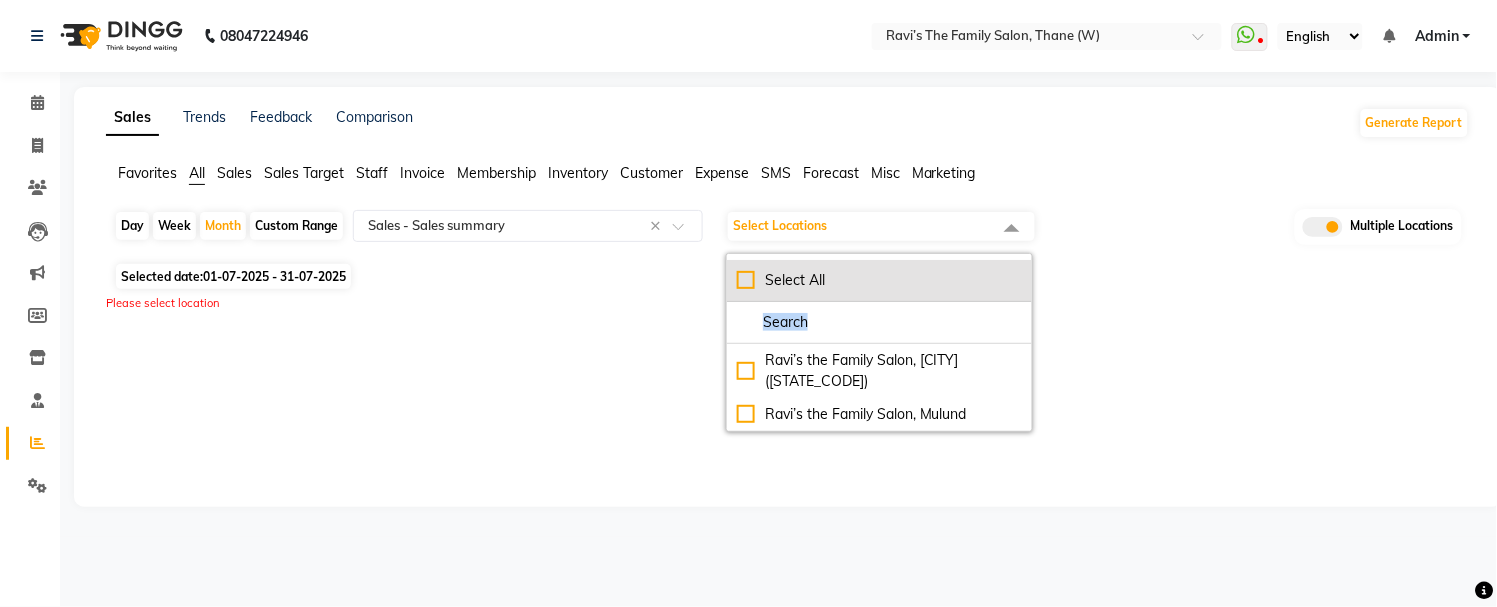 click on "Select All" 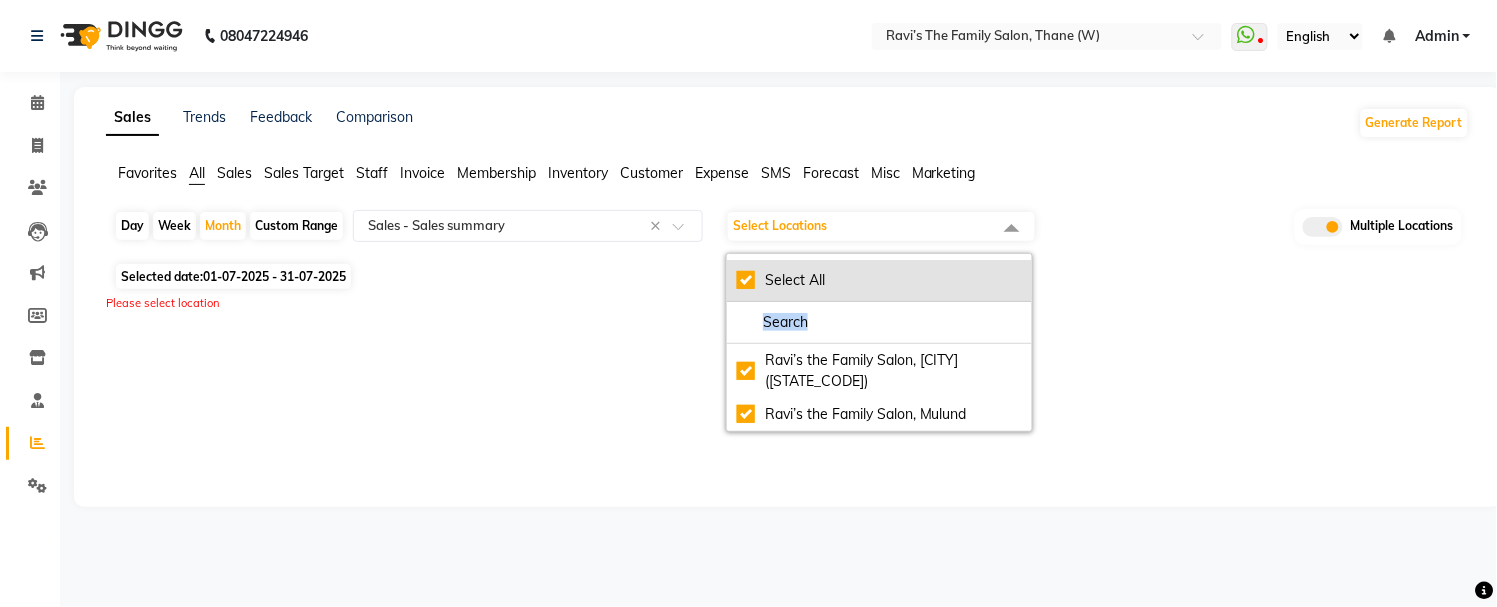 checkbox on "true" 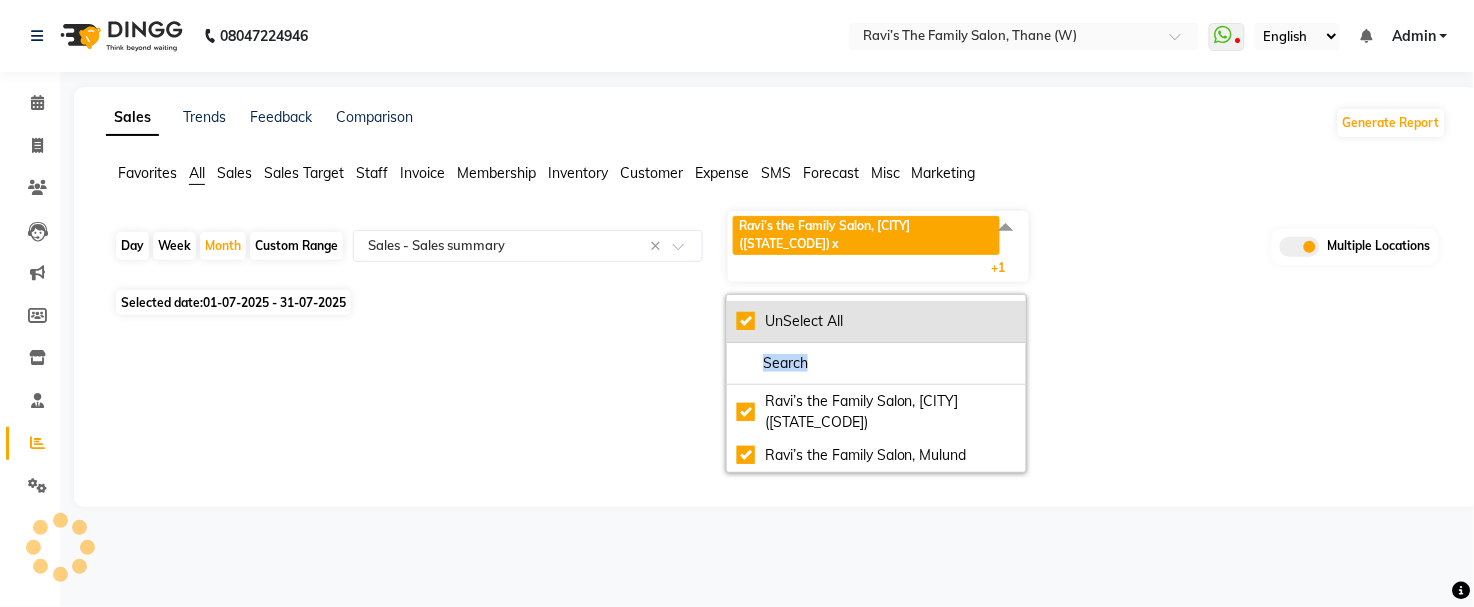 select on "full_report" 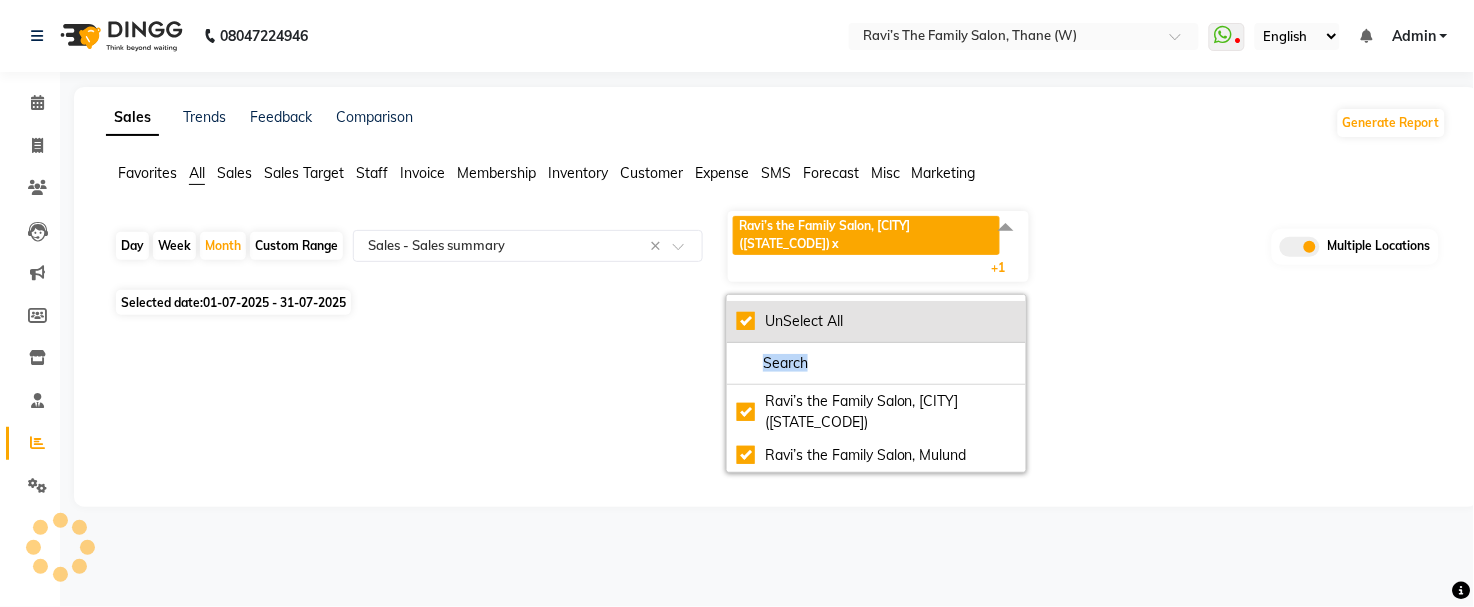 select on "csv" 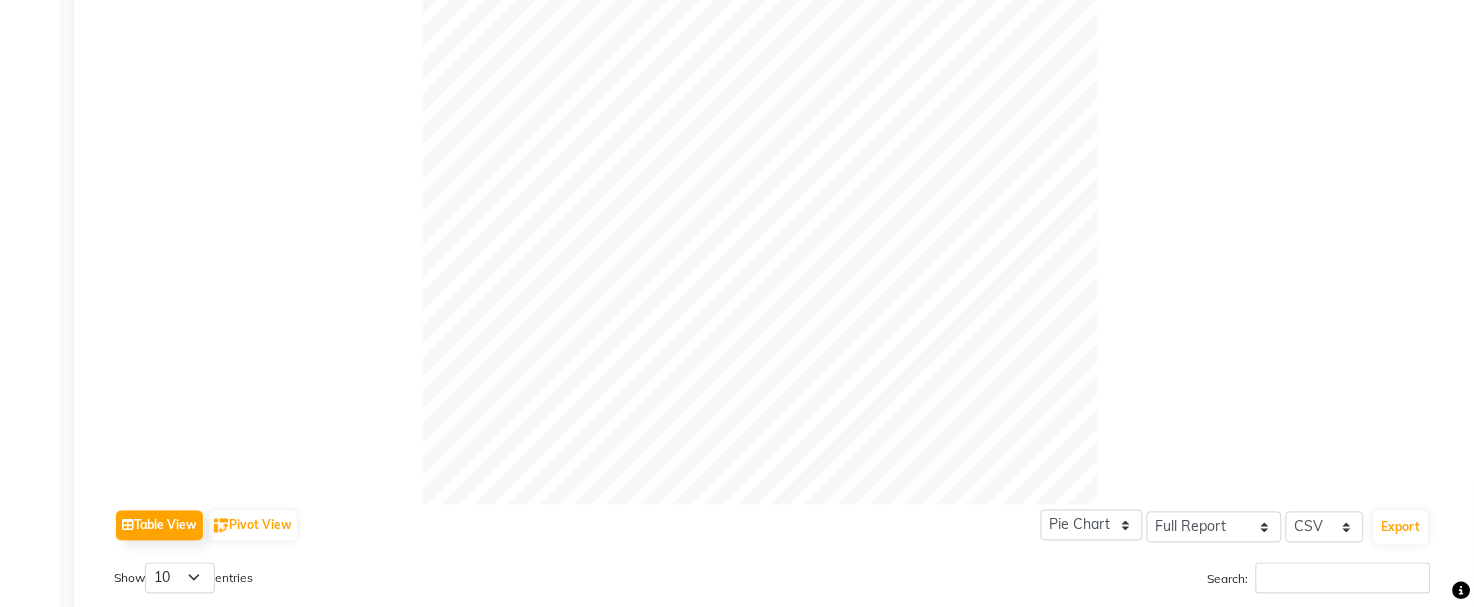 scroll, scrollTop: 1062, scrollLeft: 0, axis: vertical 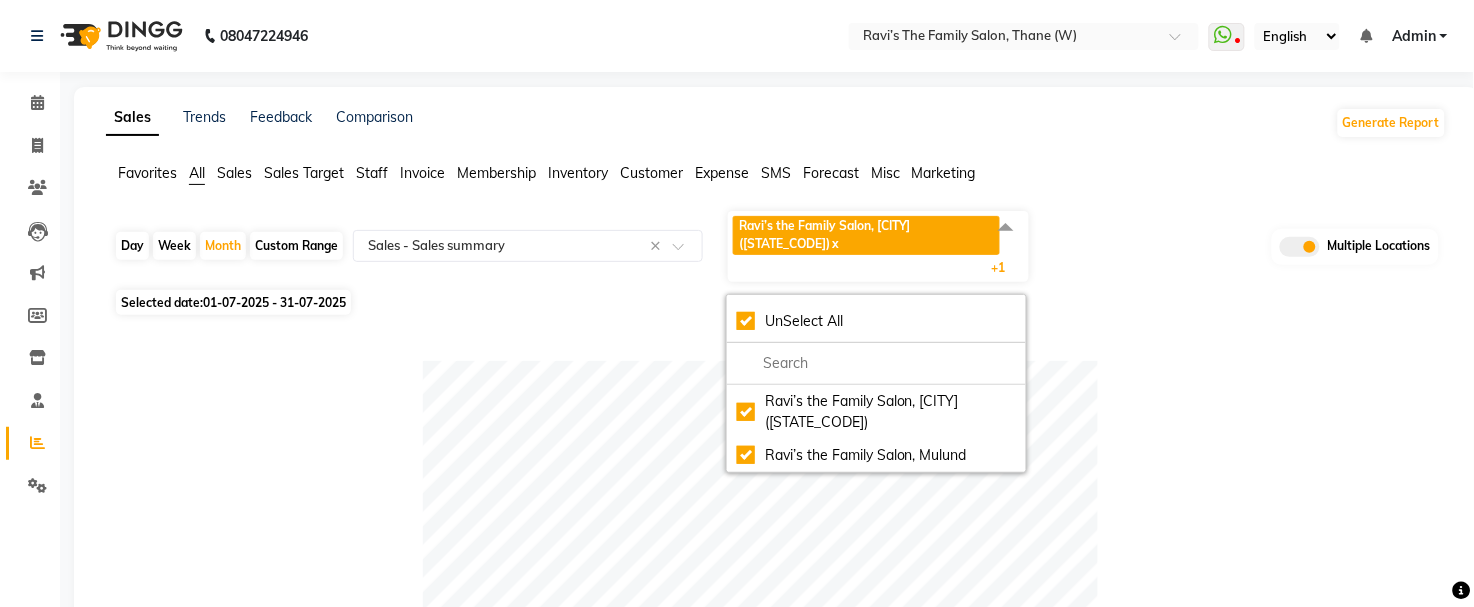 click on "Table View   Pivot View  Pie Chart Bar Chart Select Full Report Filtered Report Select CSV PDF  Export  Show  10 25 50 100  entries Search: Type Count Price Discount Non-taxable Amount Taxable Amount Tax Total Revenue Taxable Redemption Tax On Redemption Total Redemption Total Tax Grand Total Type Count Price Discount Non-taxable Amount Taxable Amount Tax Total Revenue Taxable Redemption Tax On Redemption Total Redemption Total Tax Grand Total Total 2613 ₹16,64,345.00 ₹1,44,986.90 -₹169.49 ₹14,83,125.29 ₹2,66,962.68 ₹17,49,920.94 ₹0 ₹0 ₹169.49 ₹2,66,962.68 ₹17,52,484.43 Gift card 0 ₹0 ₹0 ₹0 ₹0 ₹0 ₹0 ₹0 ₹0 ₹0 ₹0 ₹0 Prepaid 0 ₹0 ₹0 ₹0 ₹0 ₹0 ₹0 ₹0 ₹0 ₹0 ₹0 ₹0 Vouchers 0 ₹0 ₹0 ₹0 ₹0 ₹0 ₹0 ₹0 ₹0 ₹0 ₹0 ₹0 Services 2259 ₹13,78,863.00 ₹1,18,481.15 -₹169.49 ₹12,60,381.33 ₹2,26,868.63 ₹14,87,080.99 ₹0 ₹0 ₹169.49 ₹2,26,868.63 ₹14,87,250.48 Products 145 ₹1,40,582.00 ₹70.75 ₹0 ₹1,19,077.28 ₹21,433.97" 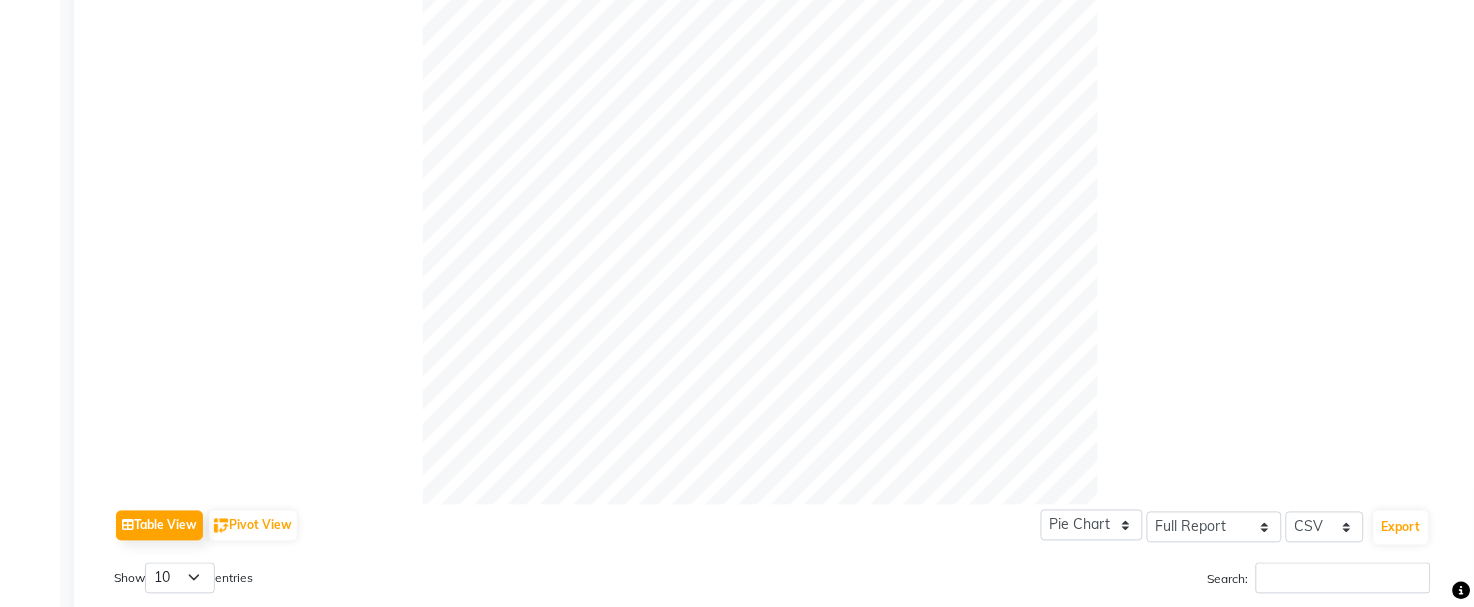 scroll, scrollTop: 1062, scrollLeft: 0, axis: vertical 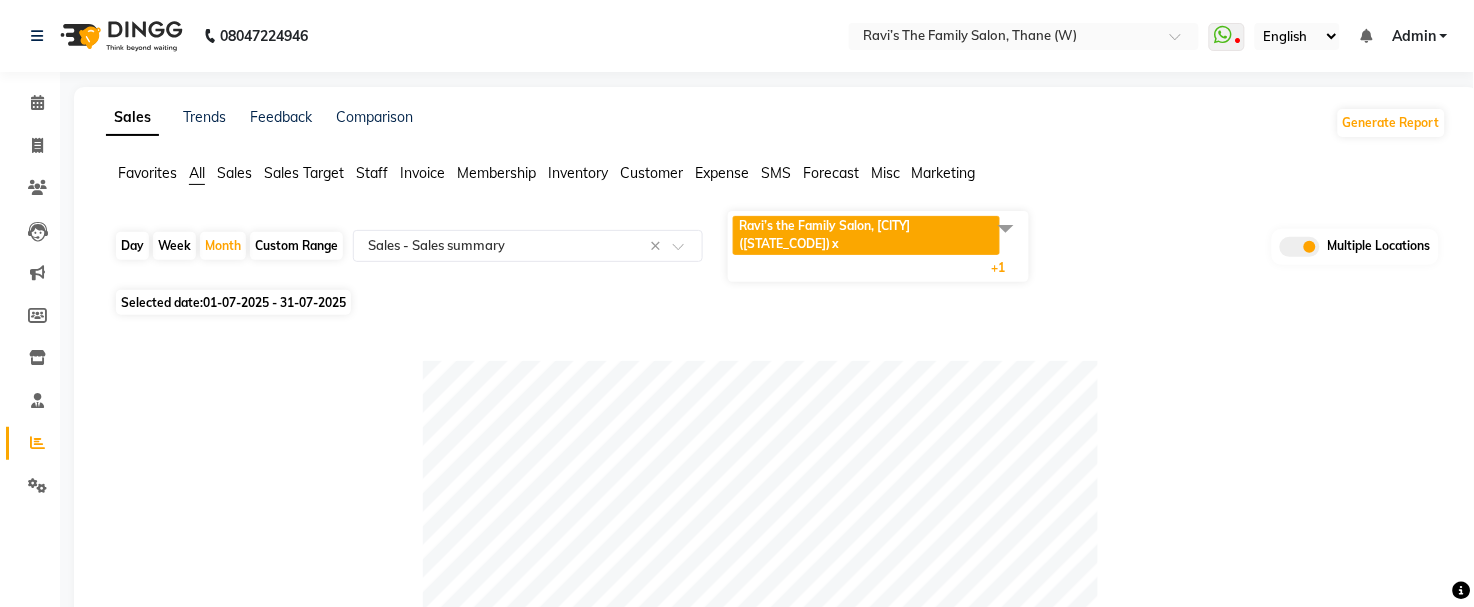 click 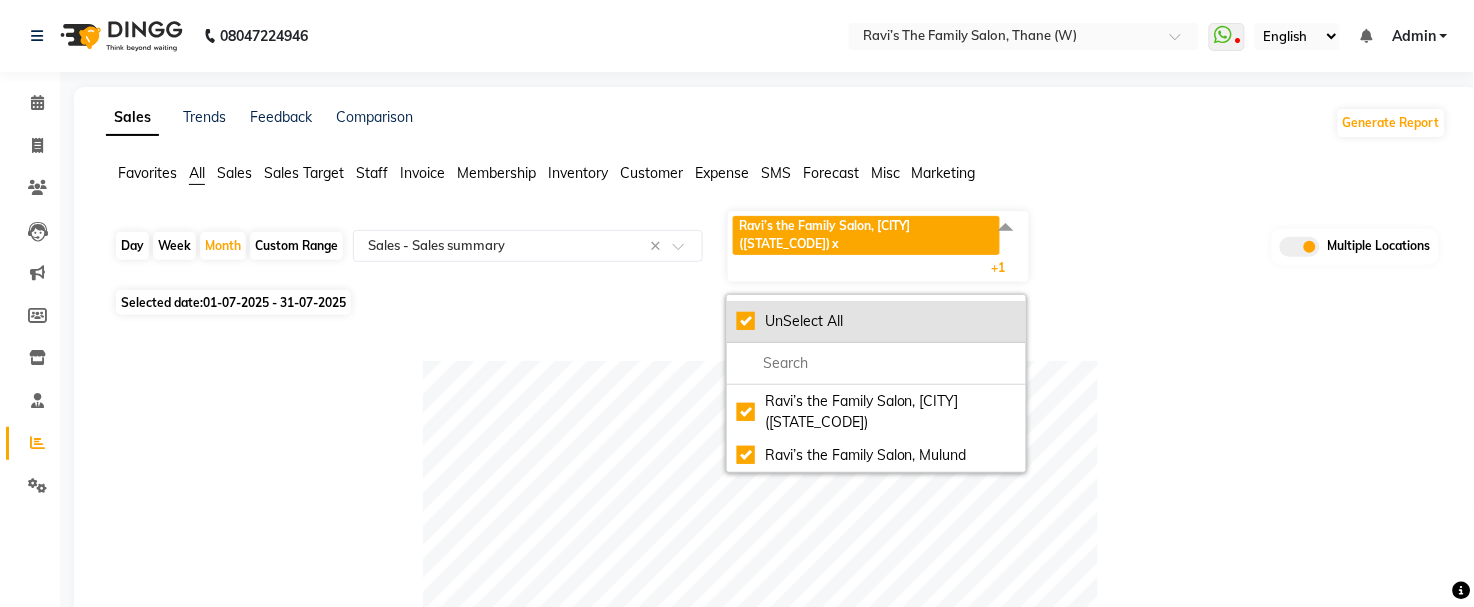 click on "UnSelect All" 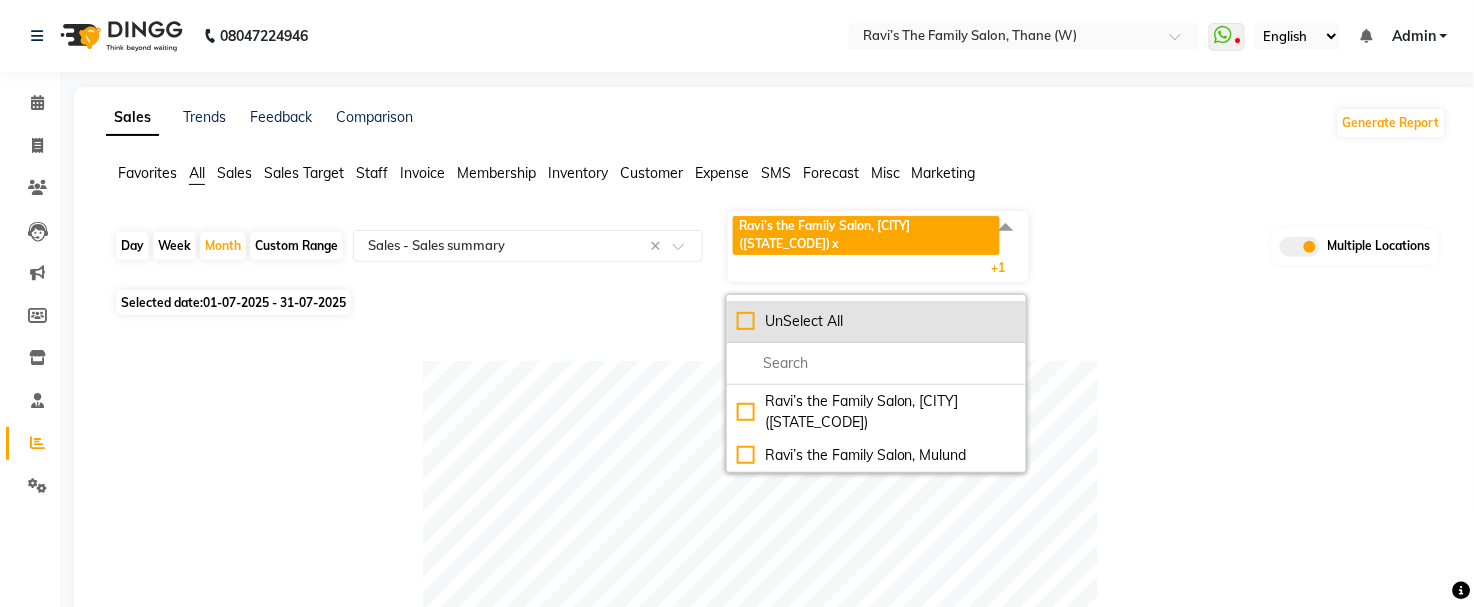 checkbox on "false" 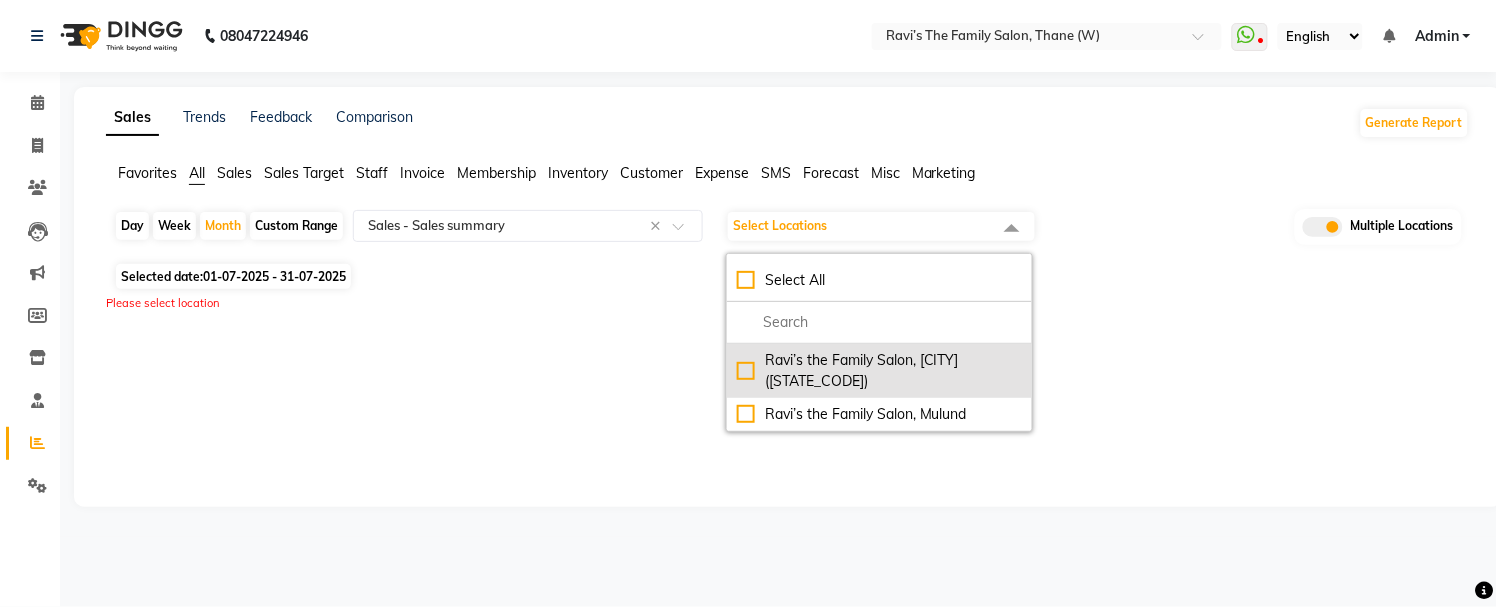 click on "[PERSON]'s the Family Salon, [CITY] (W)" 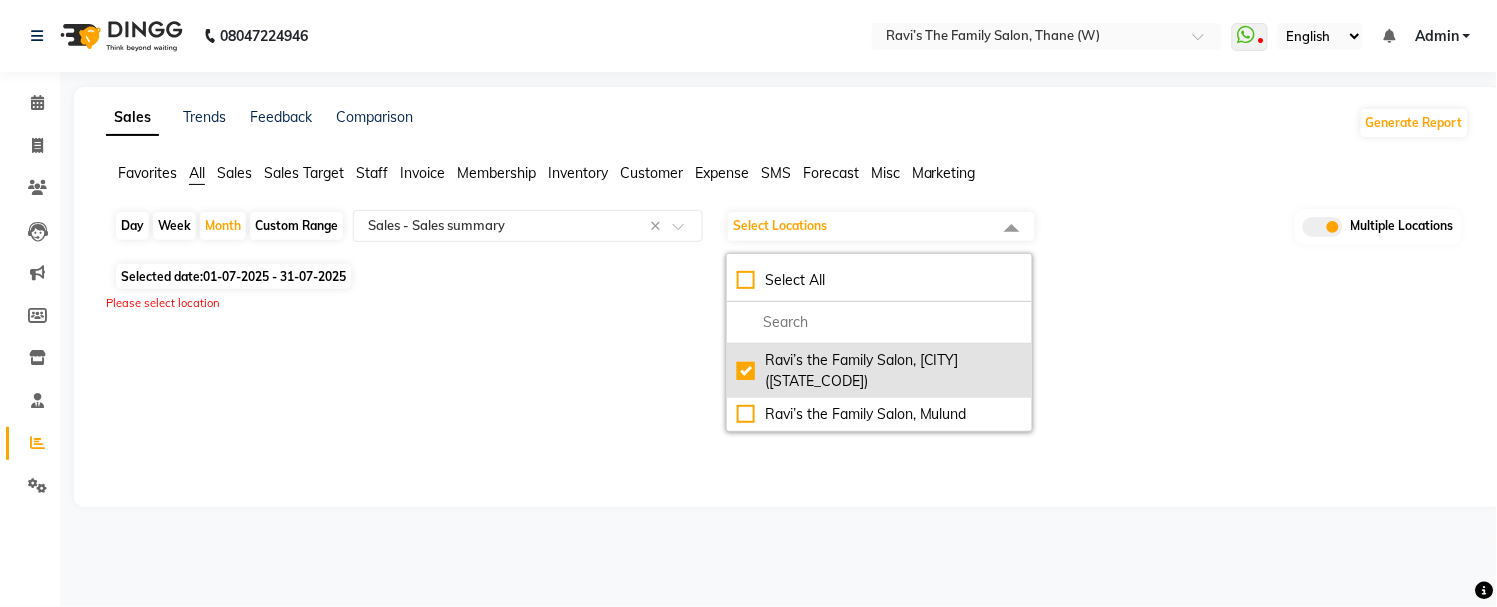 checkbox on "true" 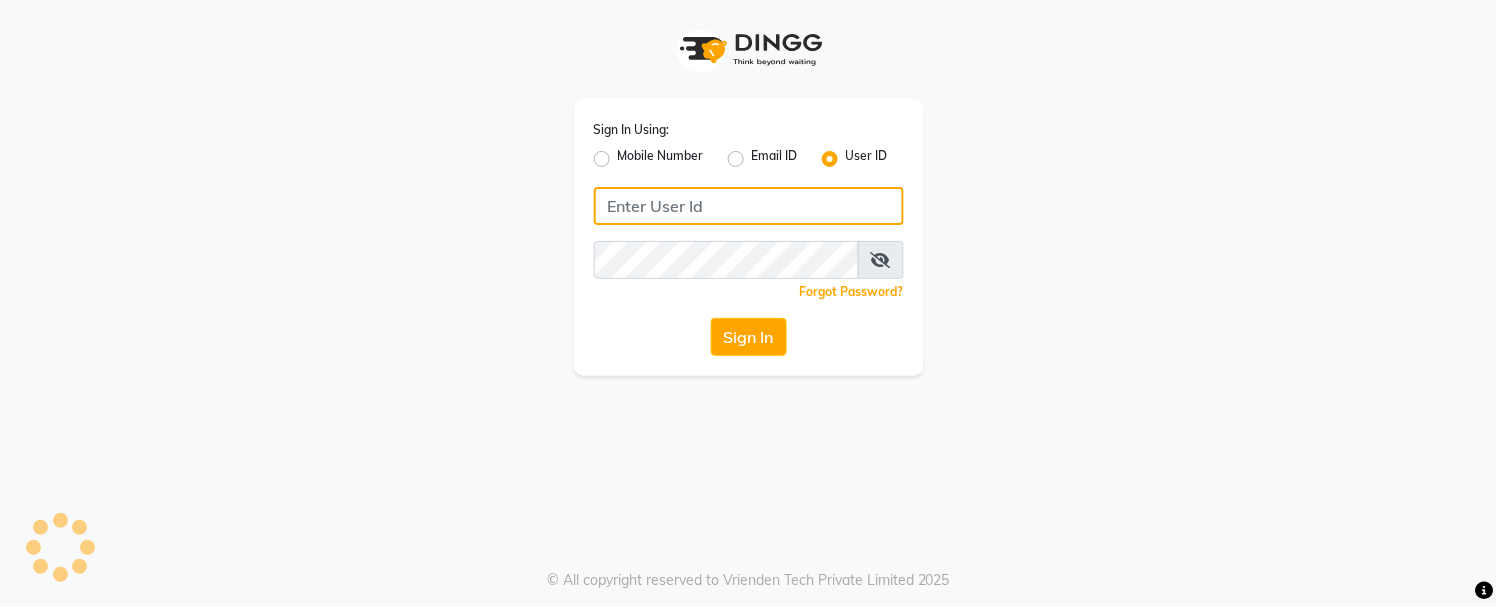 type on "ravi salon" 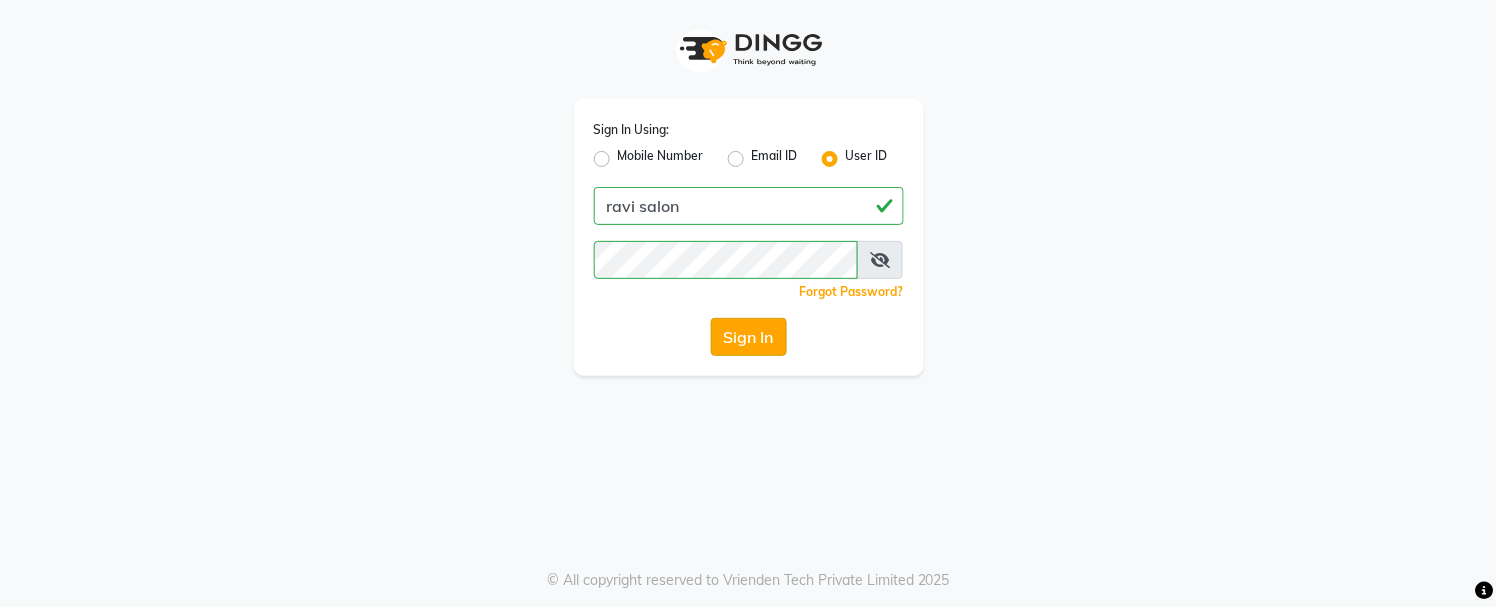 click on "Sign In" 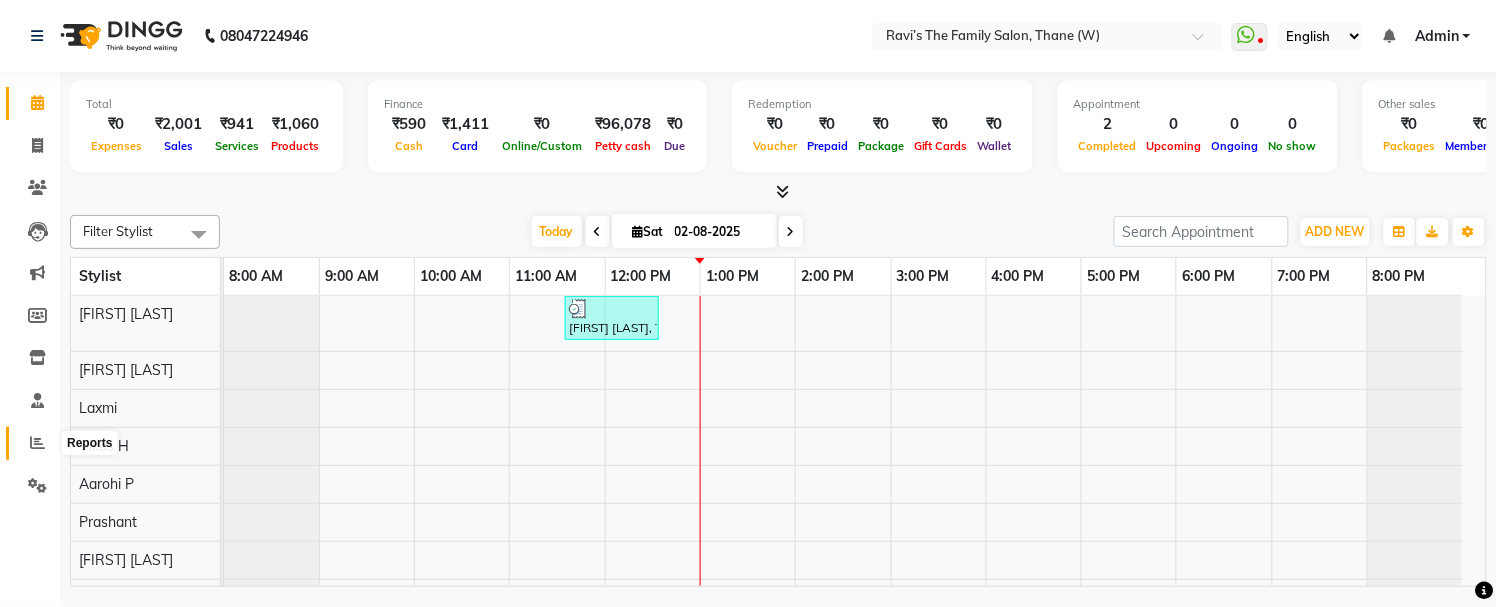 click 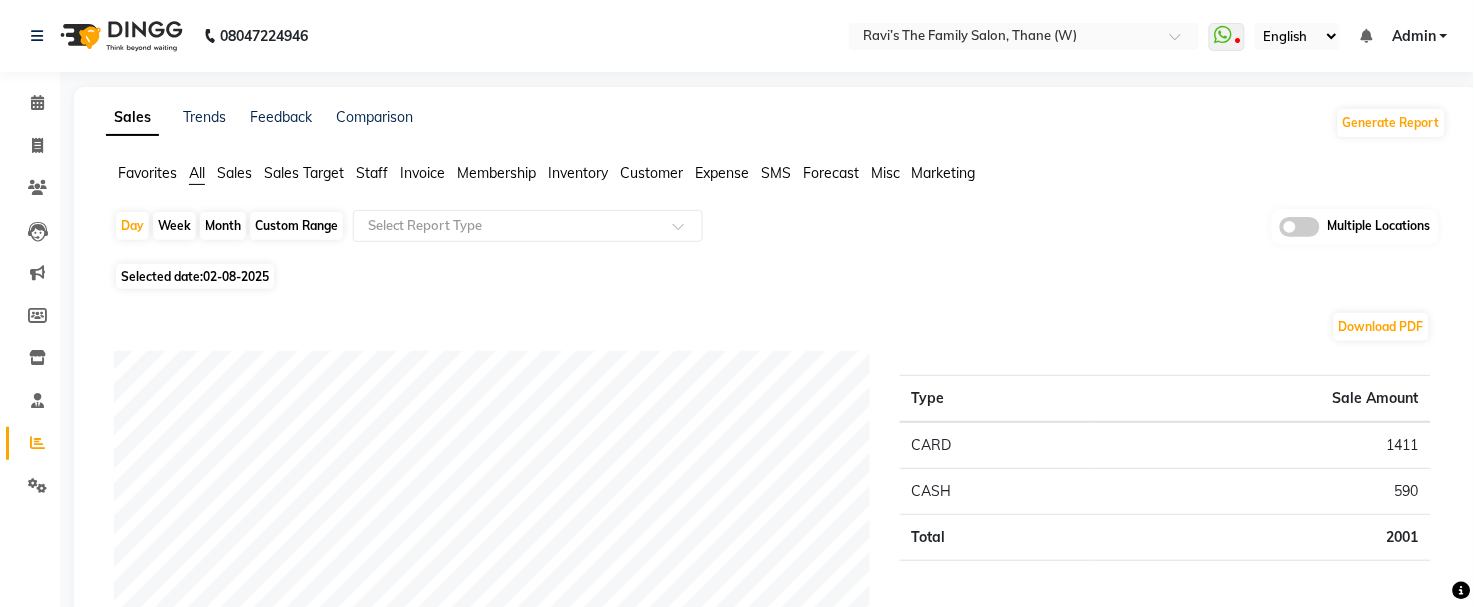 click on "Month" 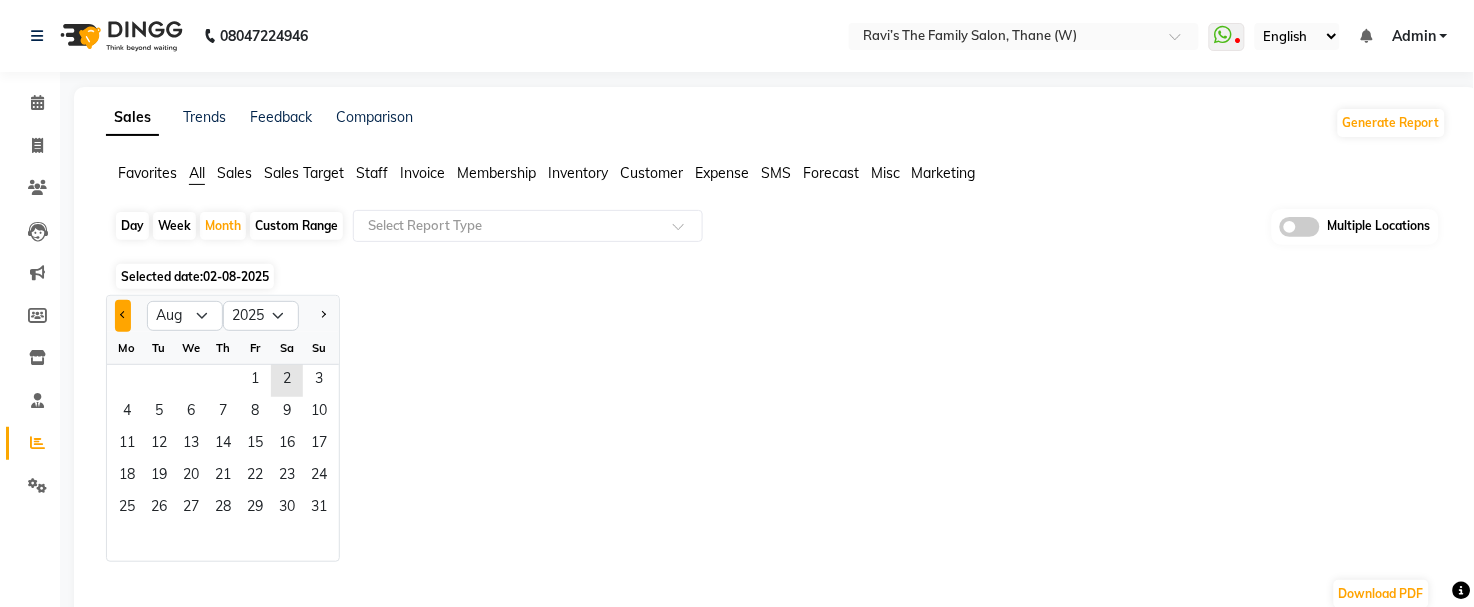 click 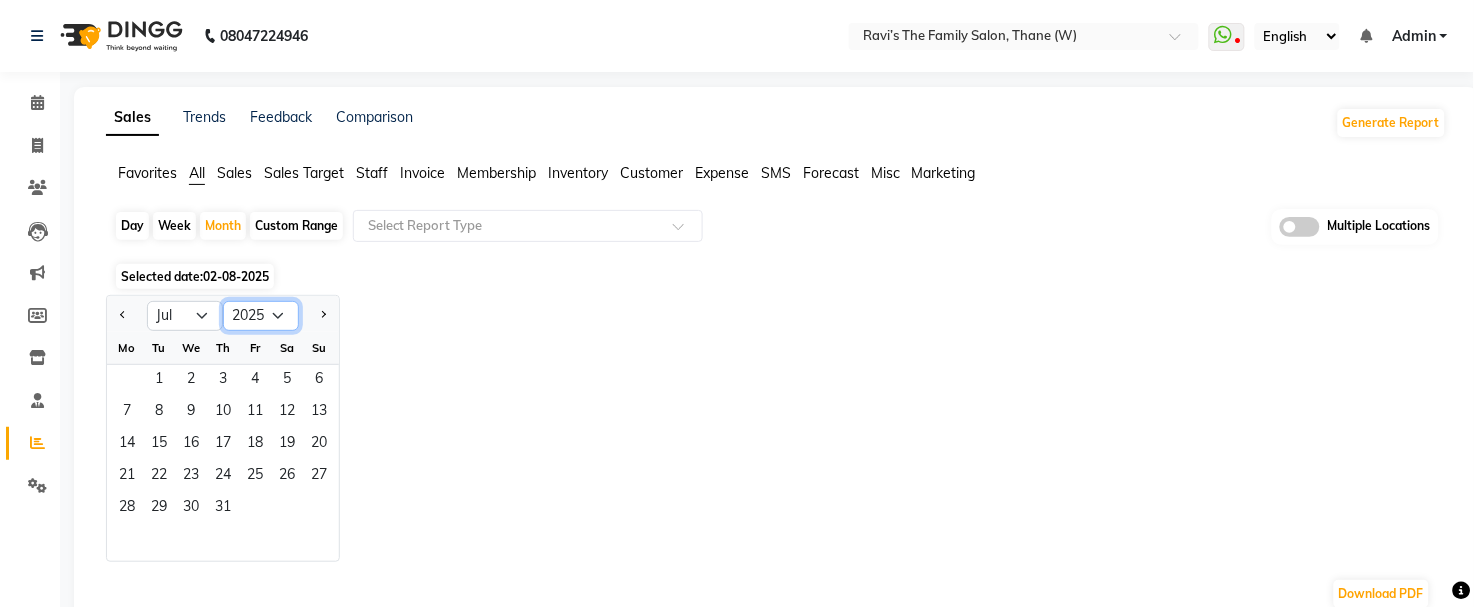 click on "2015 2016 2017 2018 2019 2020 2021 2022 2023 2024 2025 2026 2027 2028 2029 2030 2031 2032 2033 2034 2035" 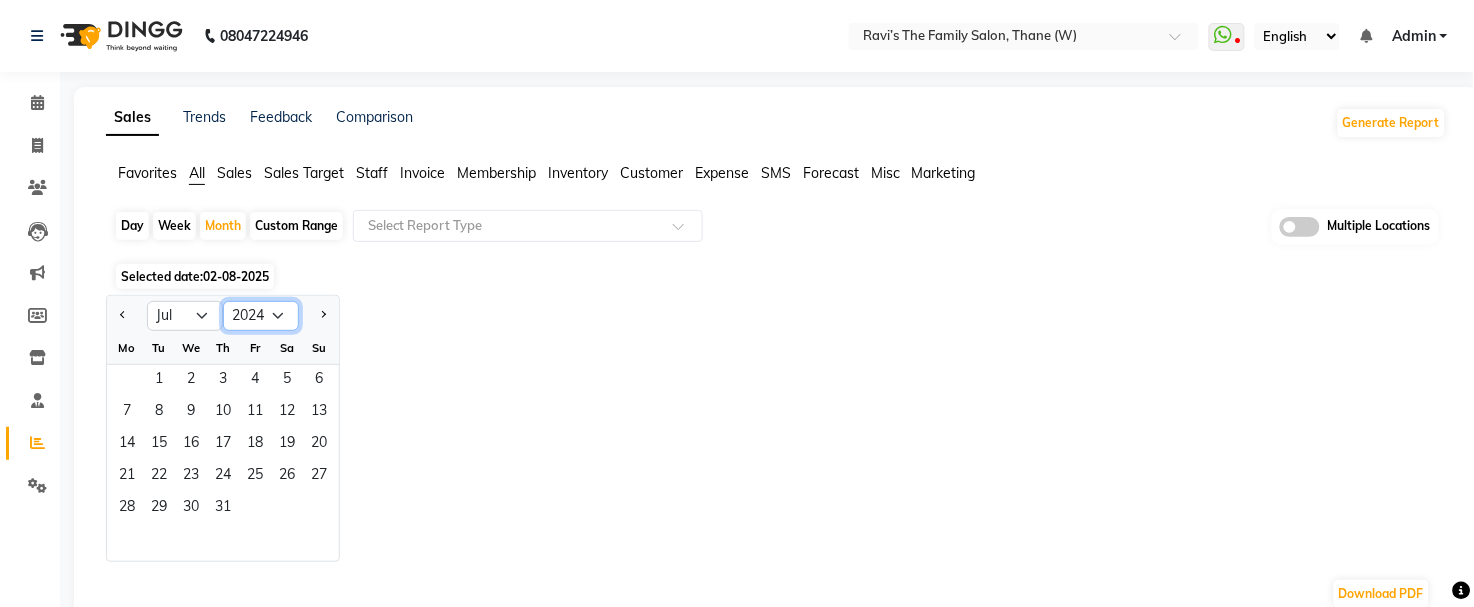 click on "2015 2016 2017 2018 2019 2020 2021 2022 2023 2024 2025 2026 2027 2028 2029 2030 2031 2032 2033 2034 2035" 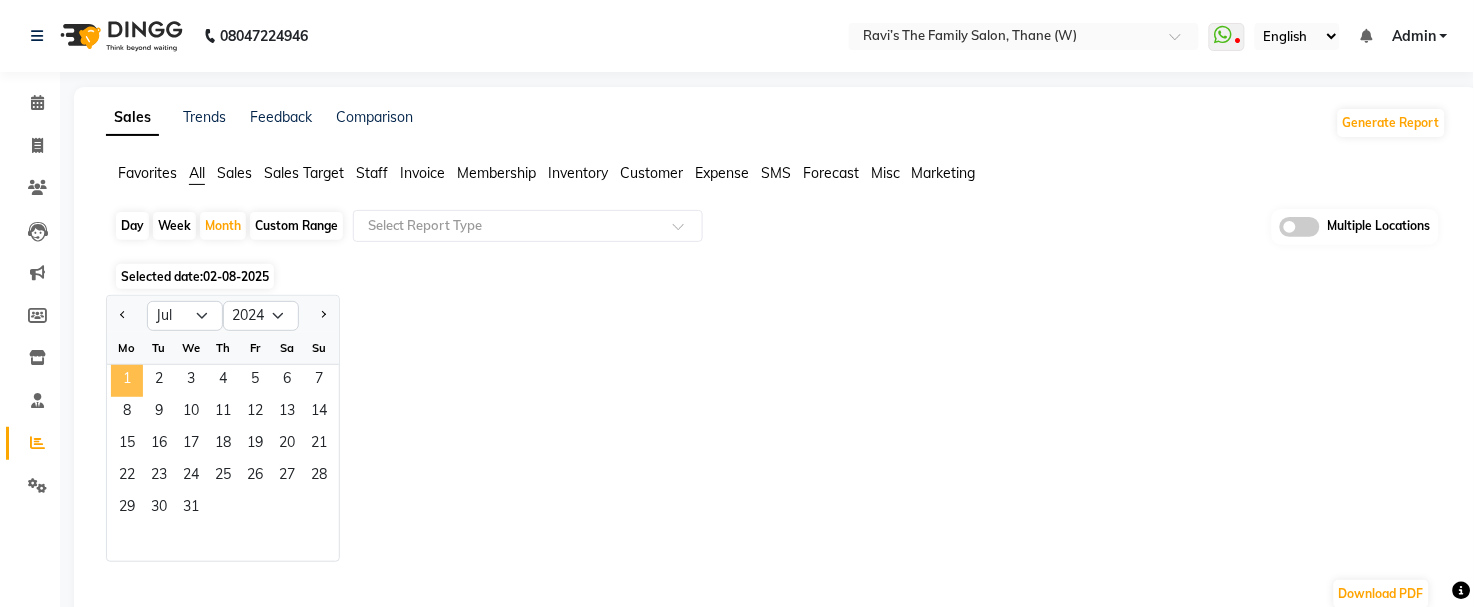click on "1" 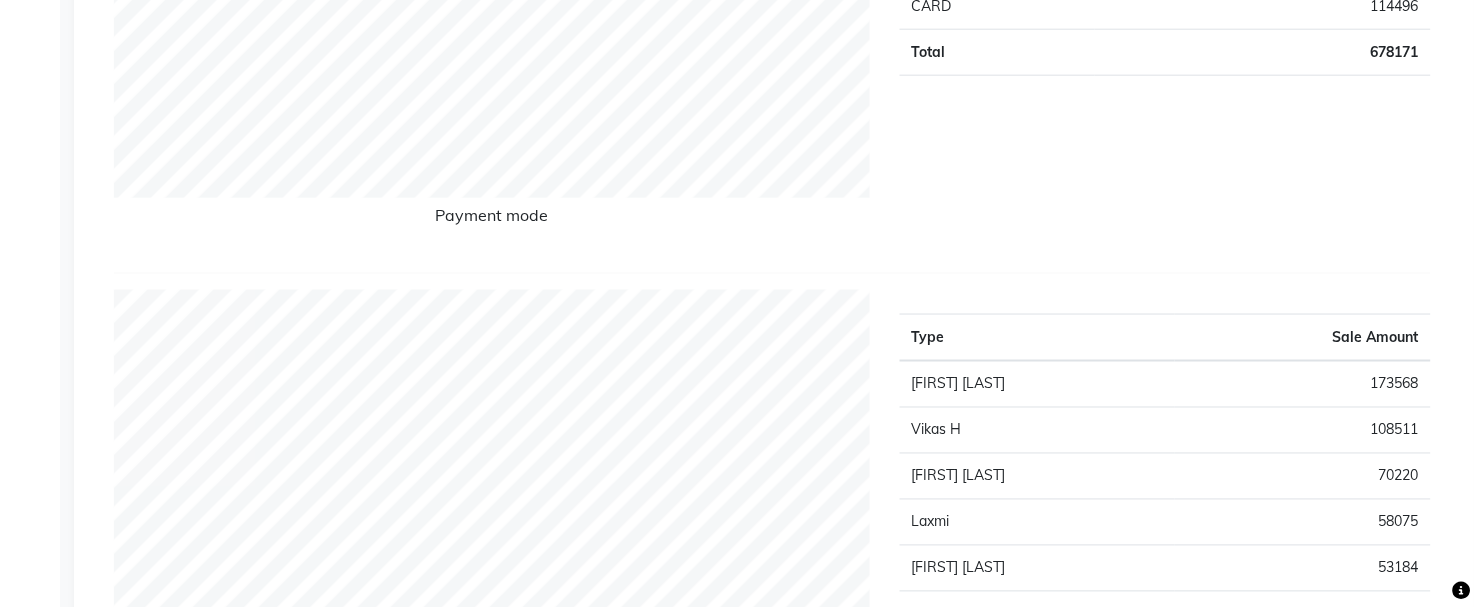 scroll, scrollTop: 1062, scrollLeft: 0, axis: vertical 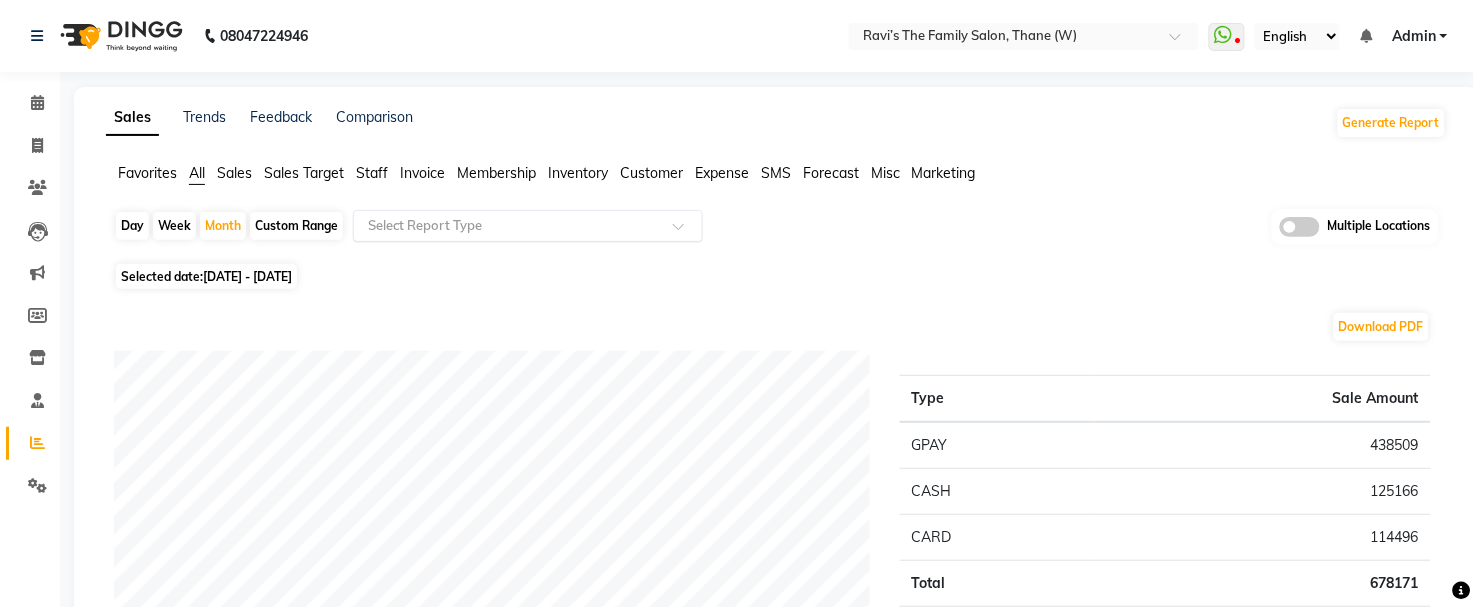 click 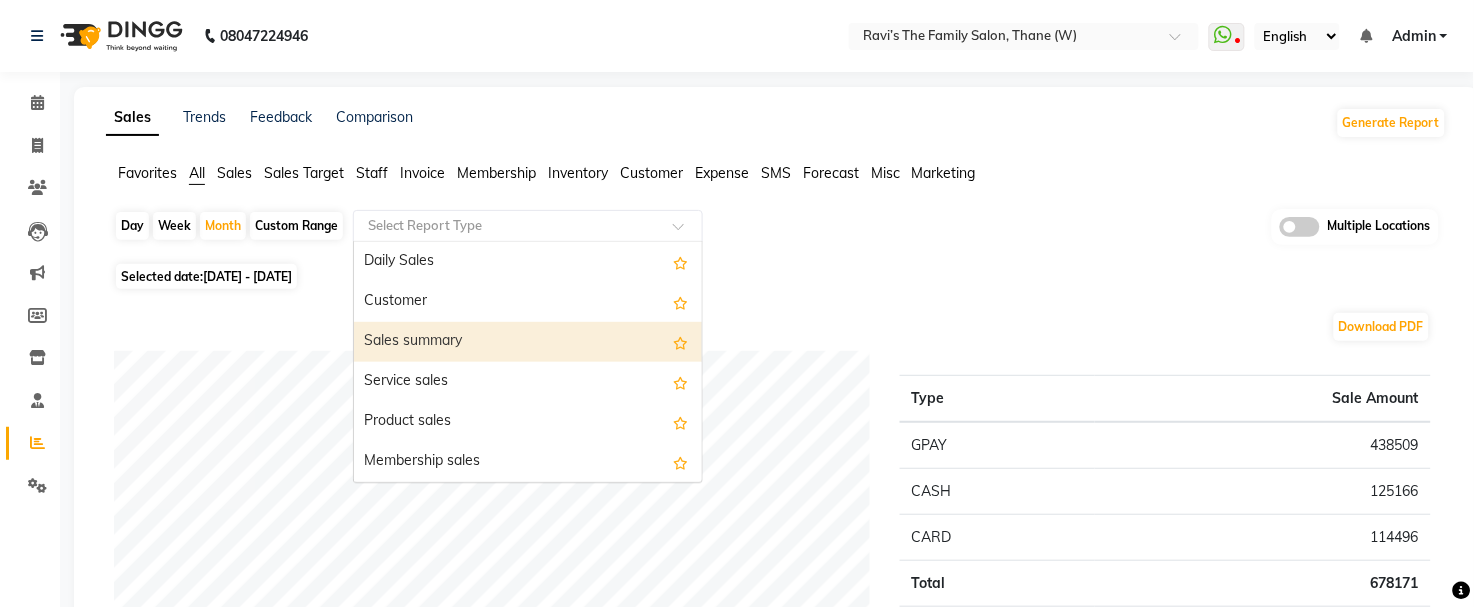 click on "Sales summary" at bounding box center (528, 342) 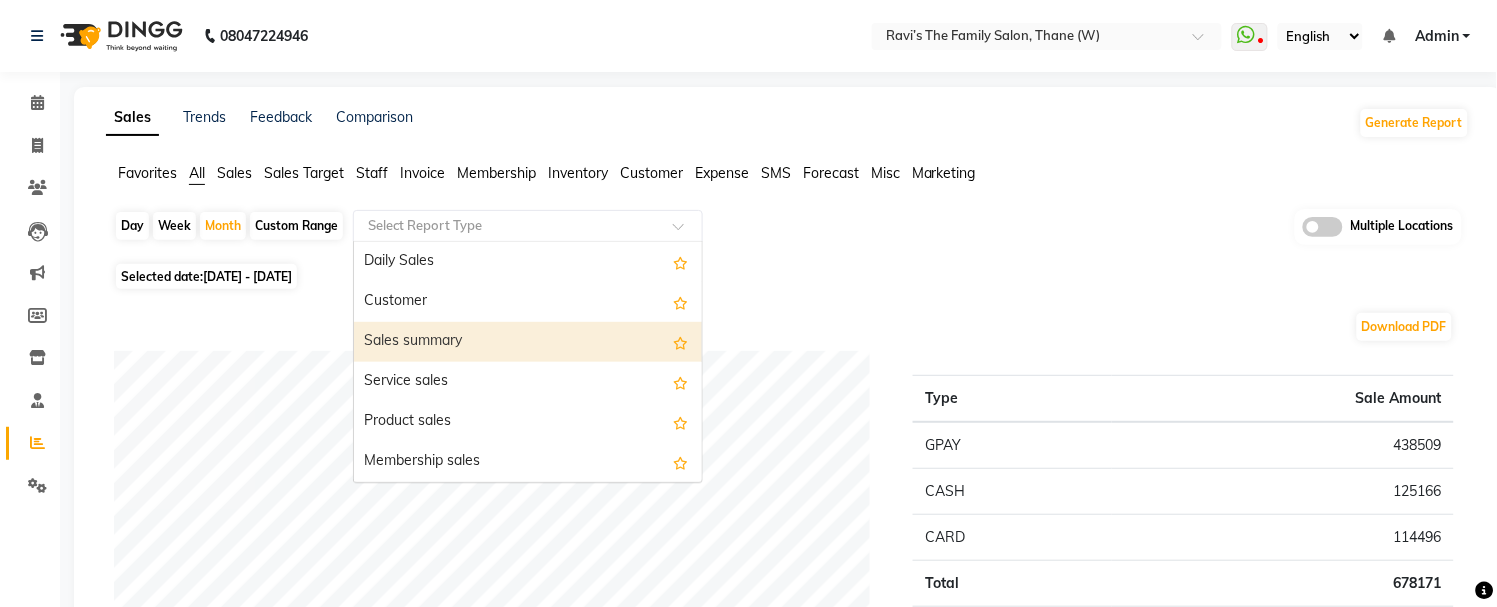 select on "full_report" 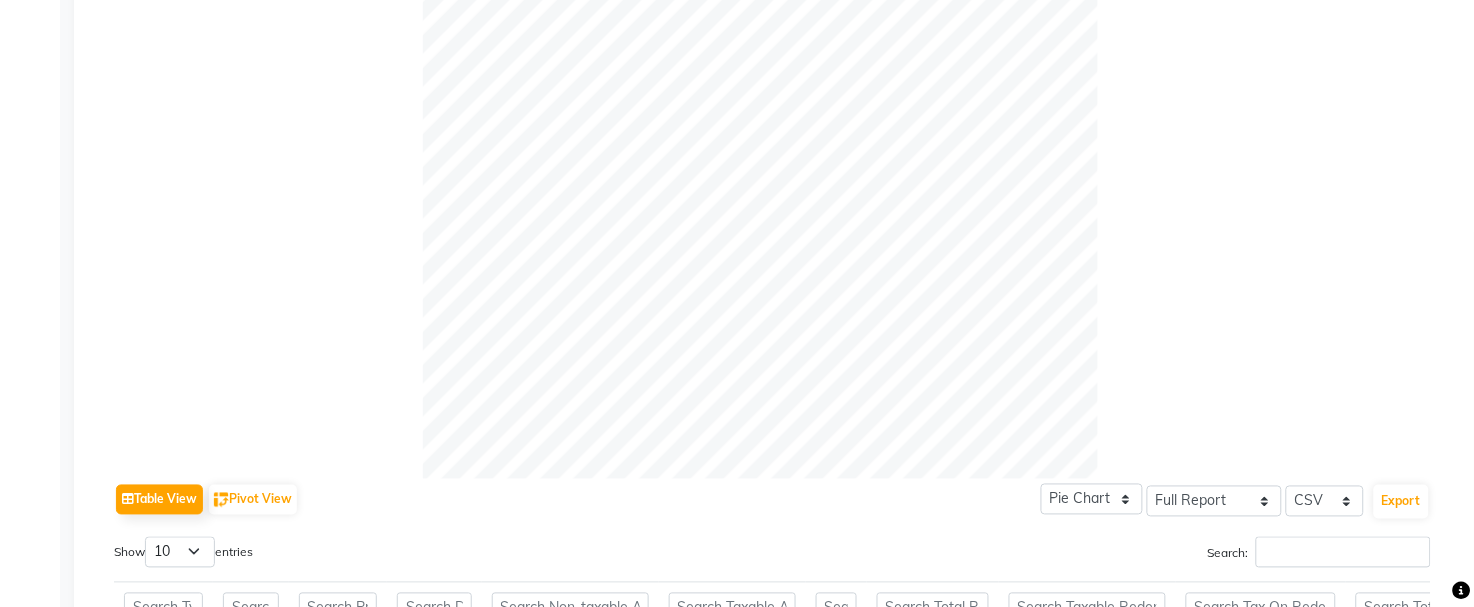 scroll, scrollTop: 1062, scrollLeft: 0, axis: vertical 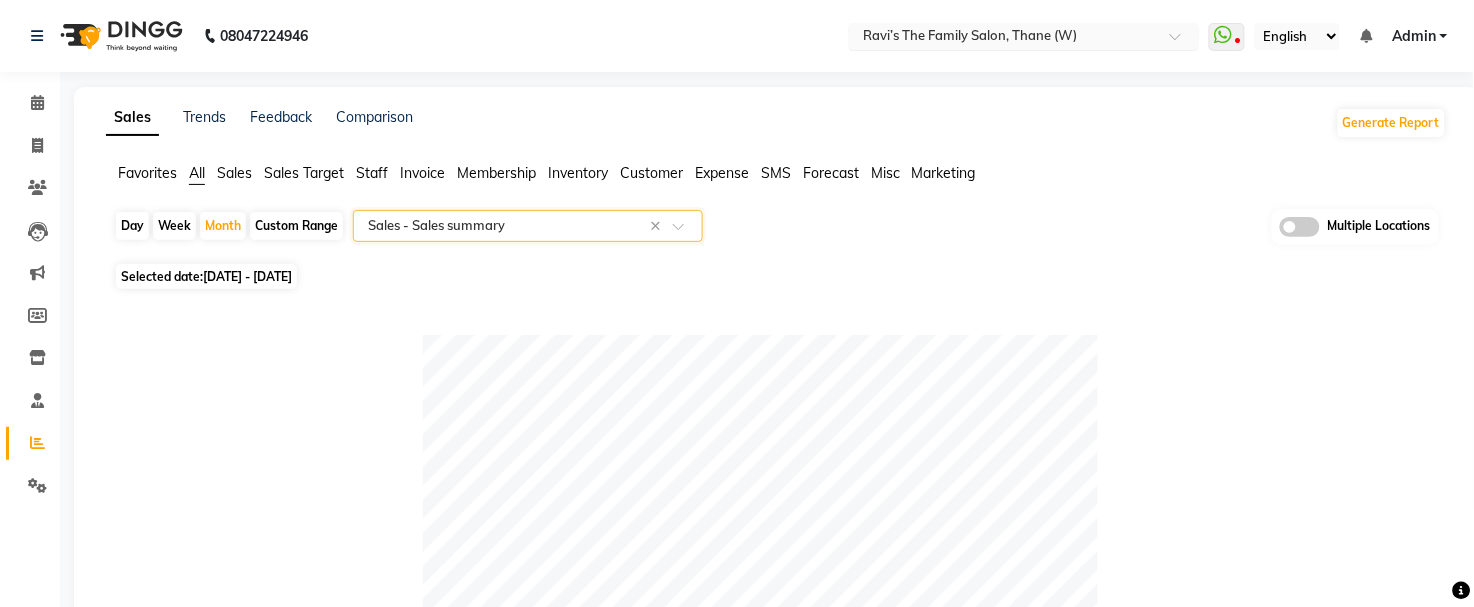 click at bounding box center (1004, 38) 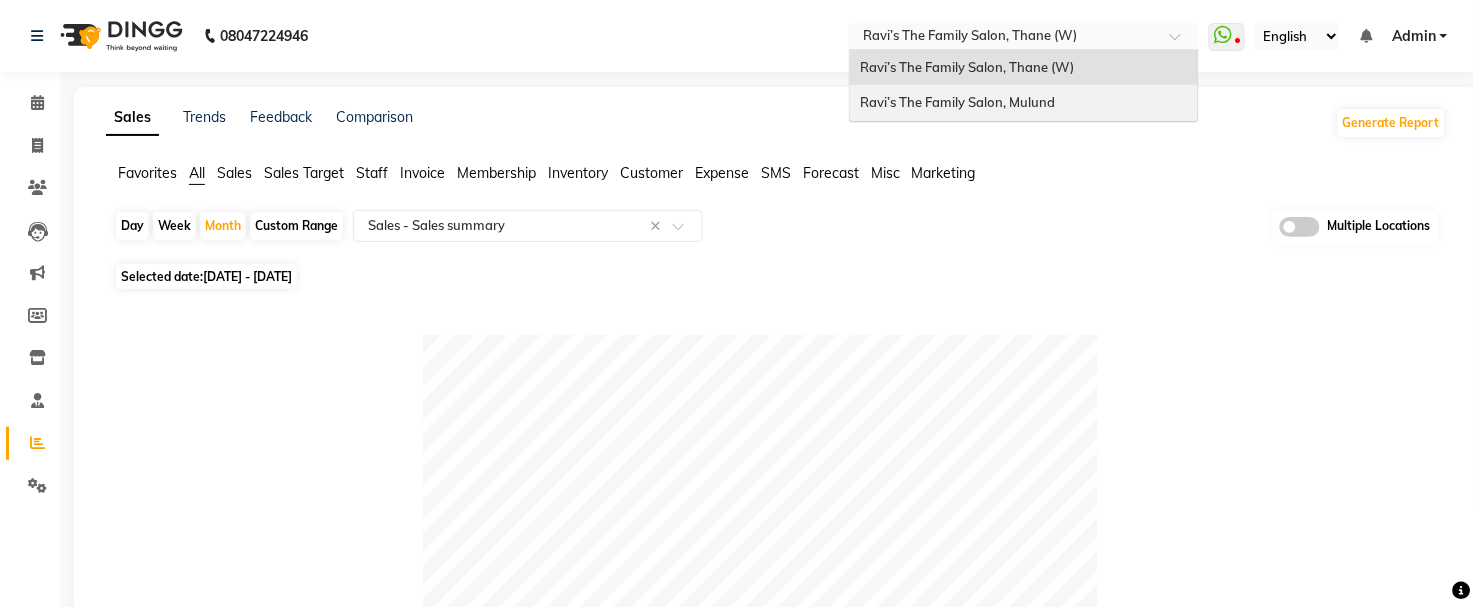 click on "[PERSON]'s The Family Salon, [CITY]" at bounding box center (1024, 103) 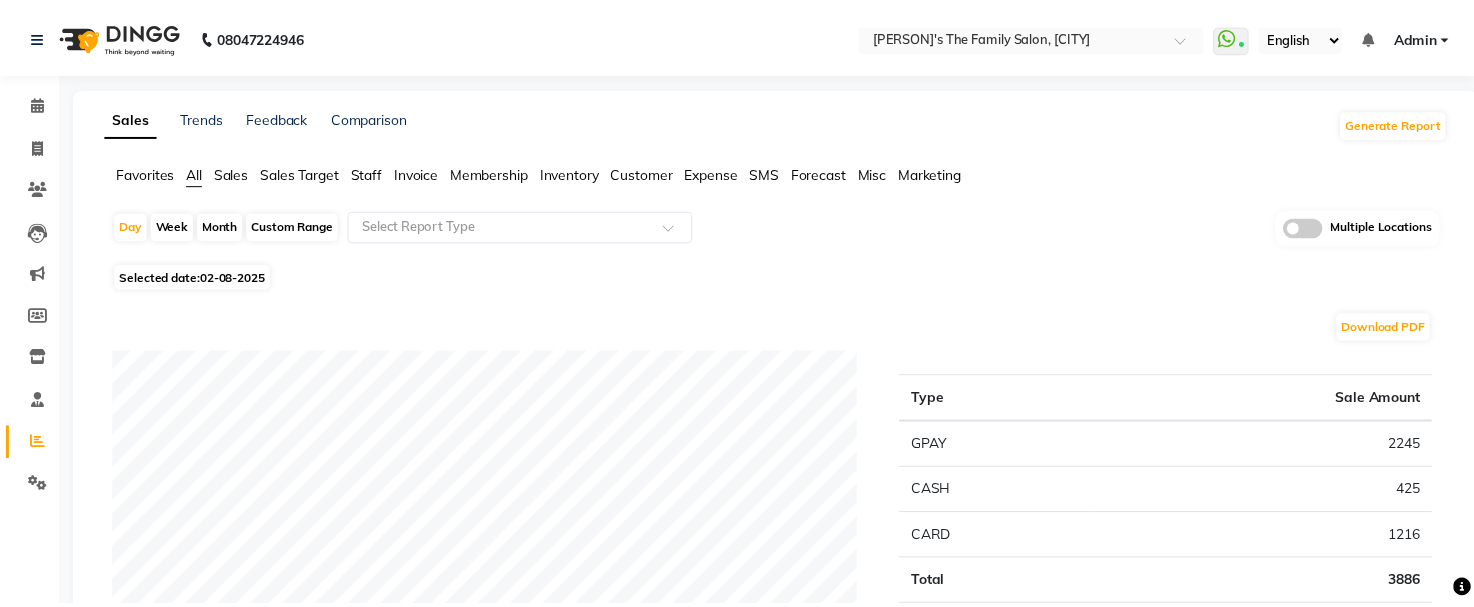 scroll, scrollTop: 0, scrollLeft: 0, axis: both 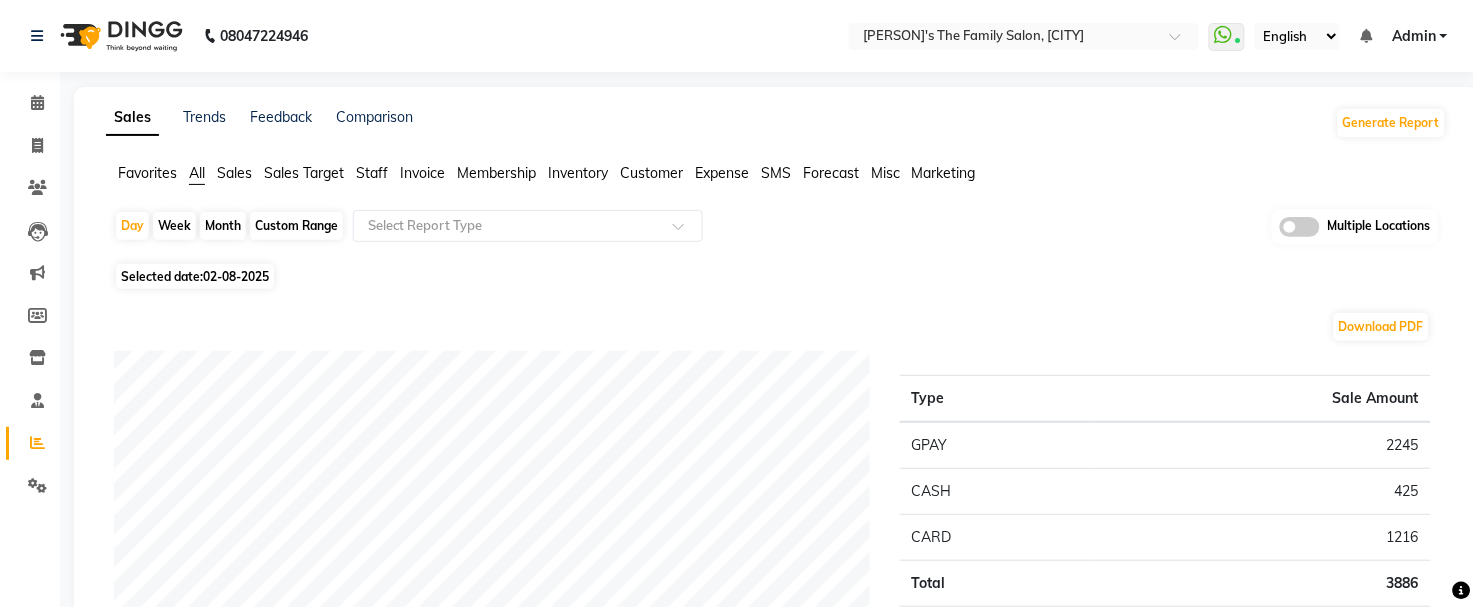 click on "Month" 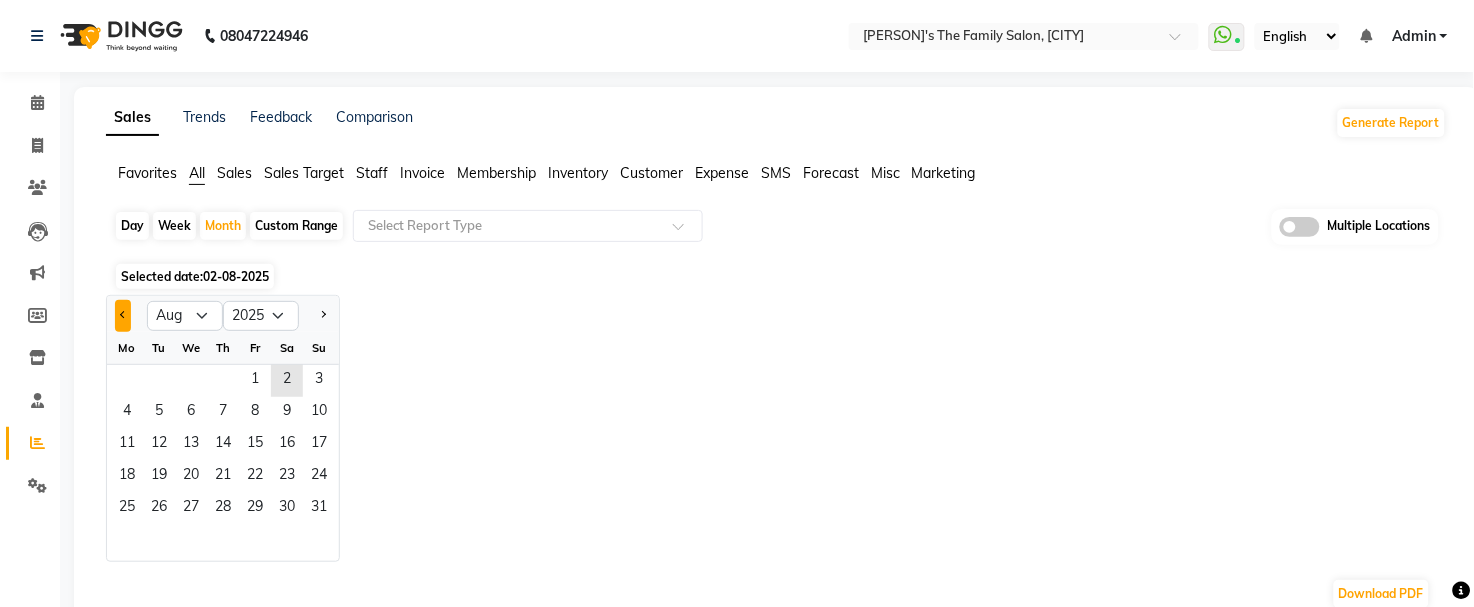 click 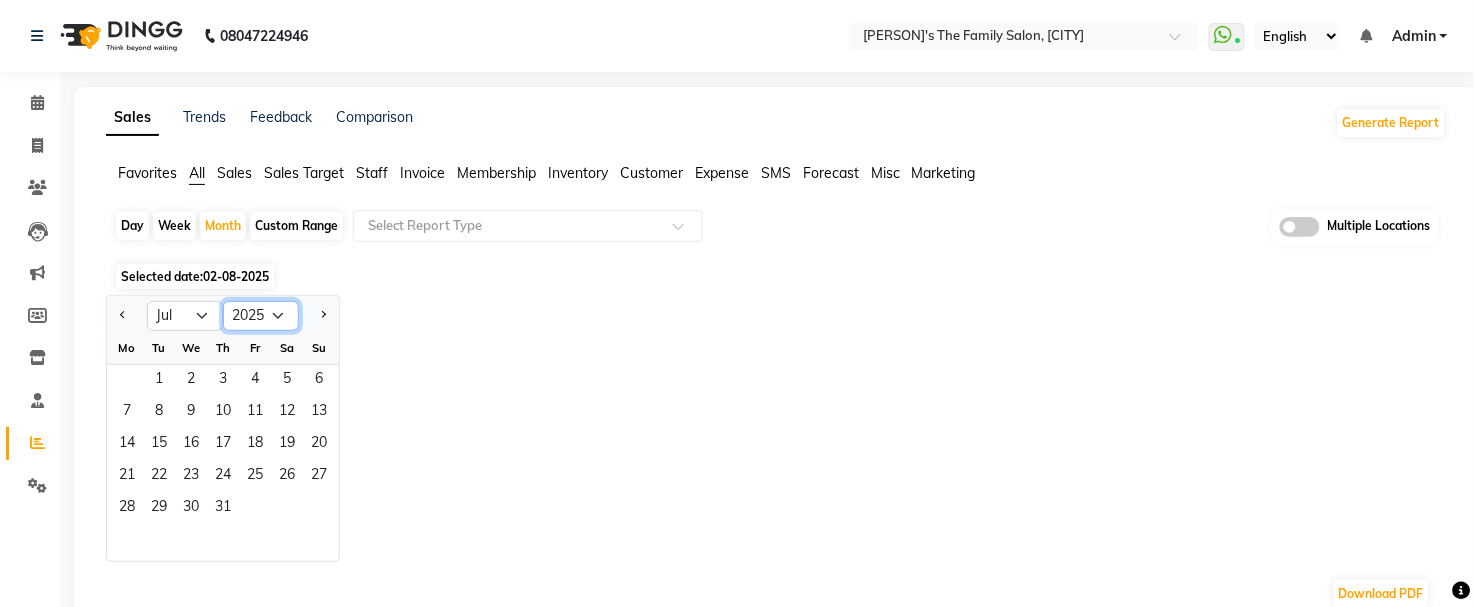 click on "2015 2016 2017 2018 2019 2020 2021 2022 2023 2024 2025 2026 2027 2028 2029 2030 2031 2032 2033 2034 2035" 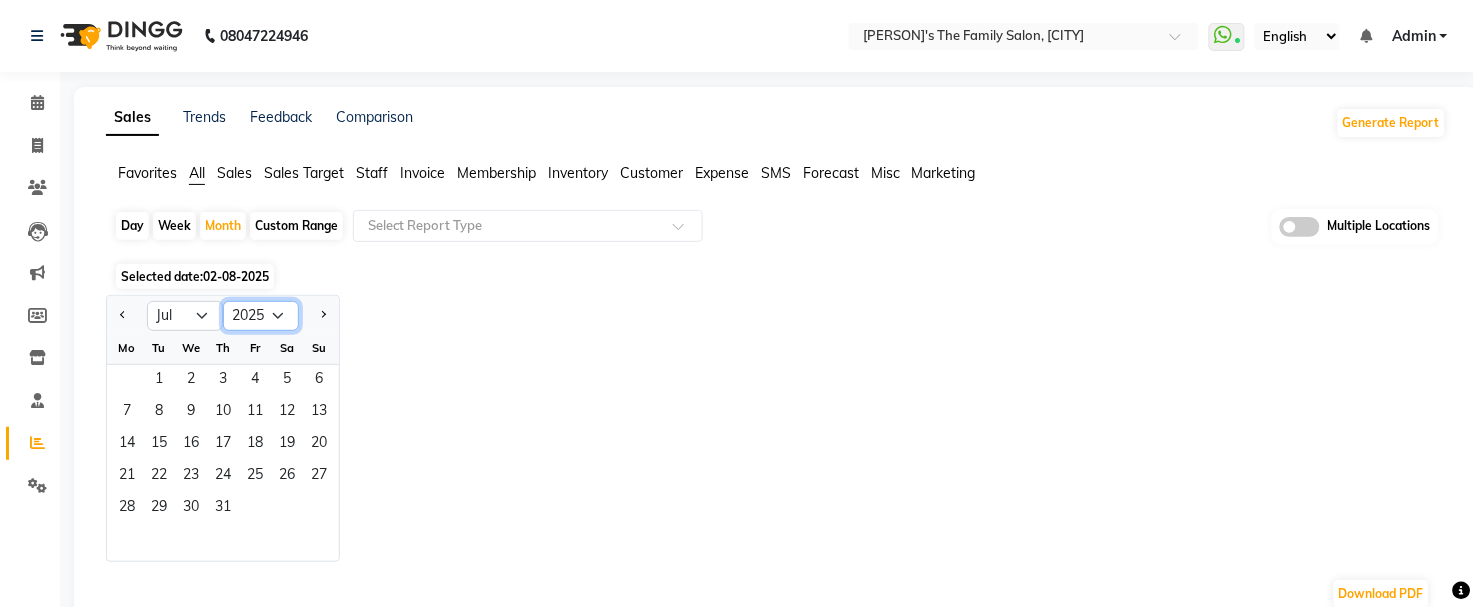 select on "2024" 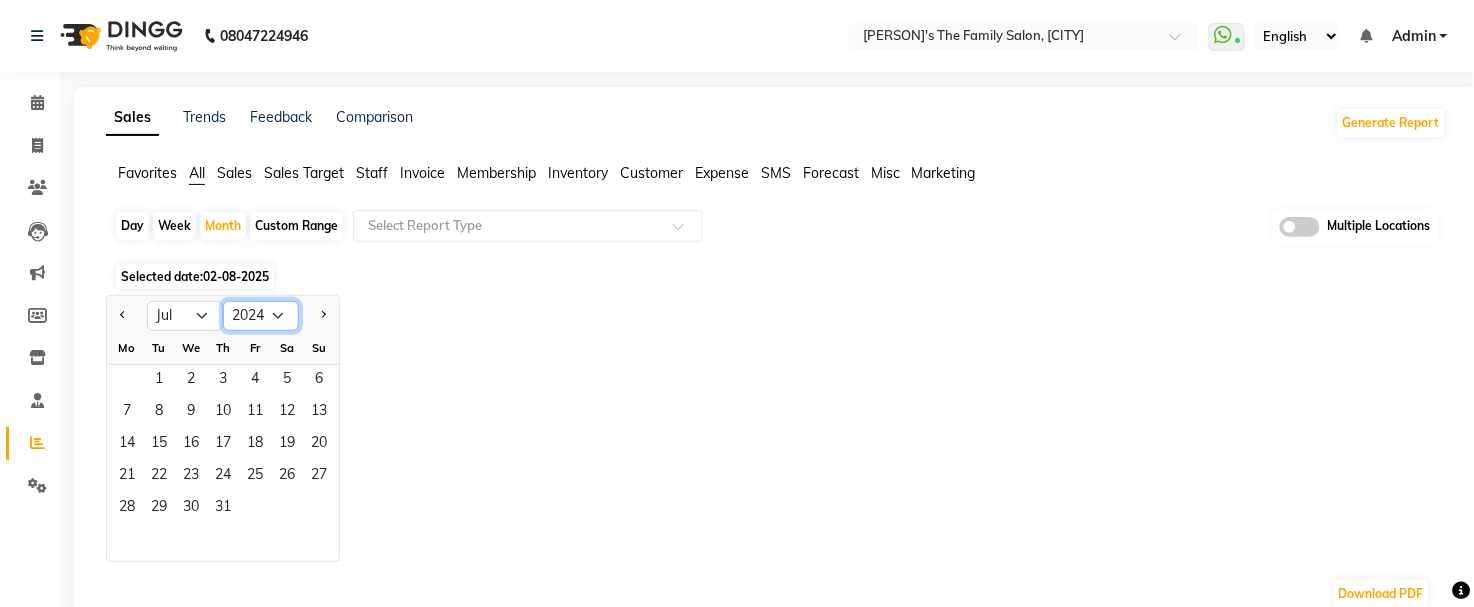 click on "2015 2016 2017 2018 2019 2020 2021 2022 2023 2024 2025 2026 2027 2028 2029 2030 2031 2032 2033 2034 2035" 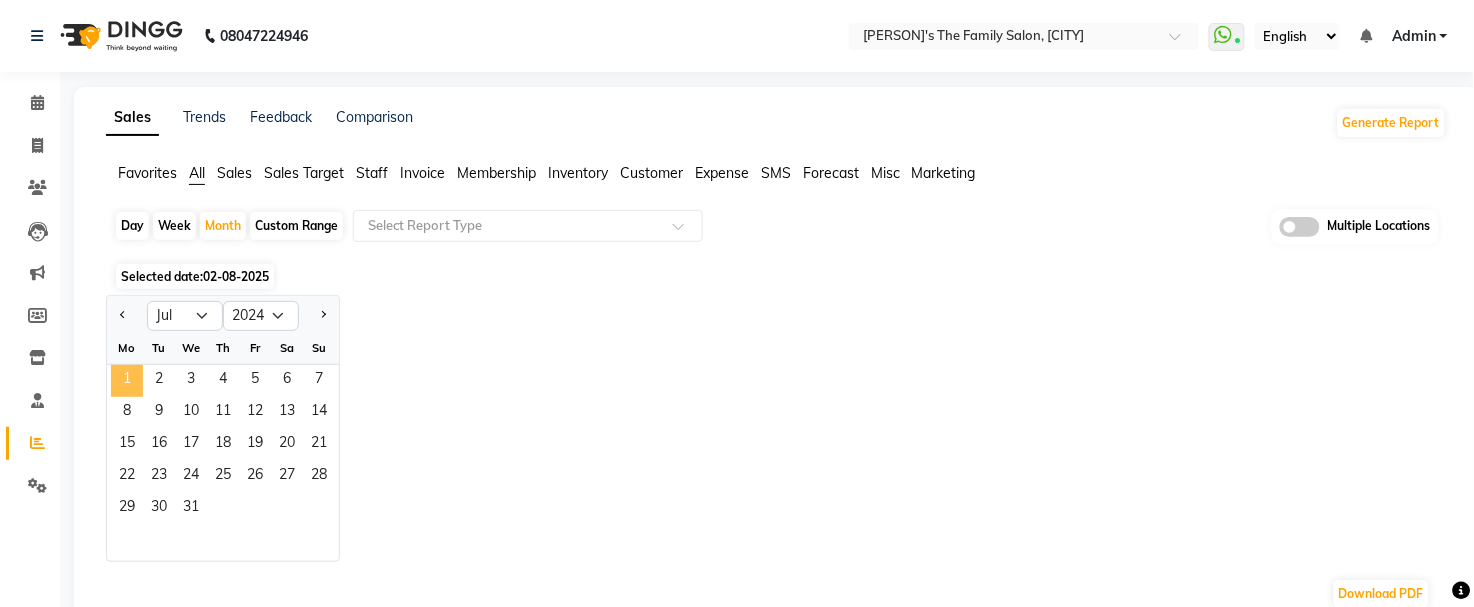 click on "1" 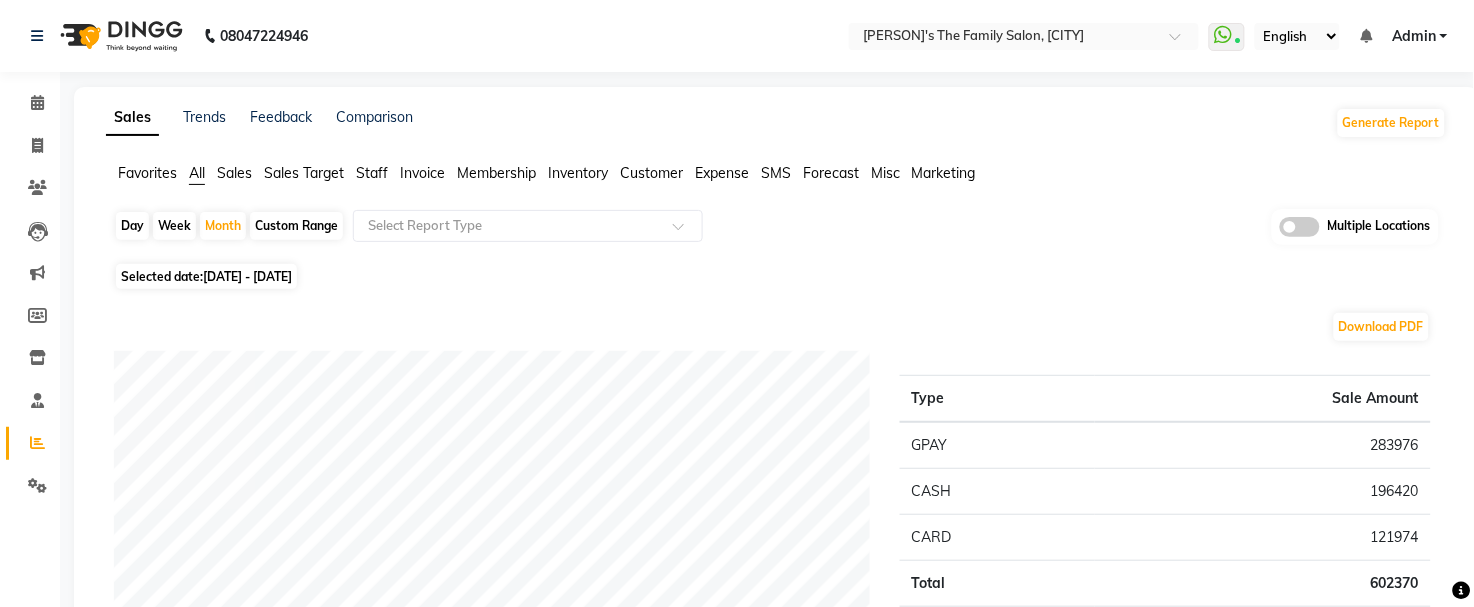 click 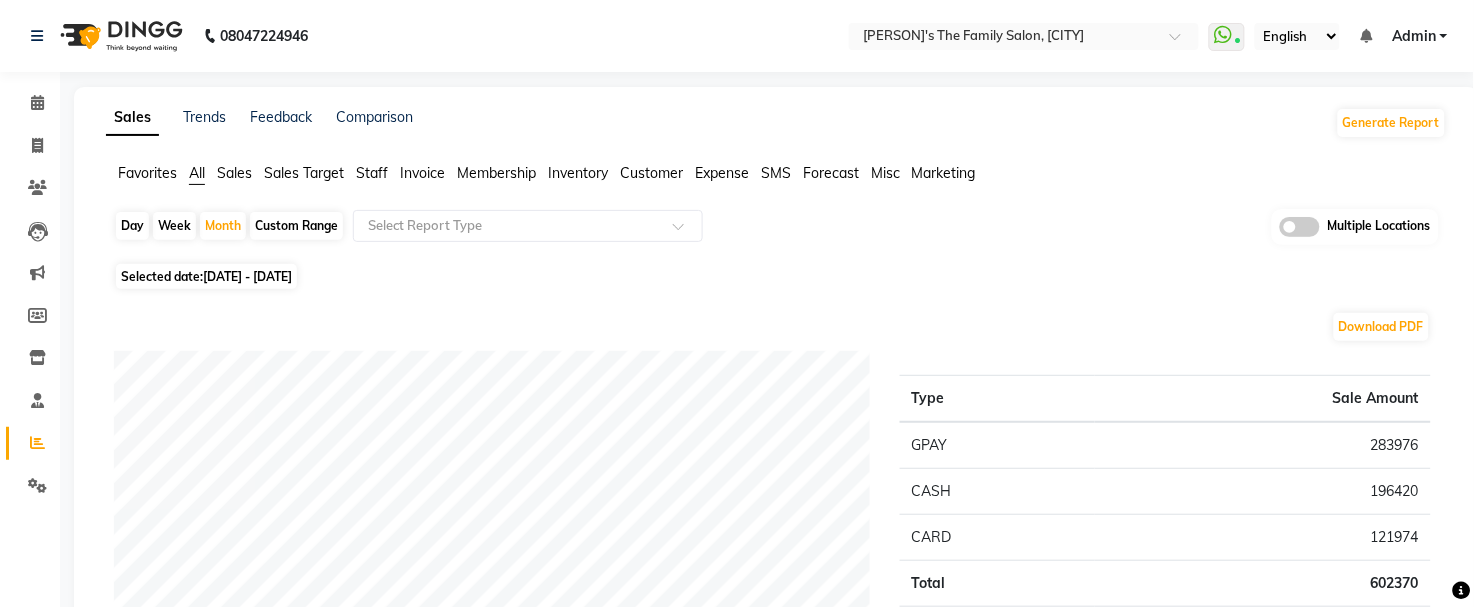 click 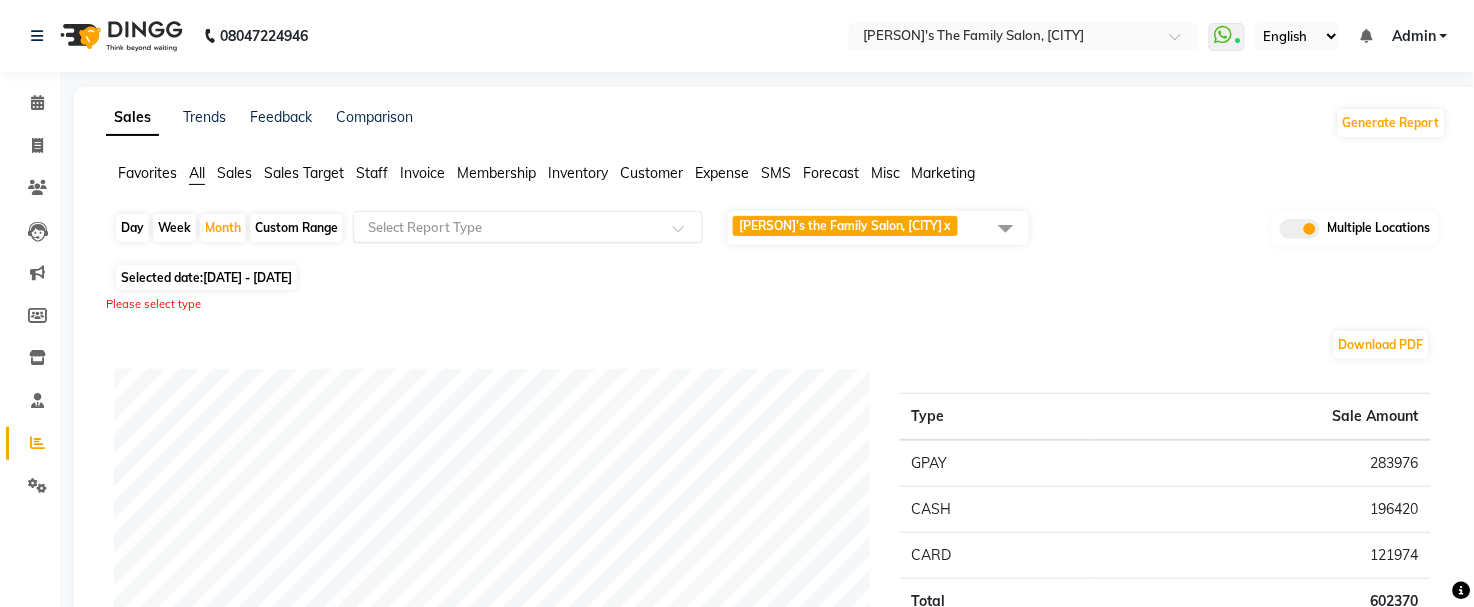 click 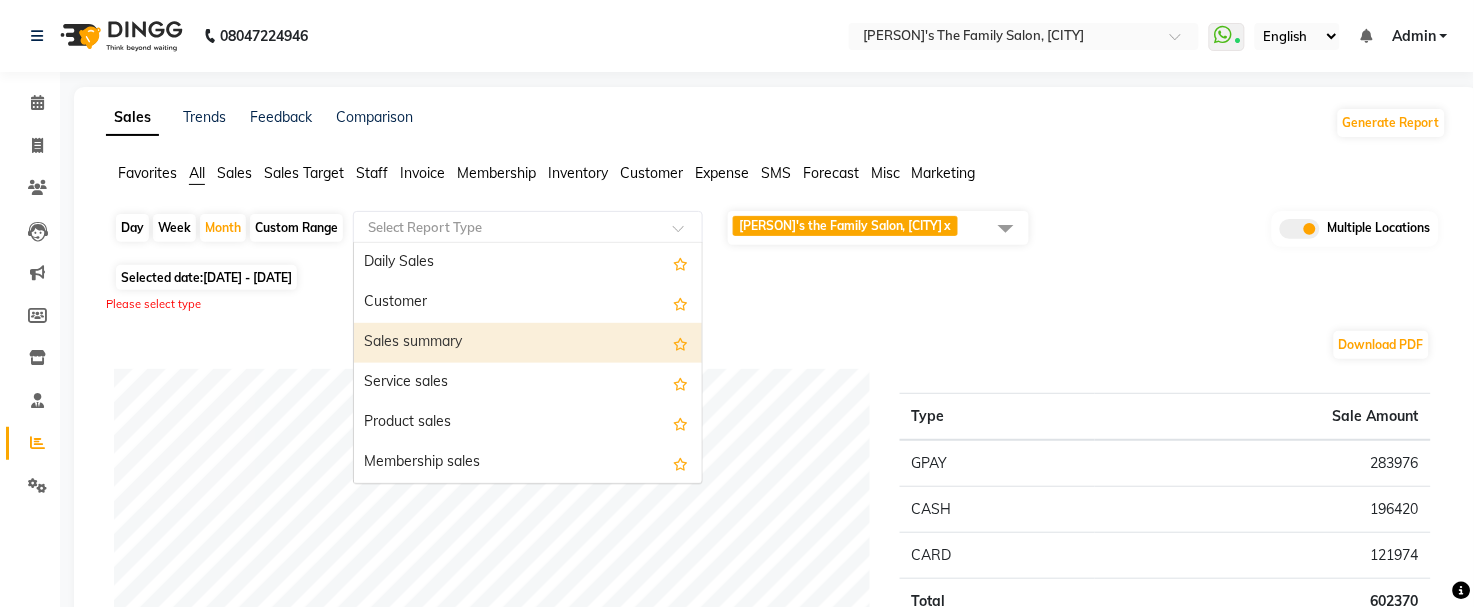 click on "Sales summary" at bounding box center [528, 343] 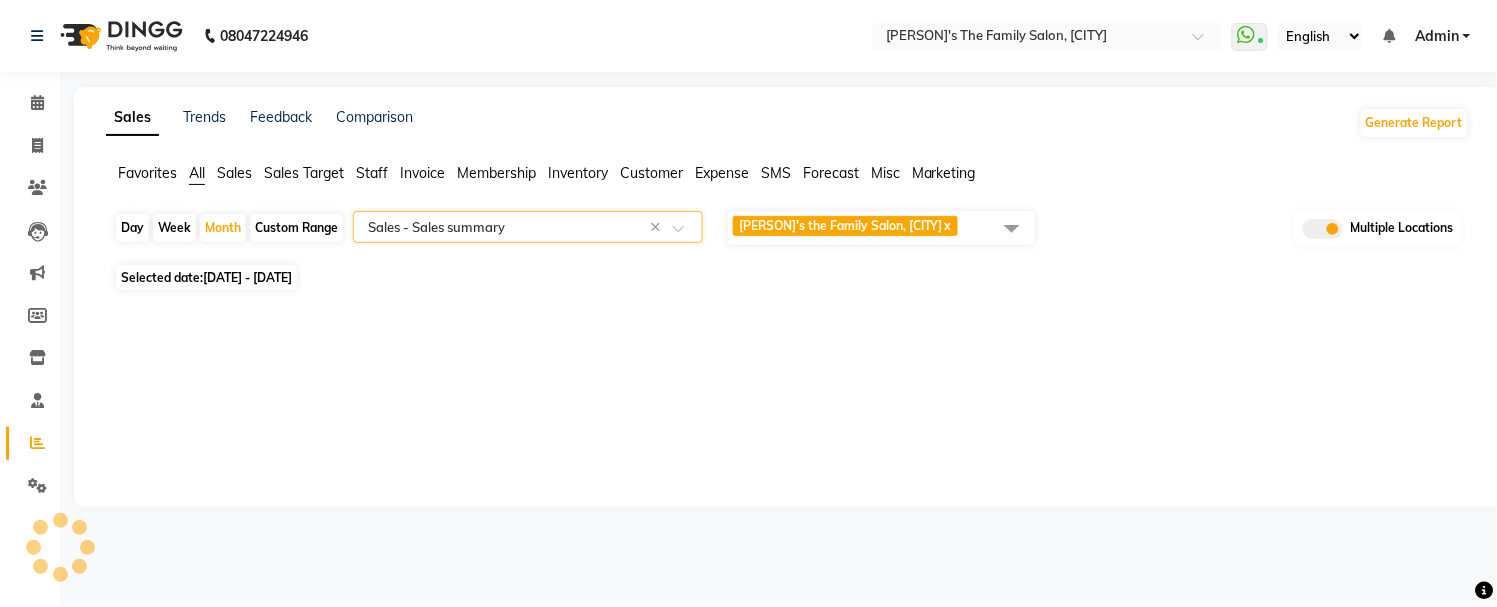 select on "full_report" 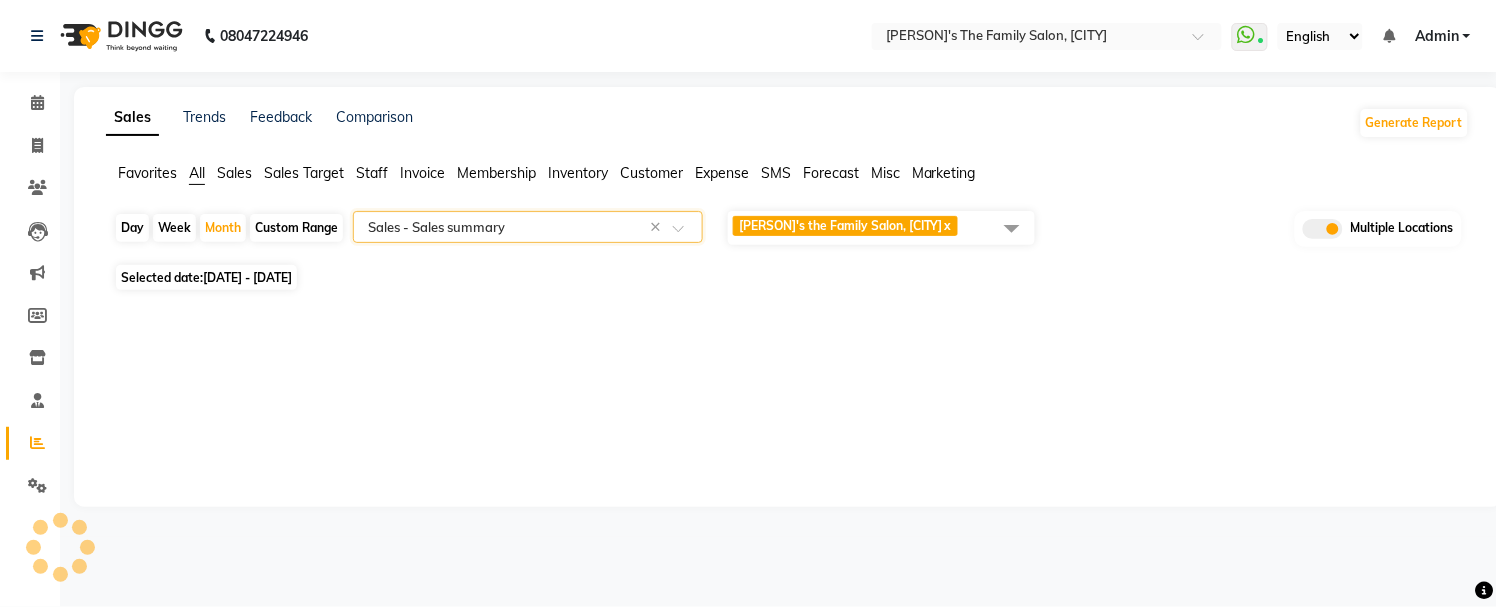 select on "csv" 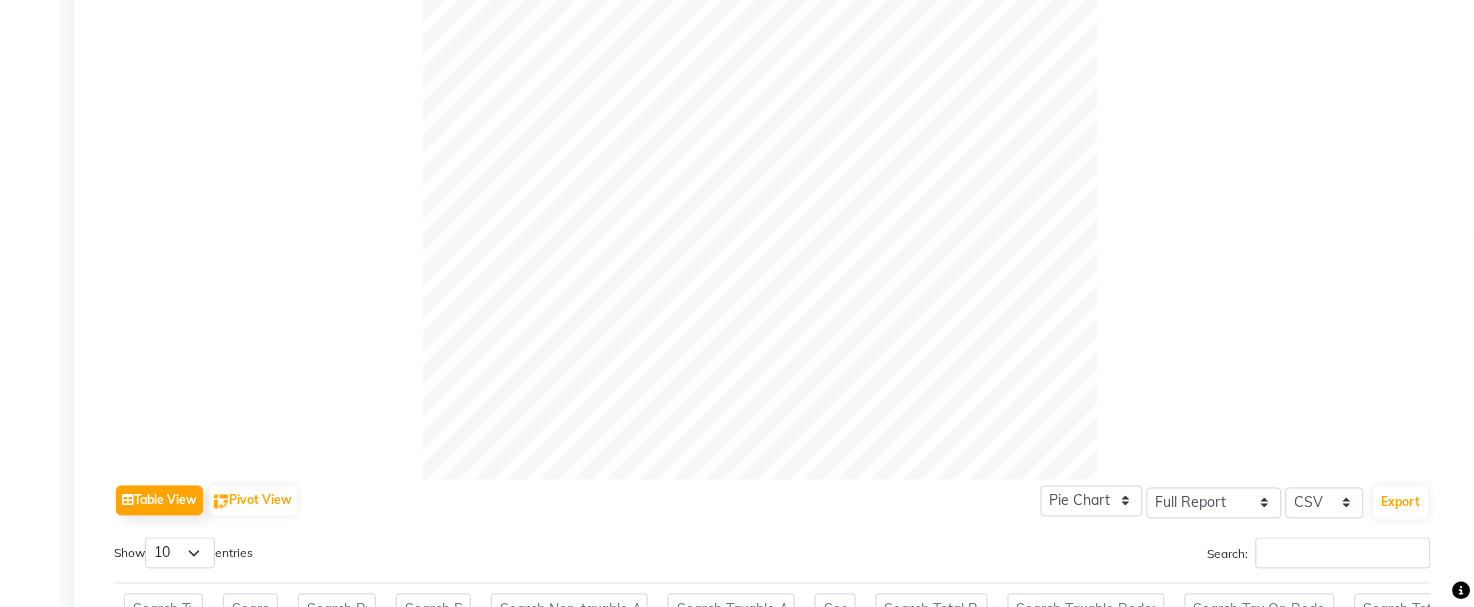 scroll, scrollTop: 1062, scrollLeft: 0, axis: vertical 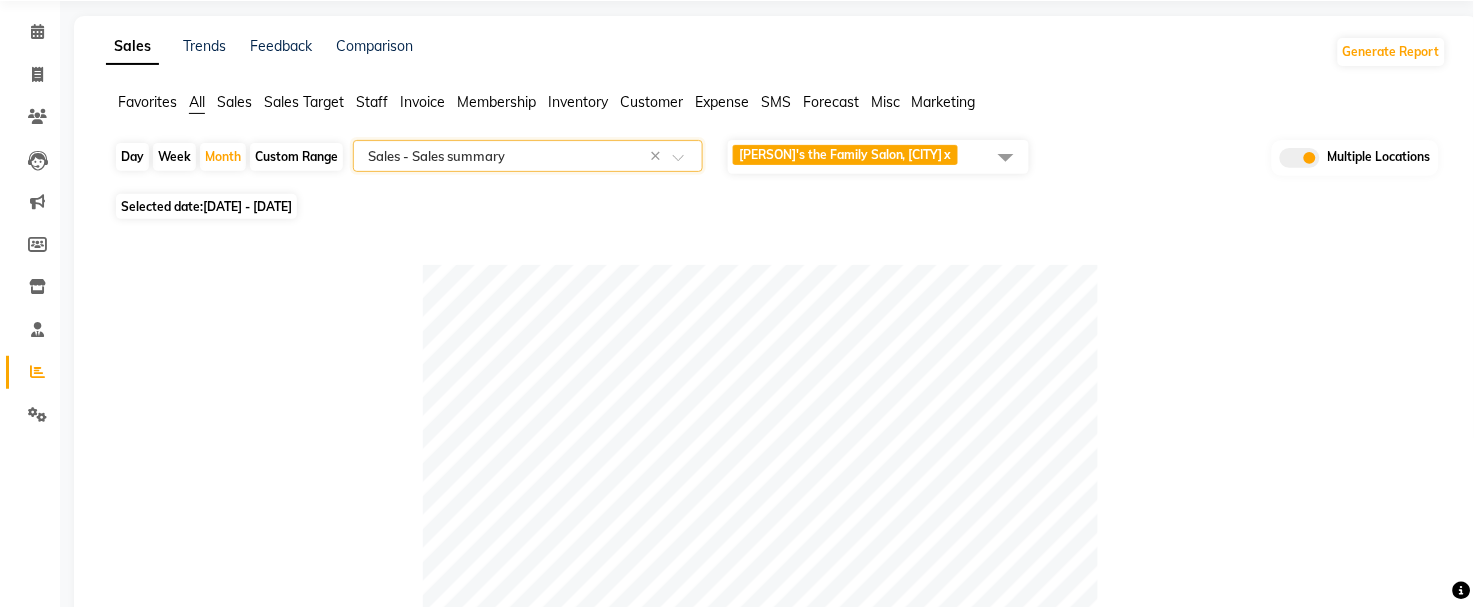 click on "[PERSON]'s the Family Salon, [CITY]  x" 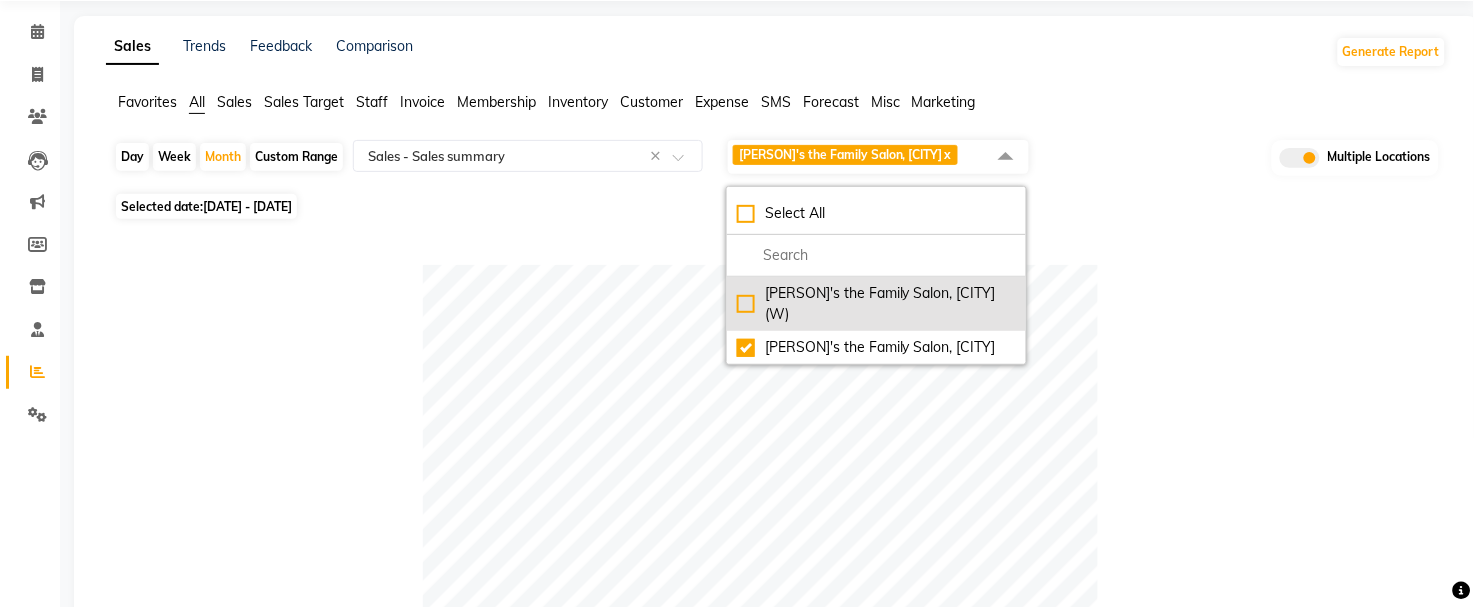 click on "[PERSON]'s the Family Salon, [CITY] (W)" 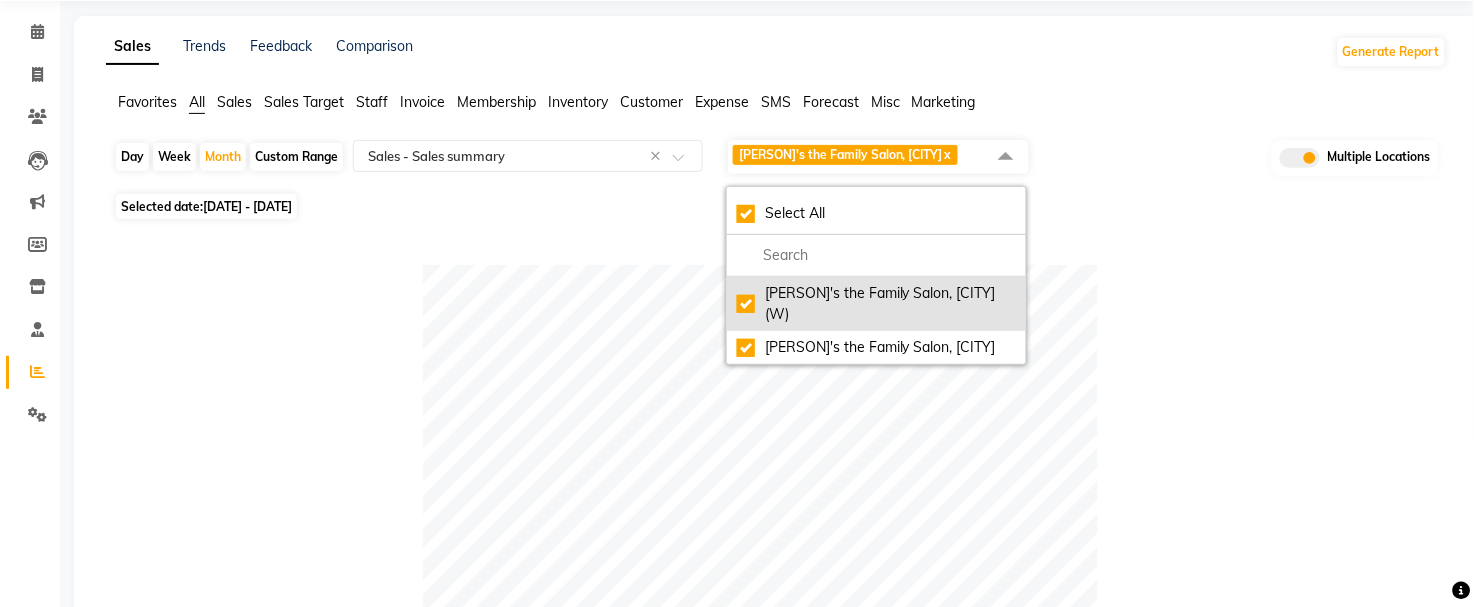 checkbox on "true" 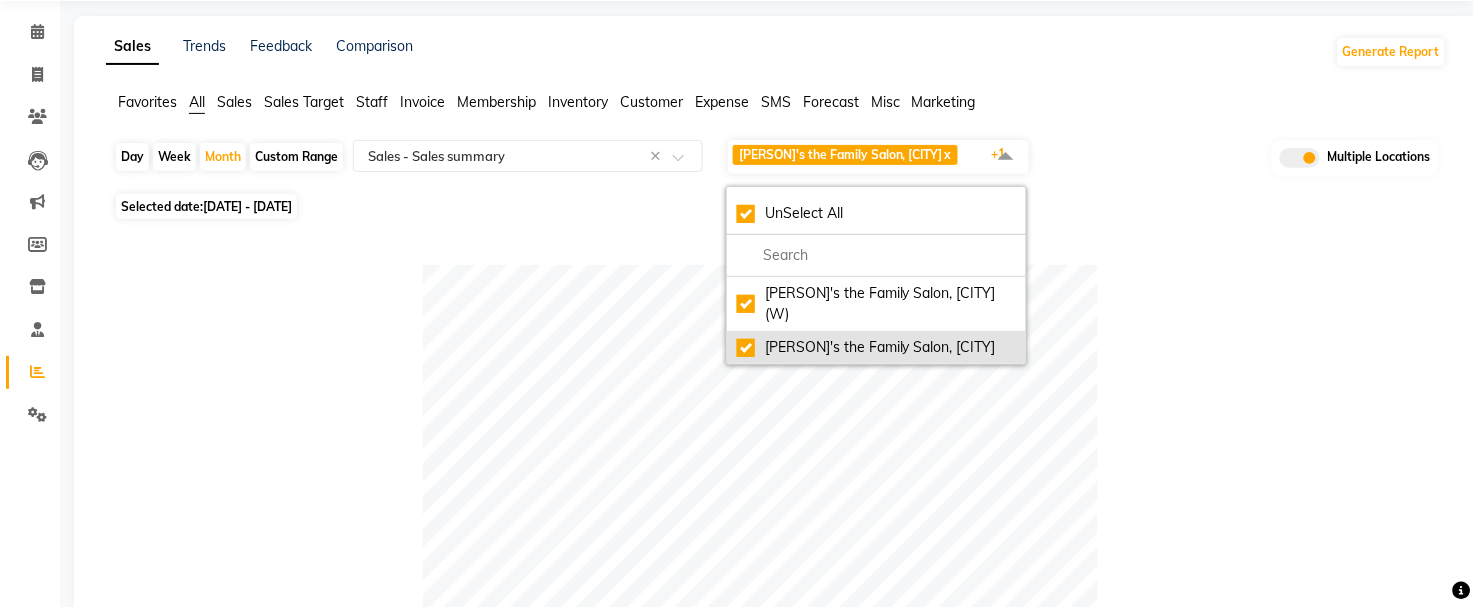 click on "[PERSON]'s the Family Salon, [CITY]" 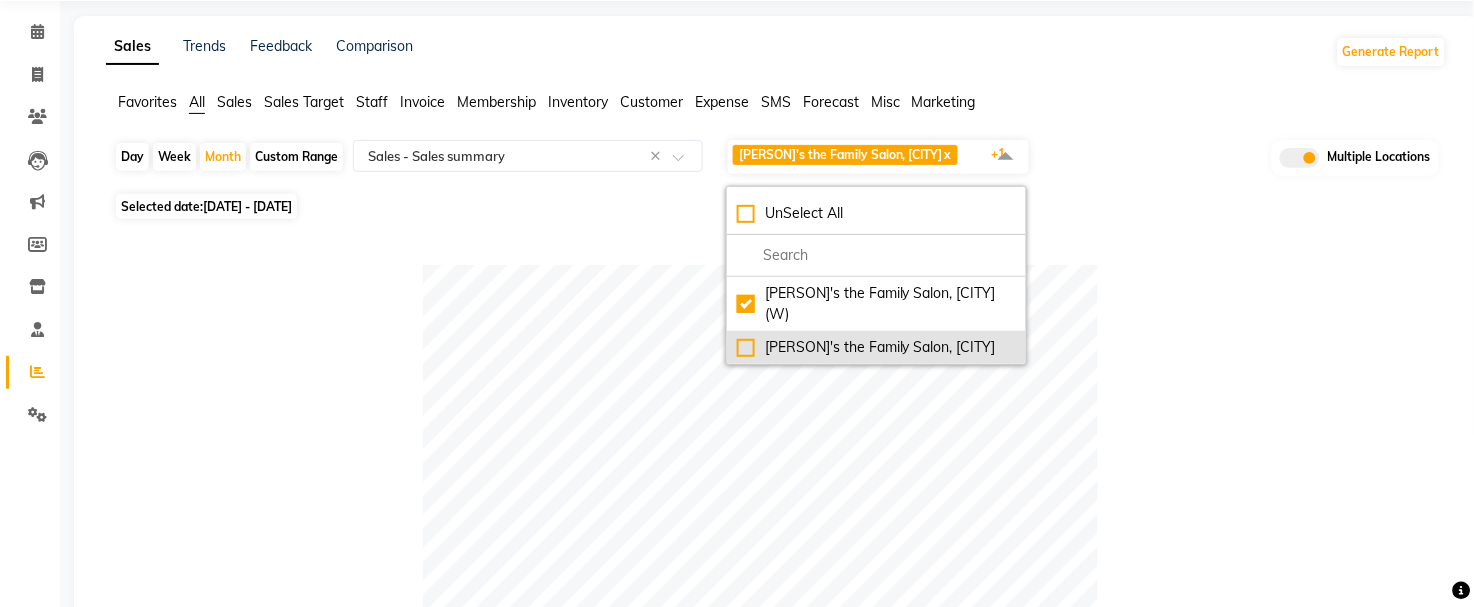 checkbox on "false" 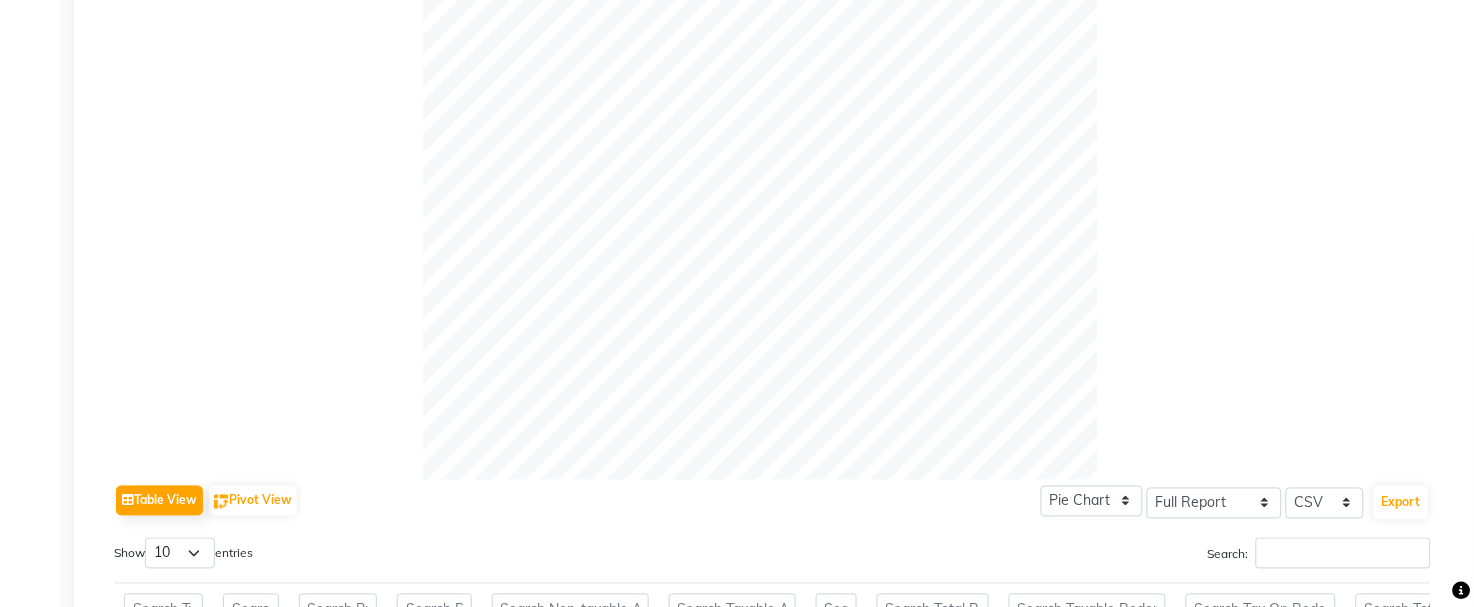 scroll, scrollTop: 1062, scrollLeft: 0, axis: vertical 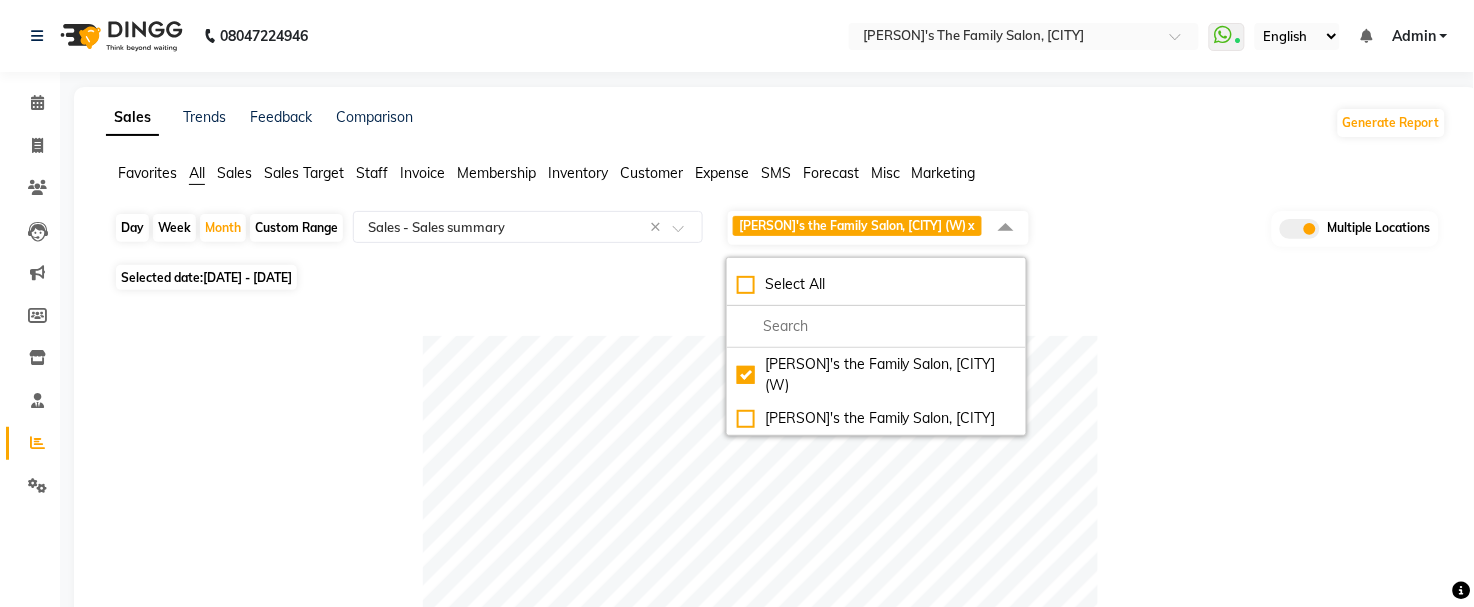 click on "[DATE] - [DATE]" 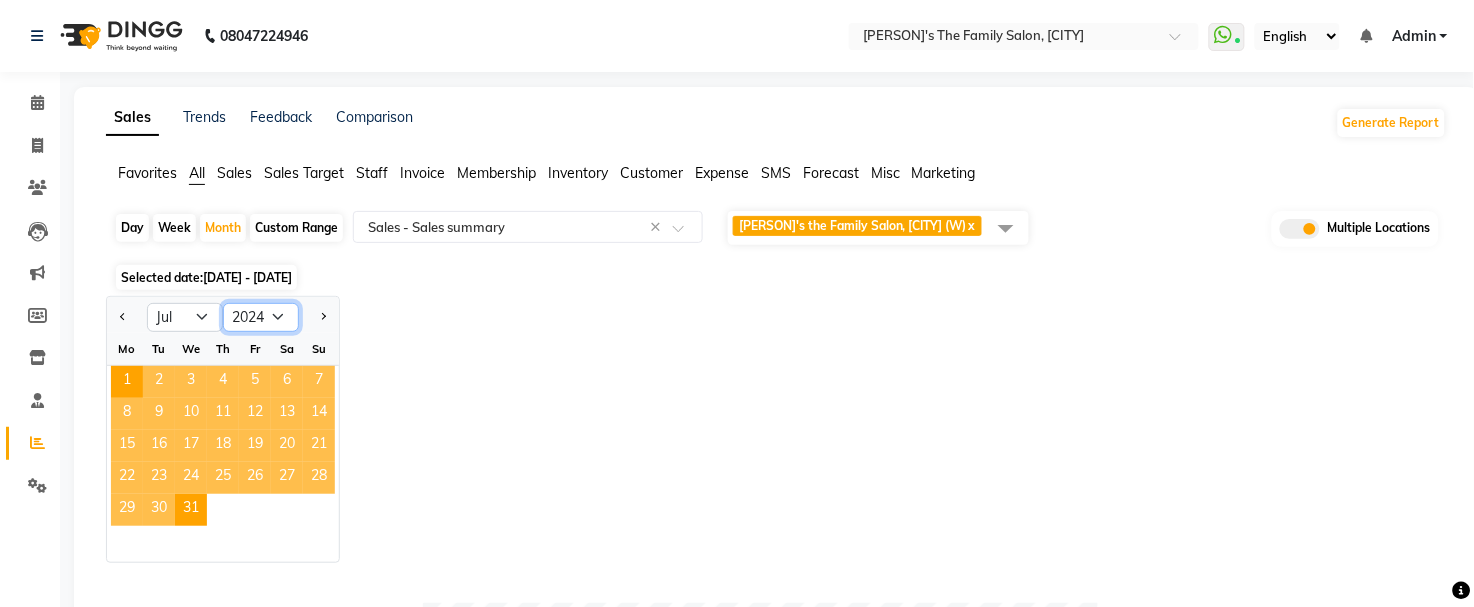 click on "2014 2015 2016 2017 2018 2019 2020 2021 2022 2023 2024 2025 2026 2027 2028 2029 2030 2031 2032 2033 2034" 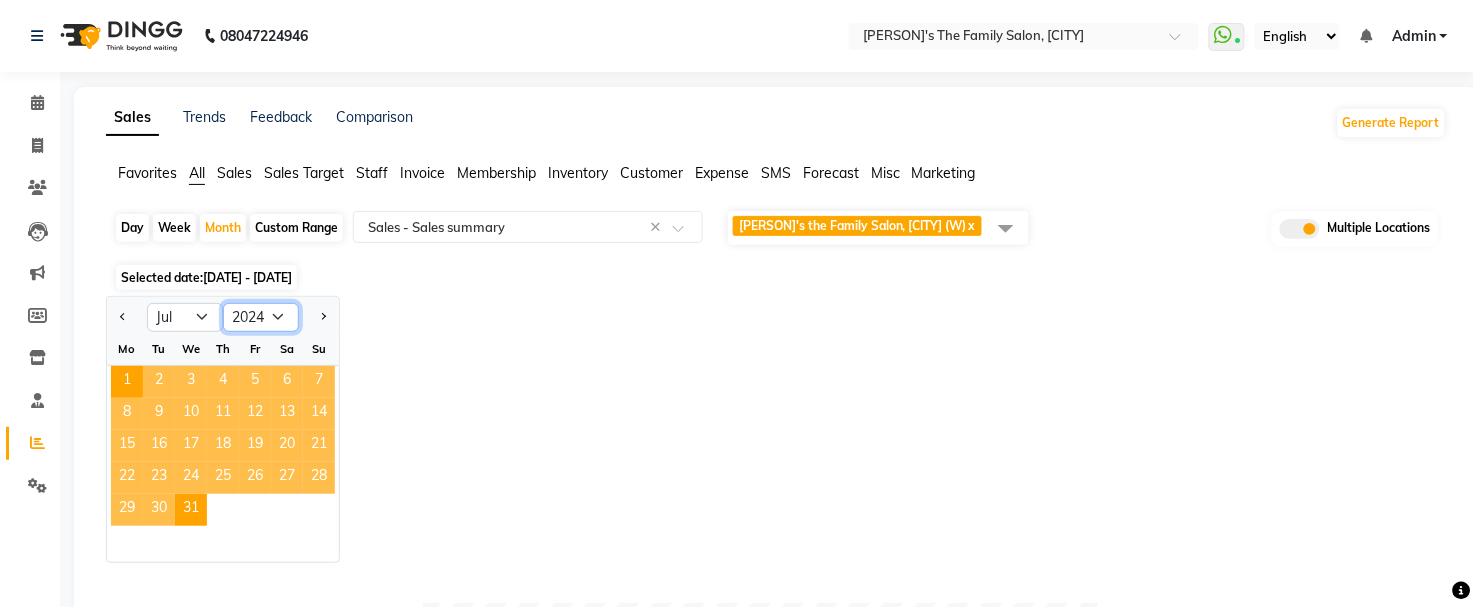 select on "2025" 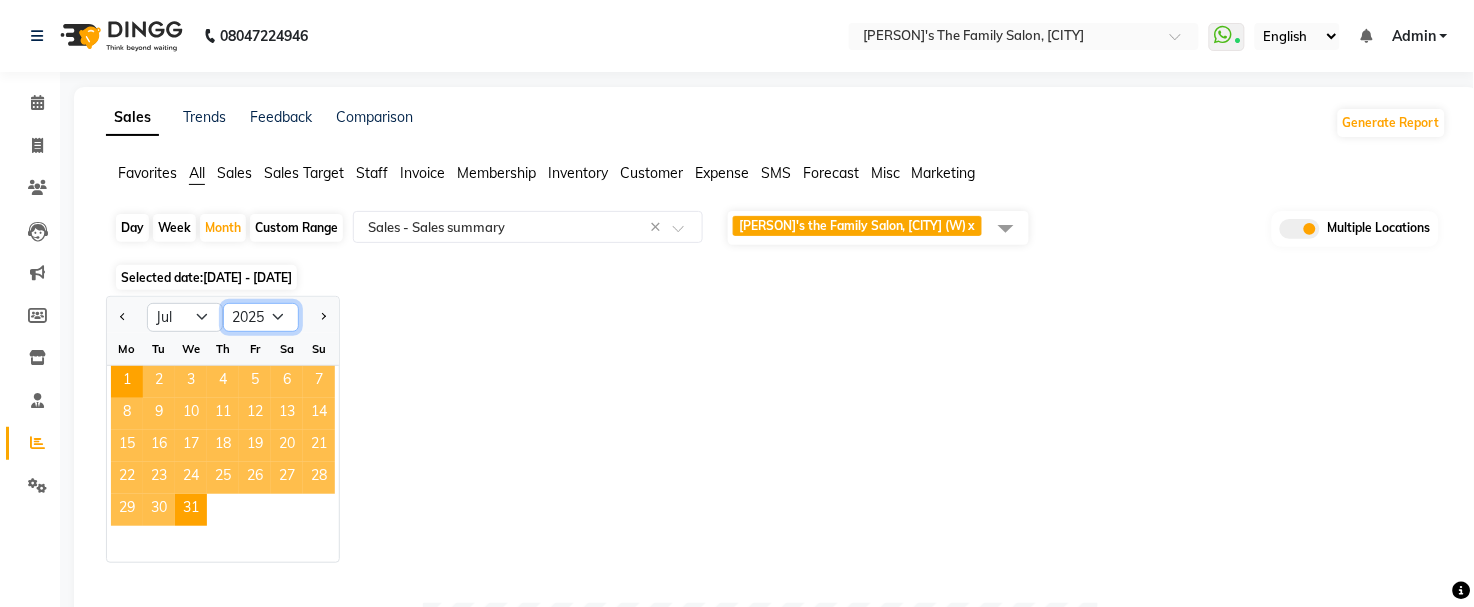 click on "2014 2015 2016 2017 2018 2019 2020 2021 2022 2023 2024 2025 2026 2027 2028 2029 2030 2031 2032 2033 2034" 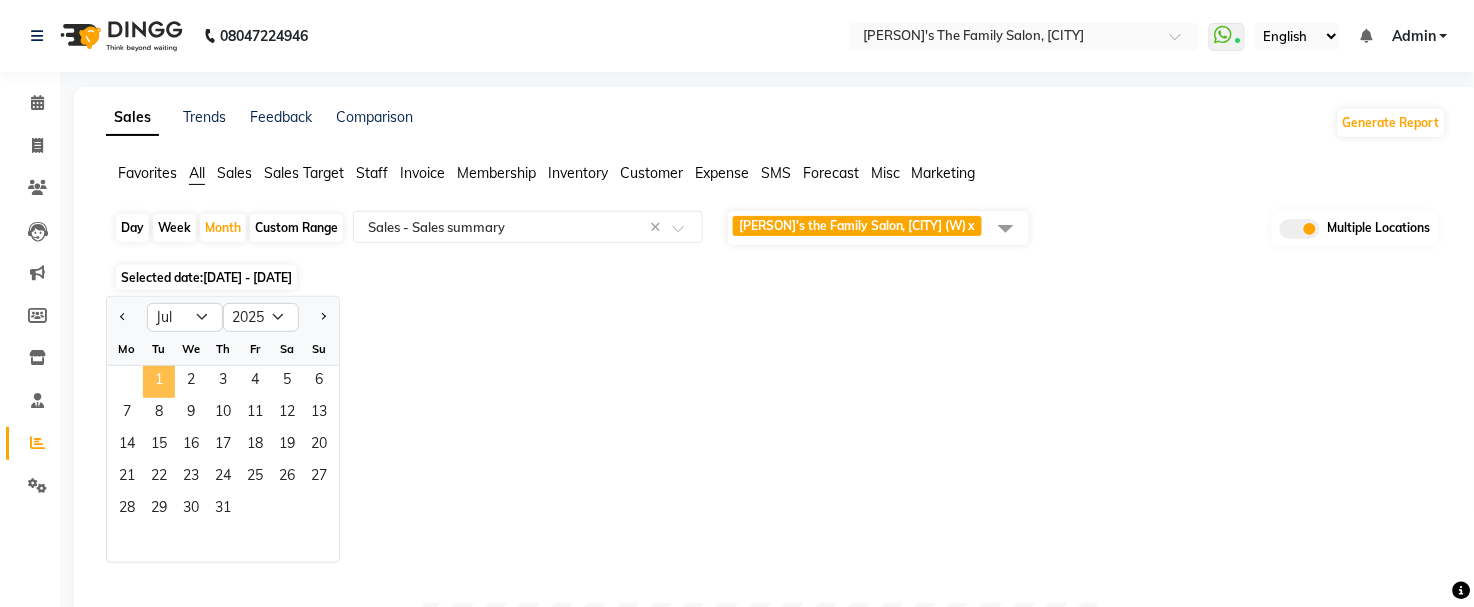 click on "1" 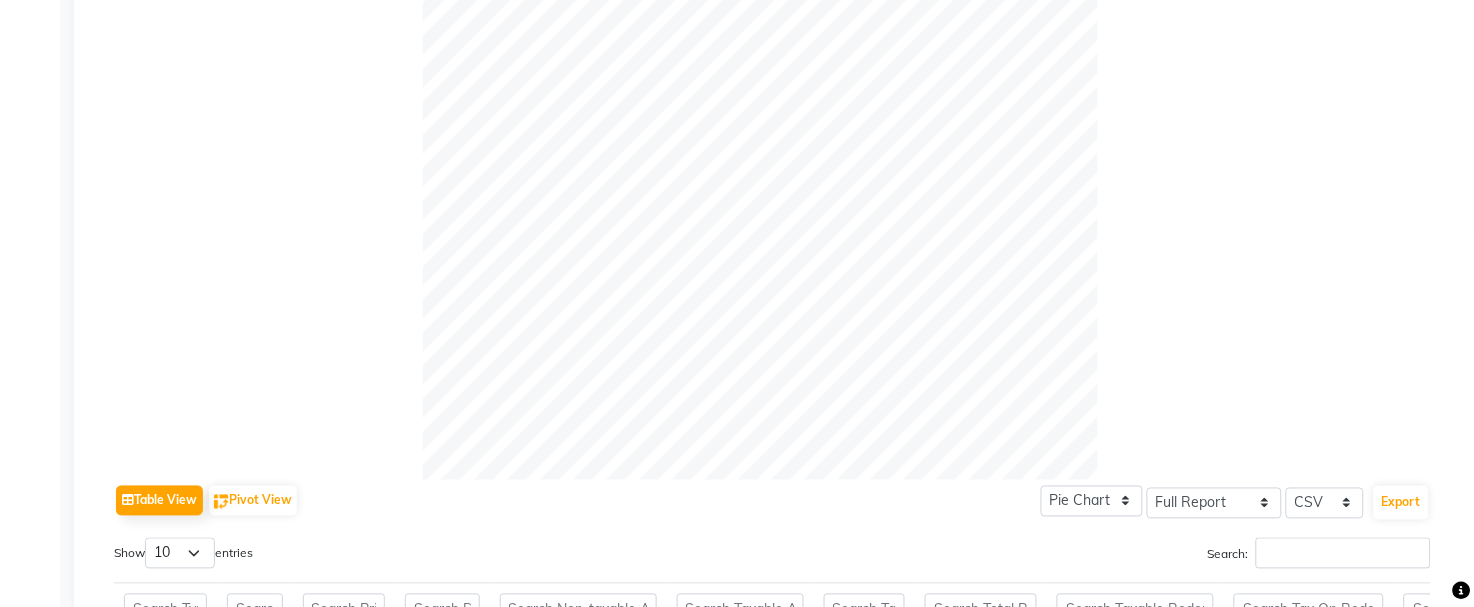 scroll, scrollTop: 1062, scrollLeft: 0, axis: vertical 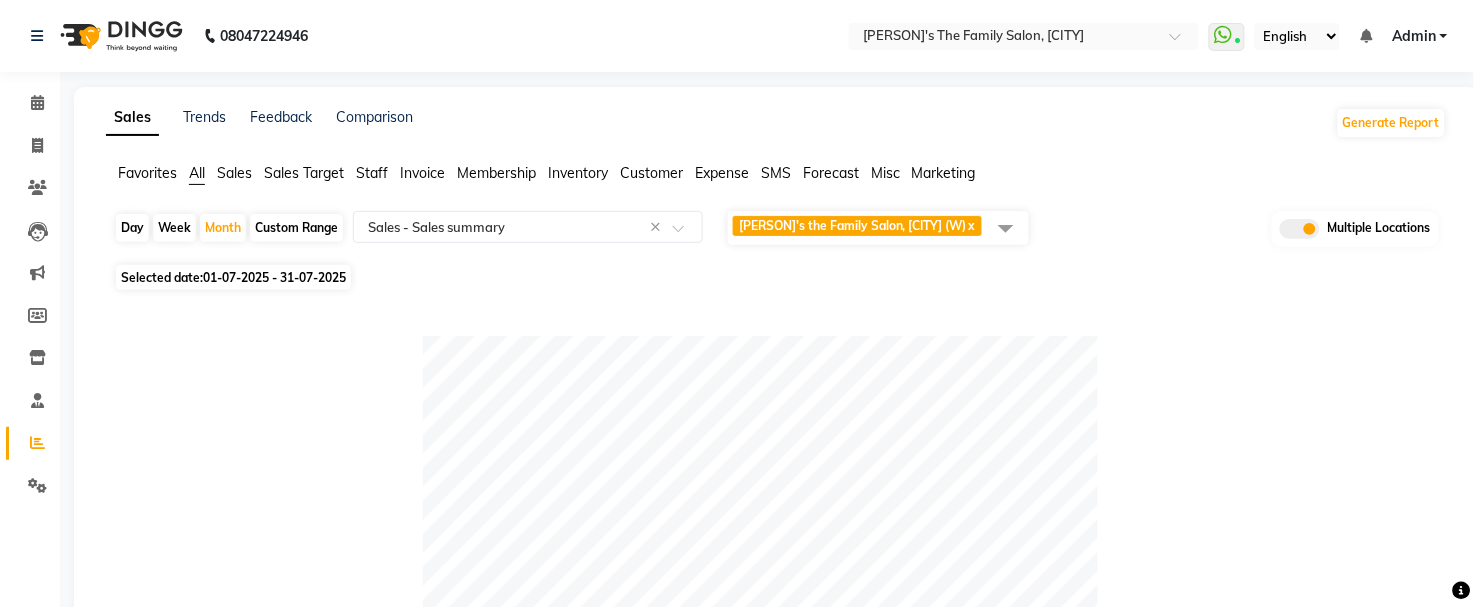 click on "01-07-2025 - 31-07-2025" 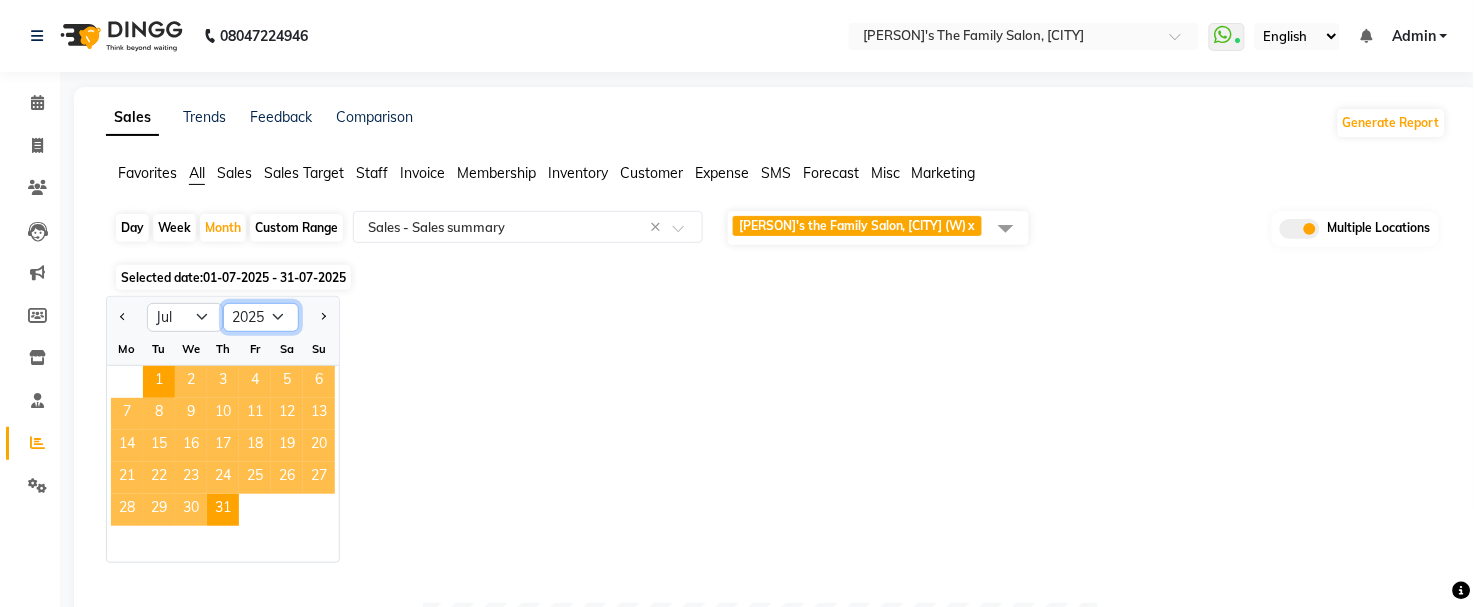 click on "2015 2016 2017 2018 2019 2020 2021 2022 2023 2024 2025 2026 2027 2028 2029 2030 2031 2032 2033 2034 2035" 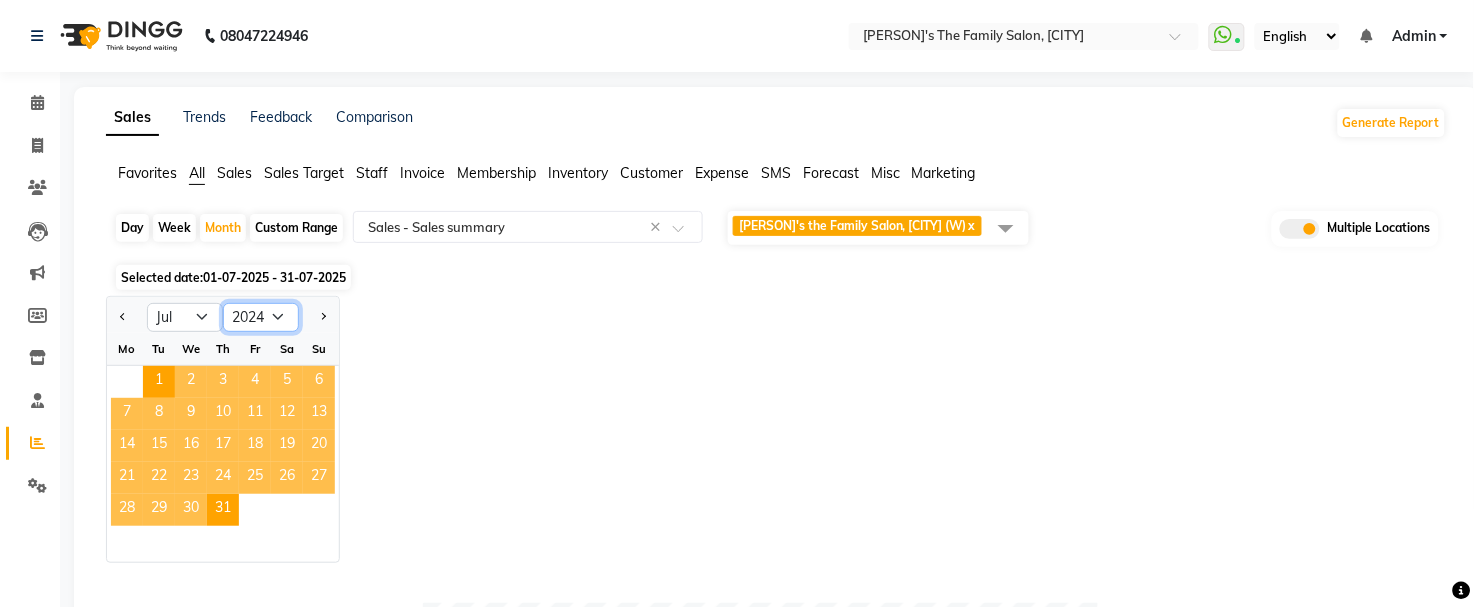 click on "2015 2016 2017 2018 2019 2020 2021 2022 2023 2024 2025 2026 2027 2028 2029 2030 2031 2032 2033 2034 2035" 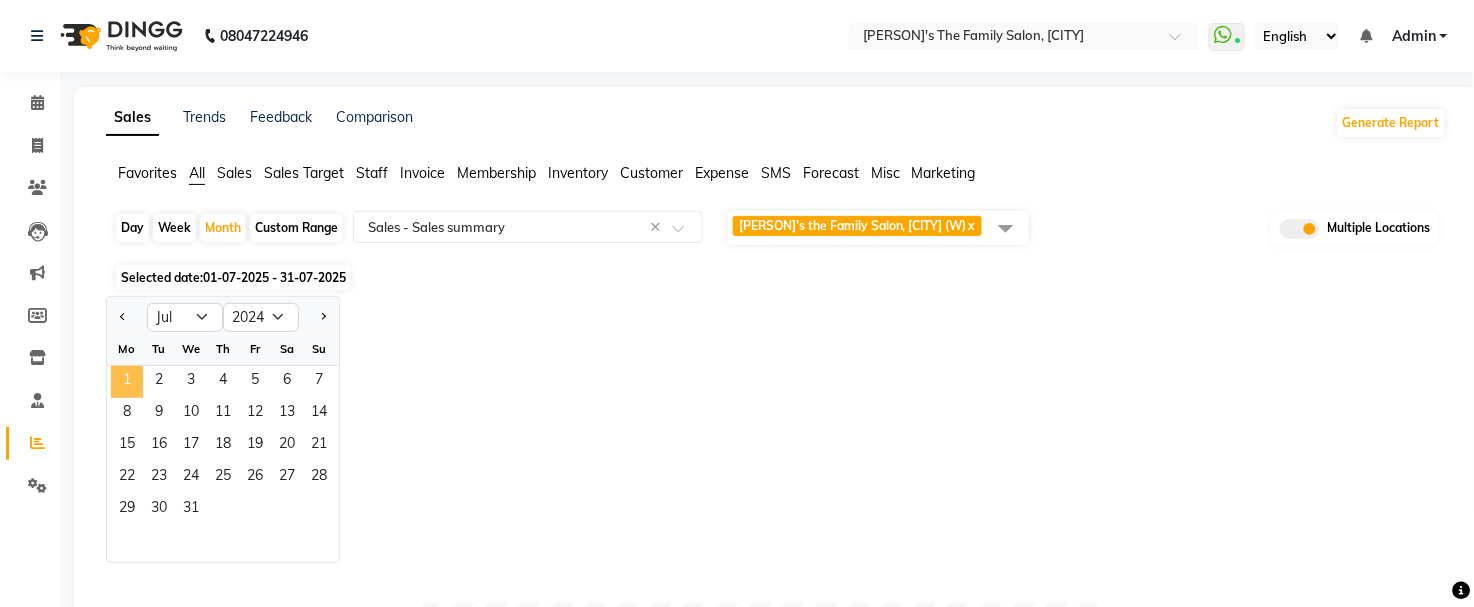 click on "1" 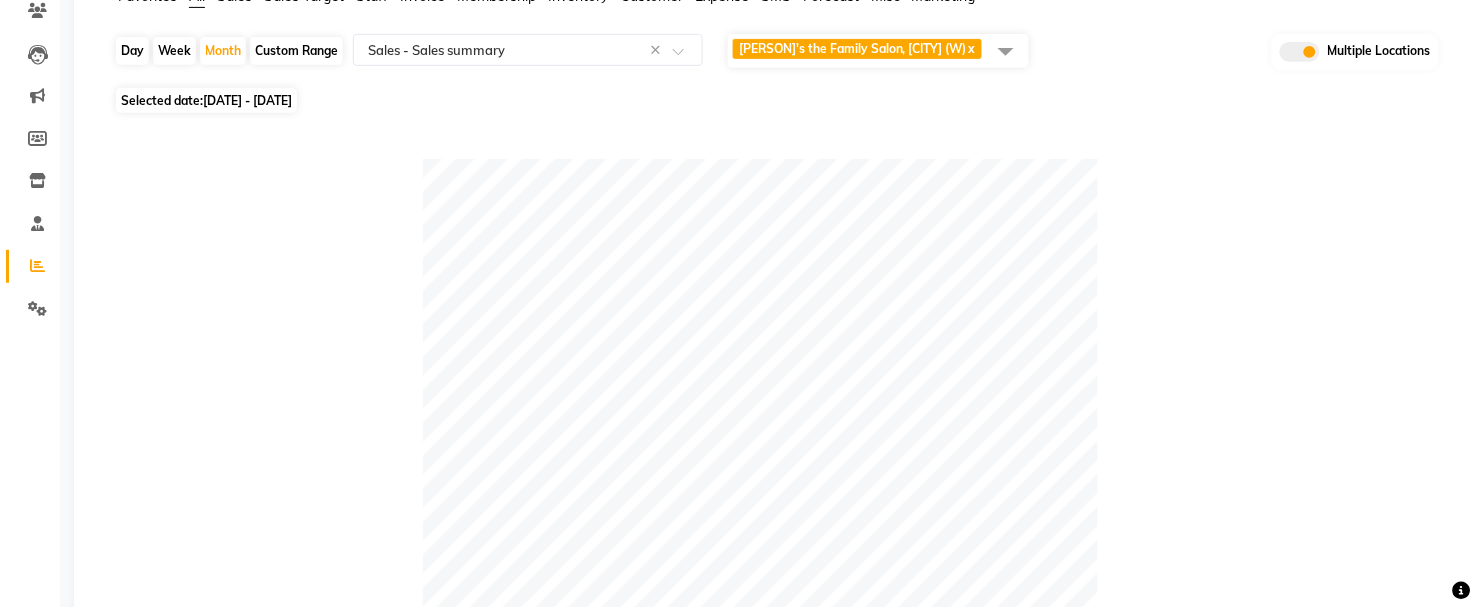 scroll, scrollTop: 118, scrollLeft: 0, axis: vertical 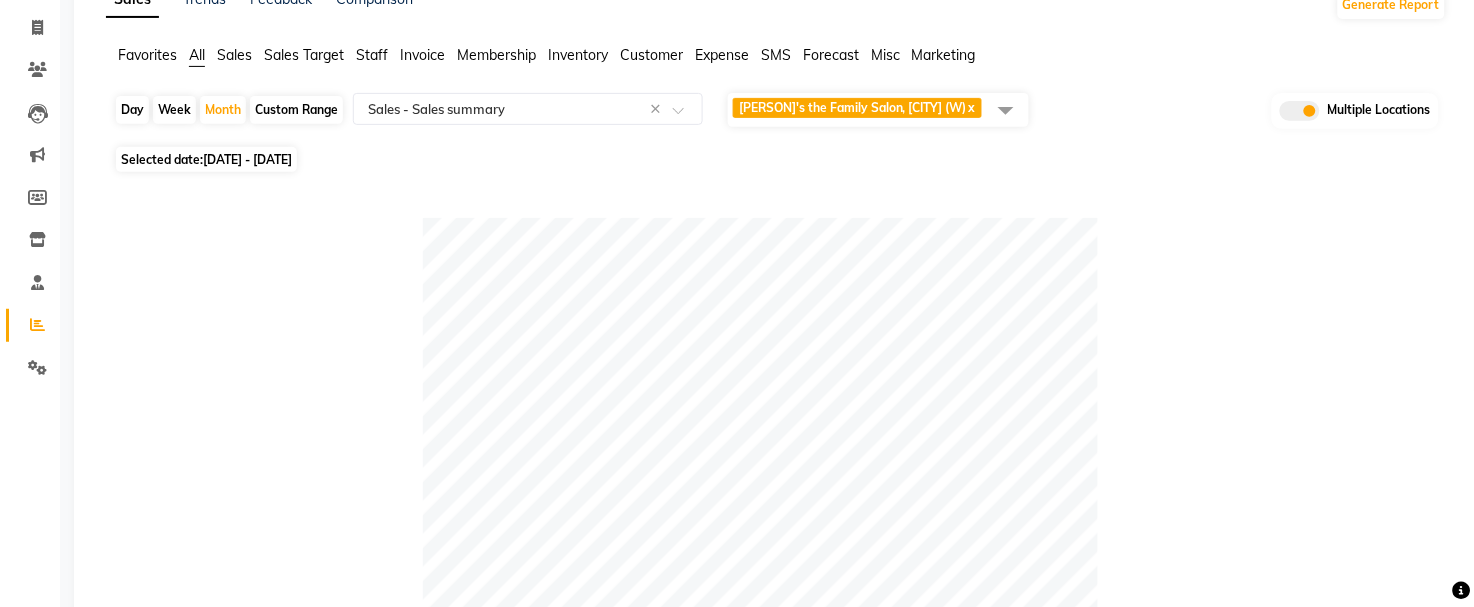 click 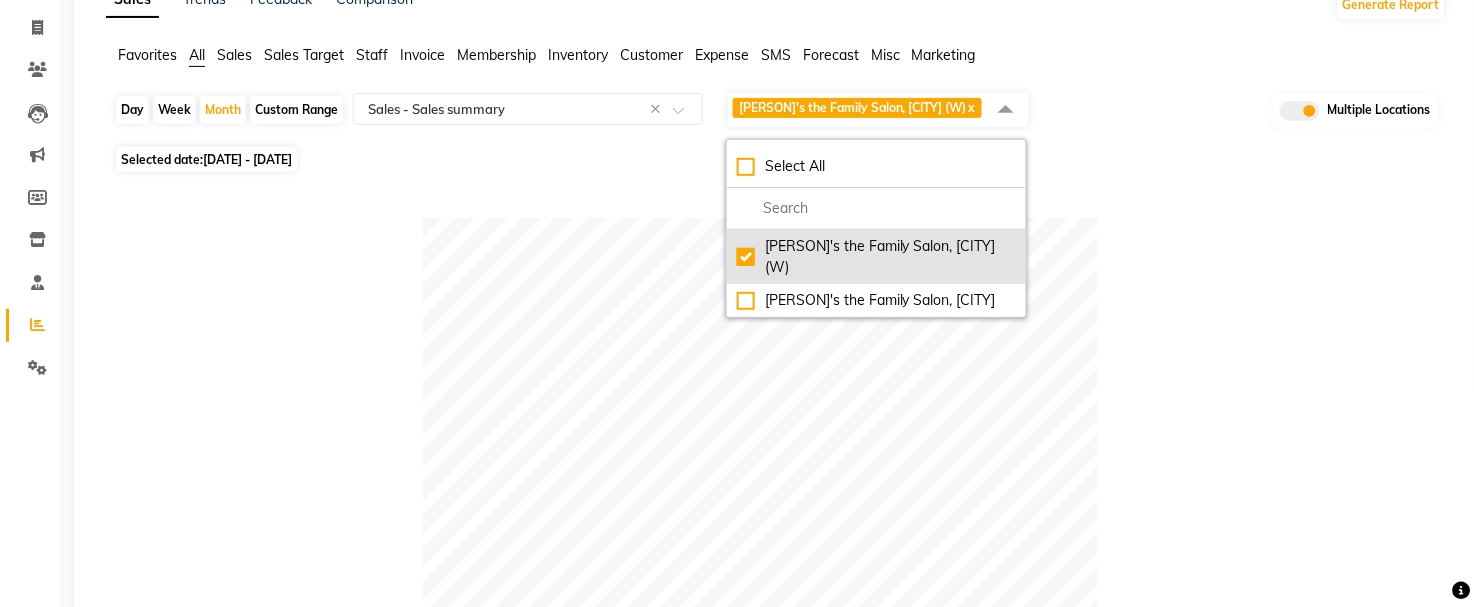 click on "[PERSON]'s the Family Salon, [CITY] (W)" 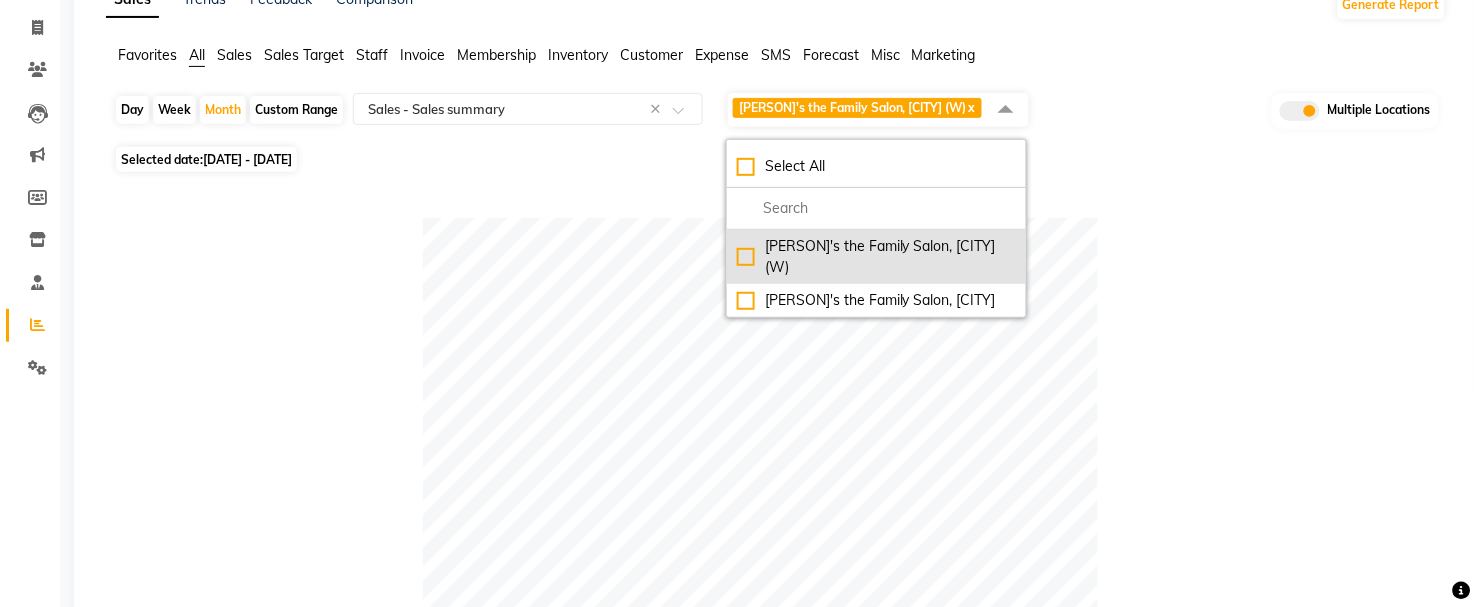 checkbox on "false" 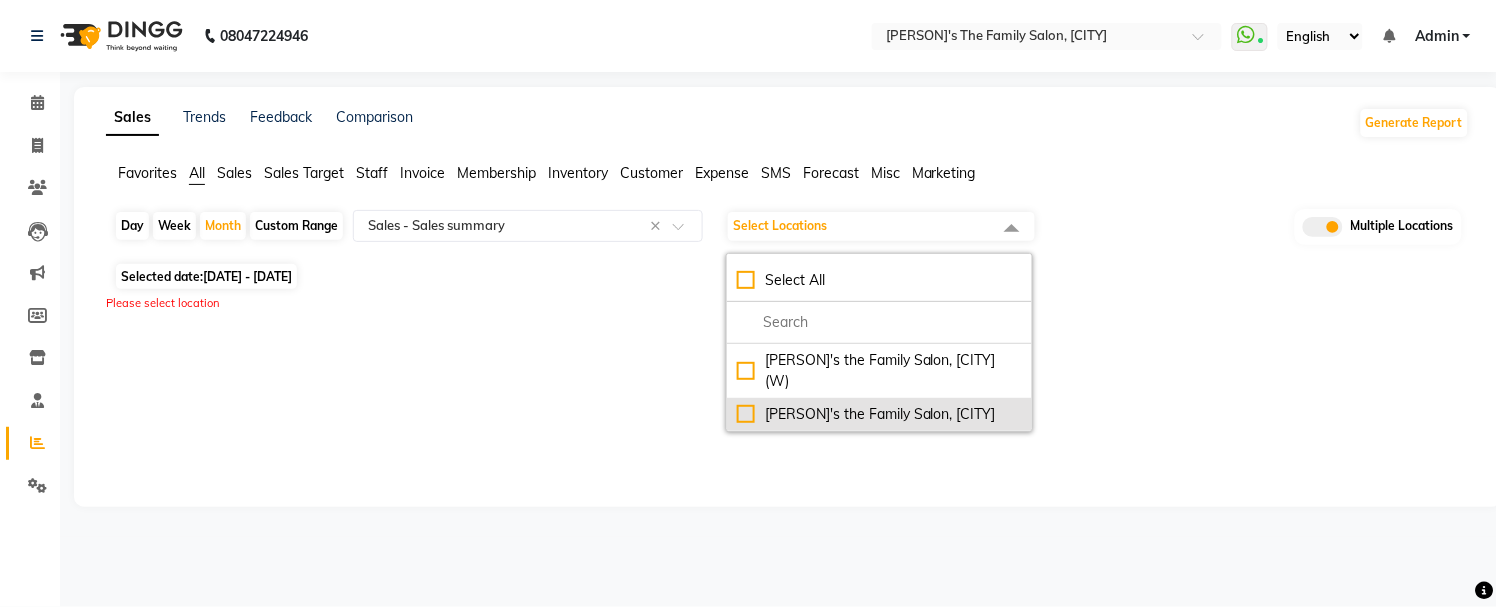 click on "[PERSON]'s the Family Salon, [CITY]" 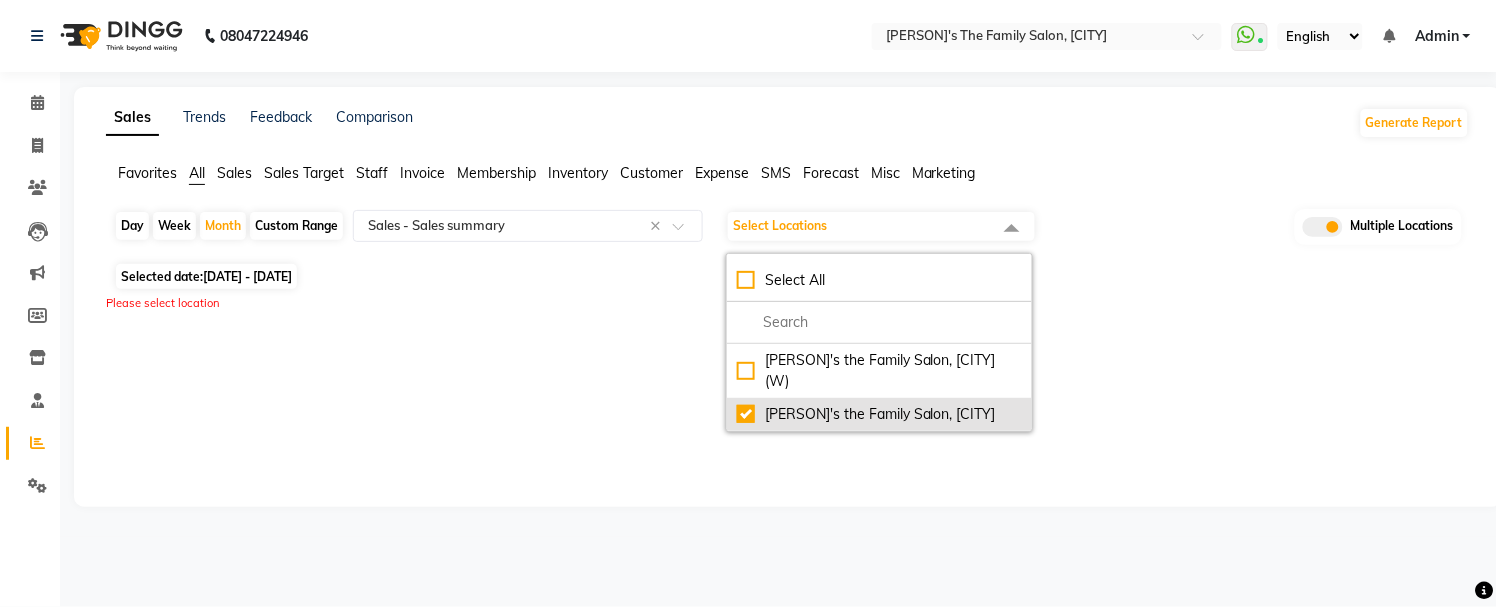 checkbox on "true" 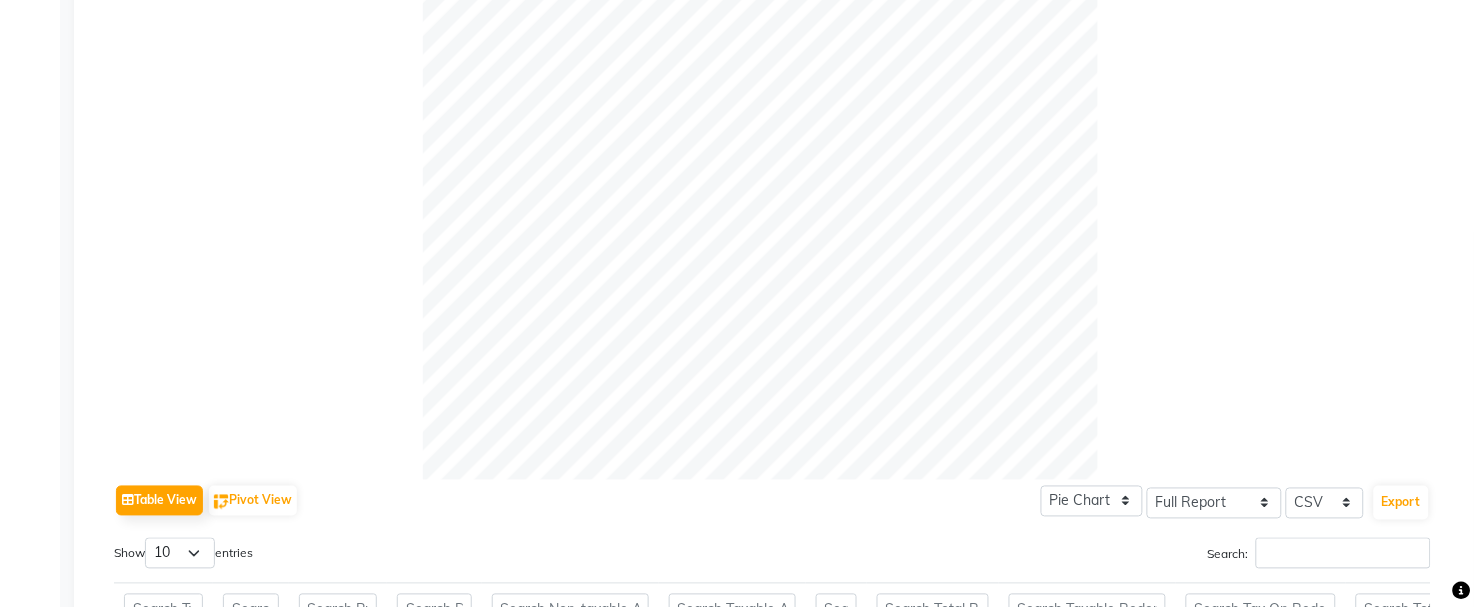 scroll, scrollTop: 1062, scrollLeft: 0, axis: vertical 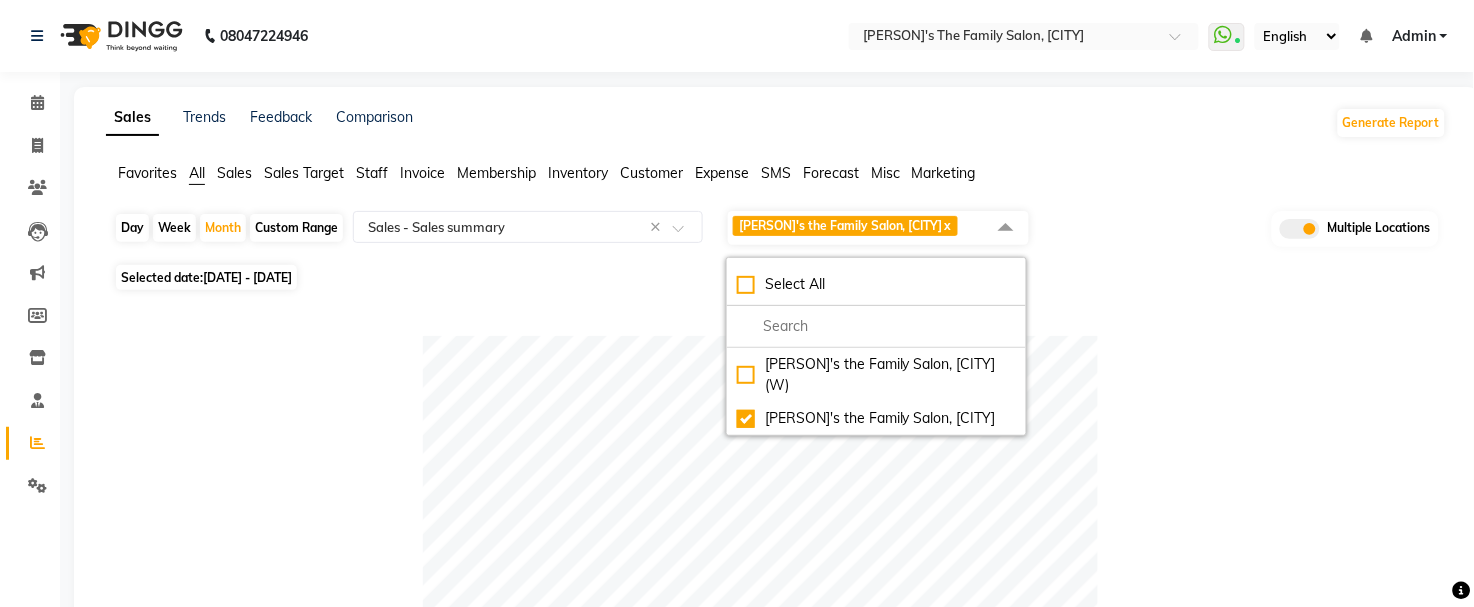 click on "[DATE] - [DATE]" 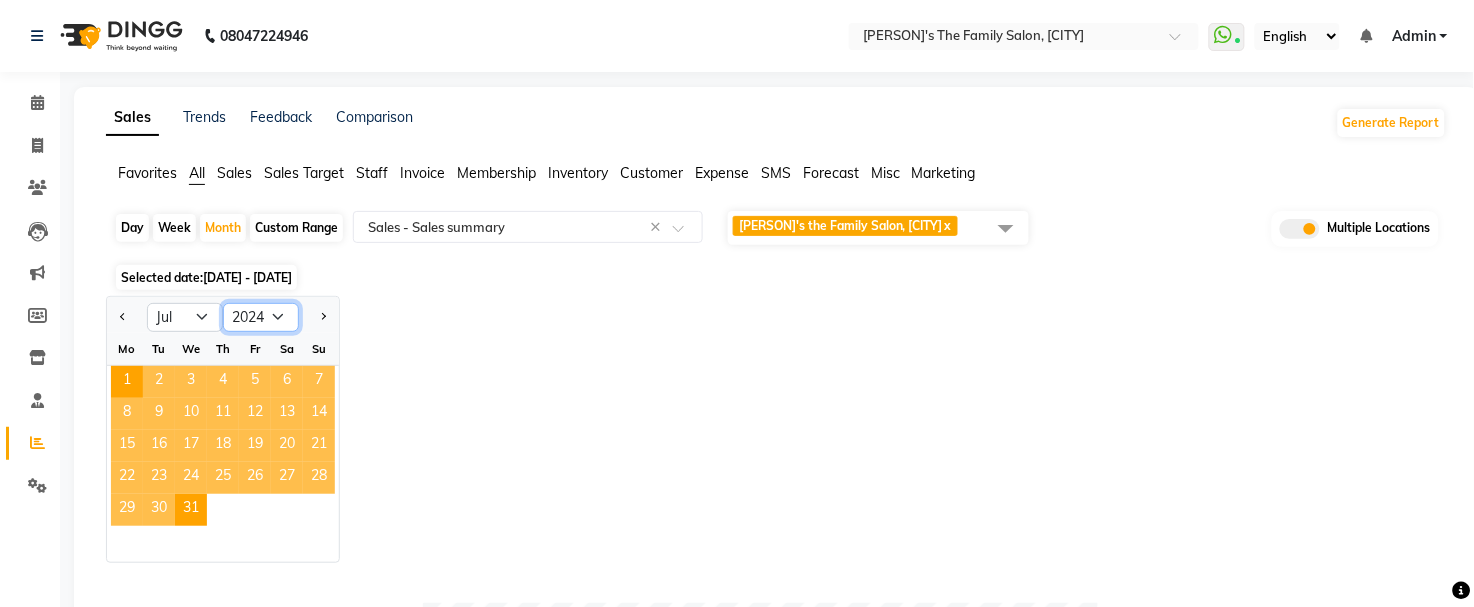 click on "2014 2015 2016 2017 2018 2019 2020 2021 2022 2023 2024 2025 2026 2027 2028 2029 2030 2031 2032 2033 2034" 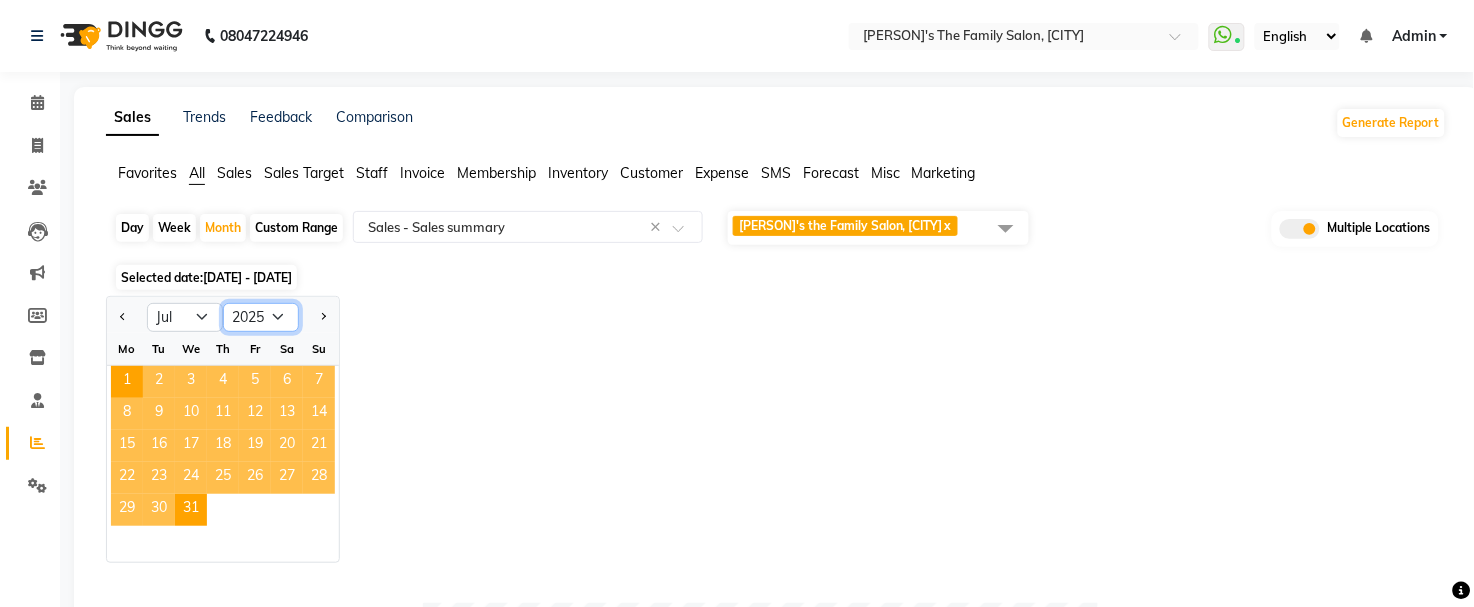 click on "2014 2015 2016 2017 2018 2019 2020 2021 2022 2023 2024 2025 2026 2027 2028 2029 2030 2031 2032 2033 2034" 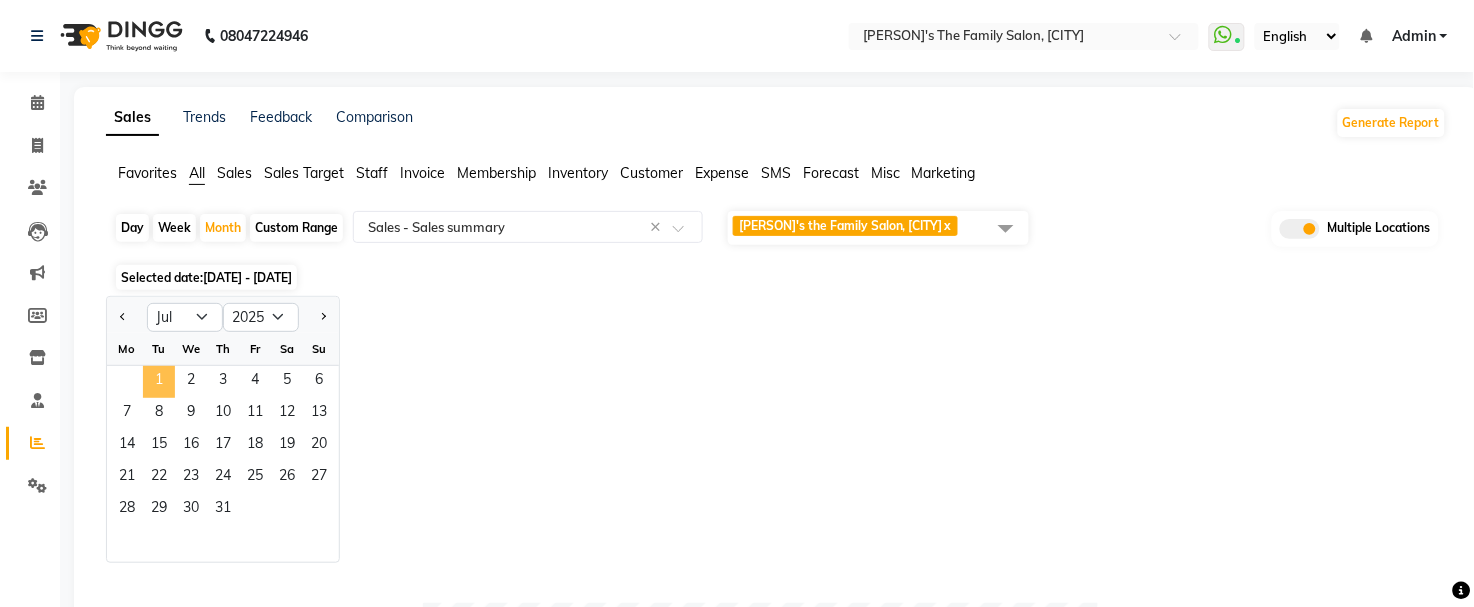 click on "1" 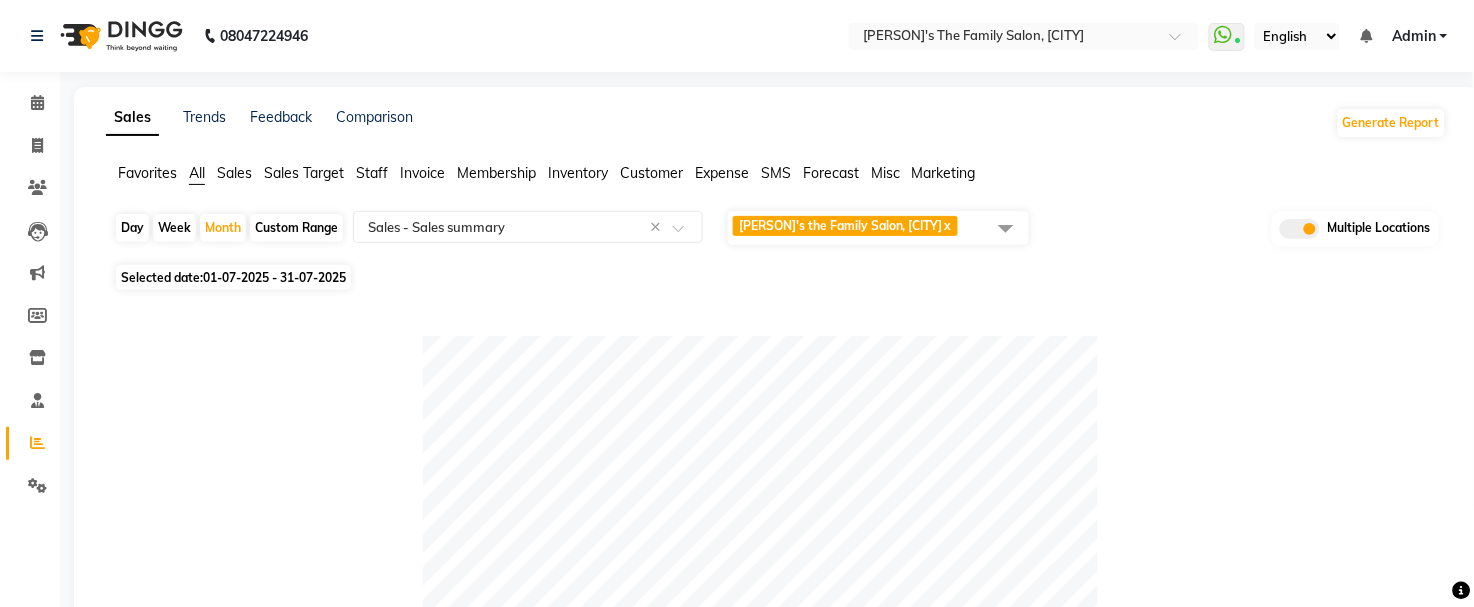 scroll, scrollTop: 531, scrollLeft: 0, axis: vertical 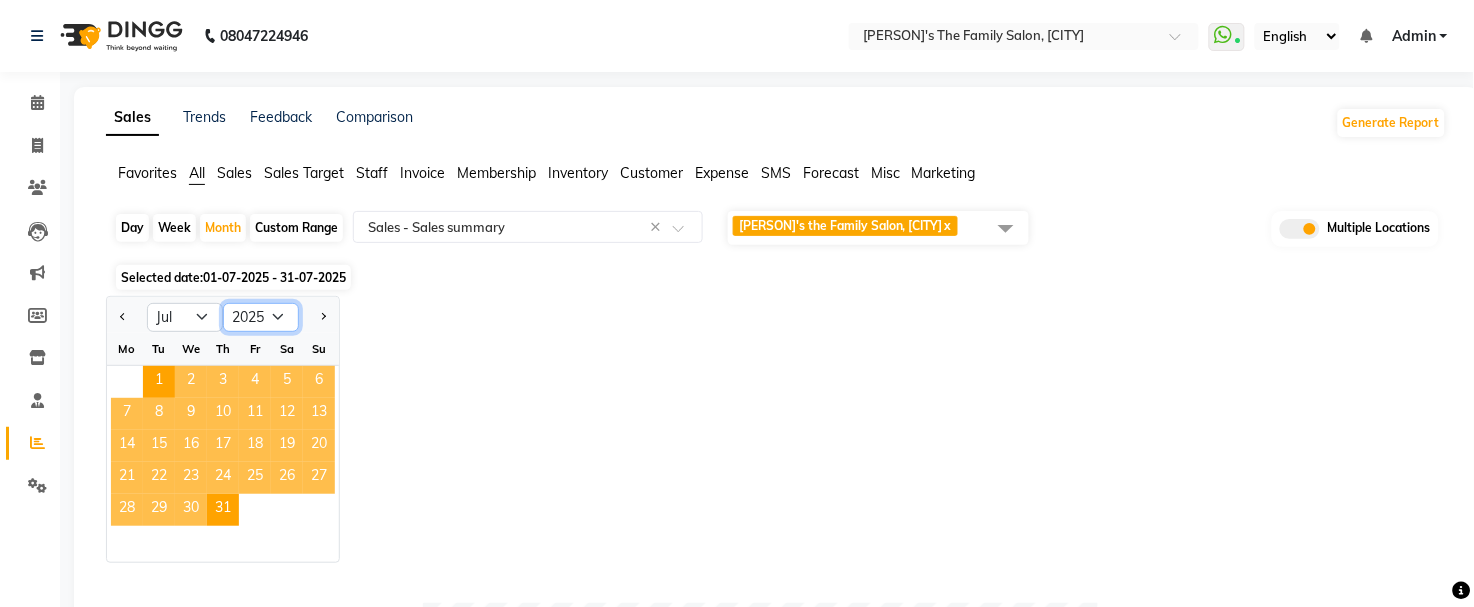 click on "2015 2016 2017 2018 2019 2020 2021 2022 2023 2024 2025 2026 2027 2028 2029 2030 2031 2032 2033 2034 2035" 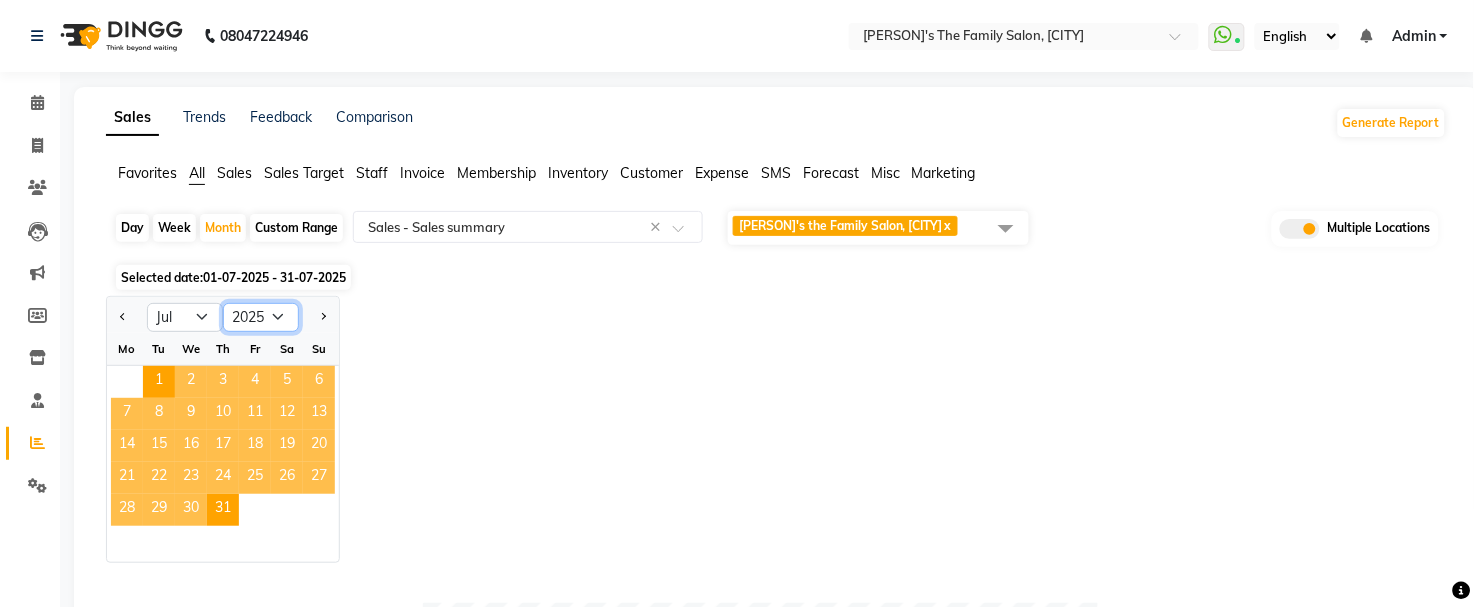 select on "2024" 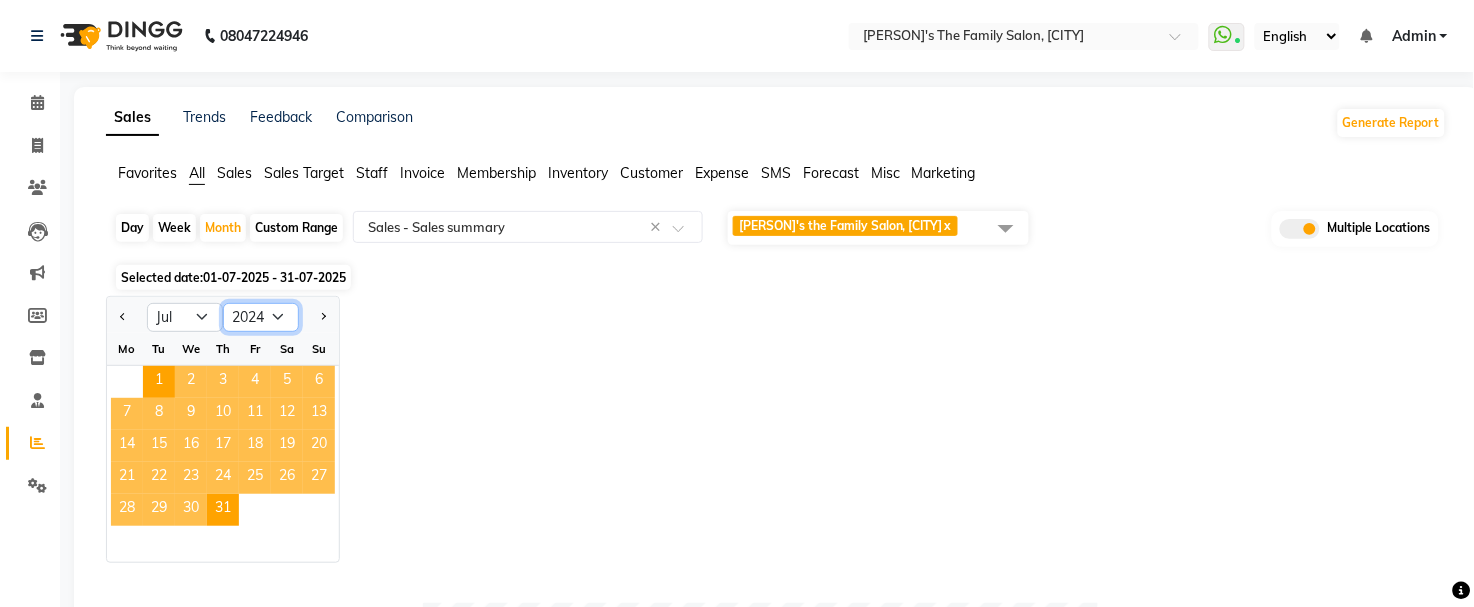 click on "2015 2016 2017 2018 2019 2020 2021 2022 2023 2024 2025 2026 2027 2028 2029 2030 2031 2032 2033 2034 2035" 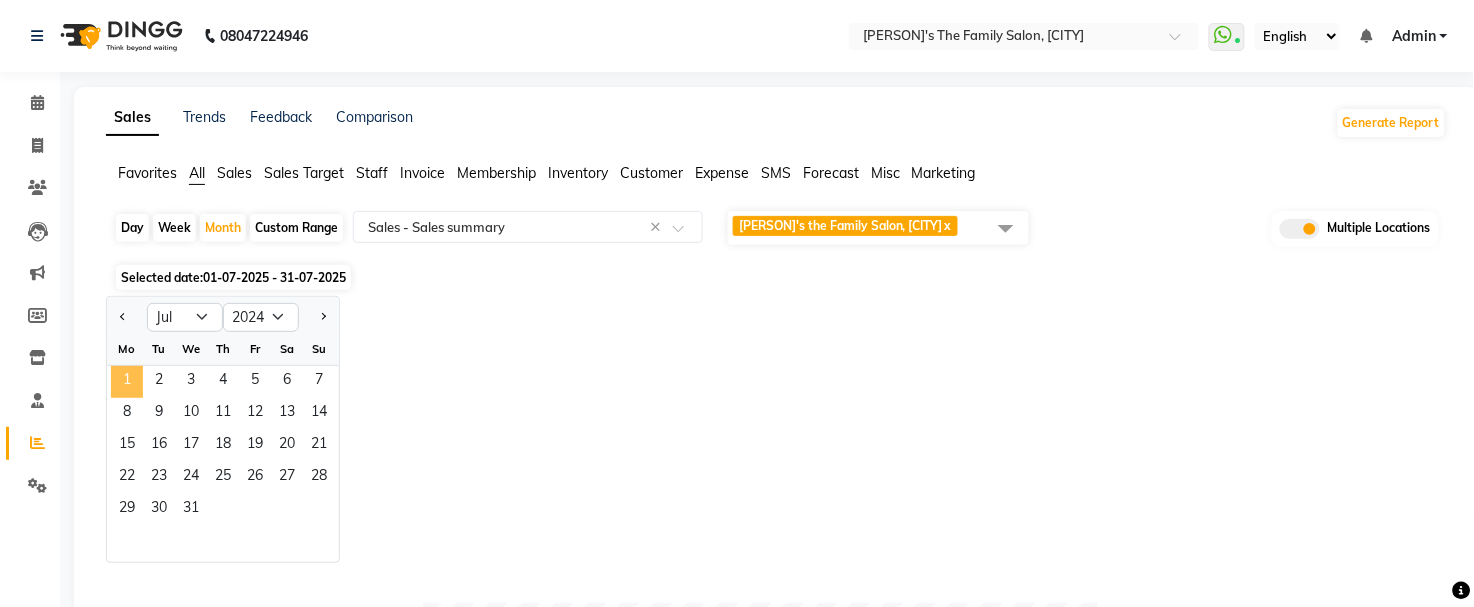 click on "1" 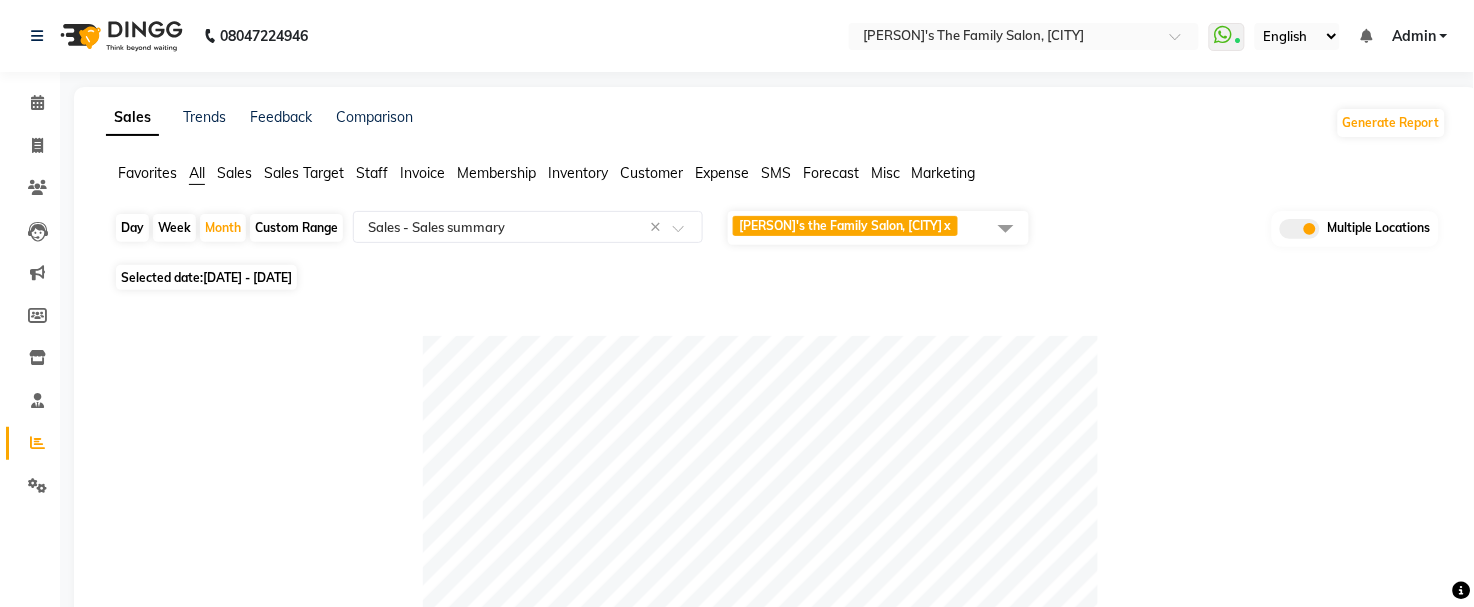 scroll, scrollTop: 531, scrollLeft: 0, axis: vertical 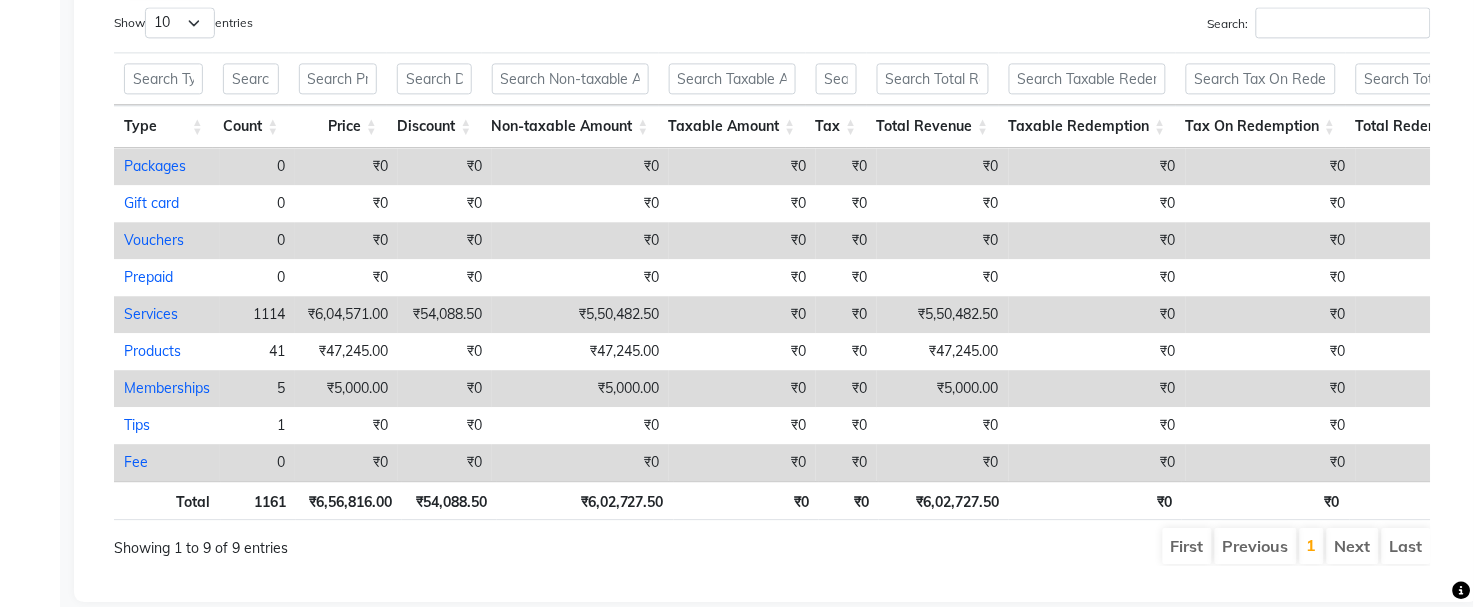 click on "₹0" at bounding box center (943, 166) 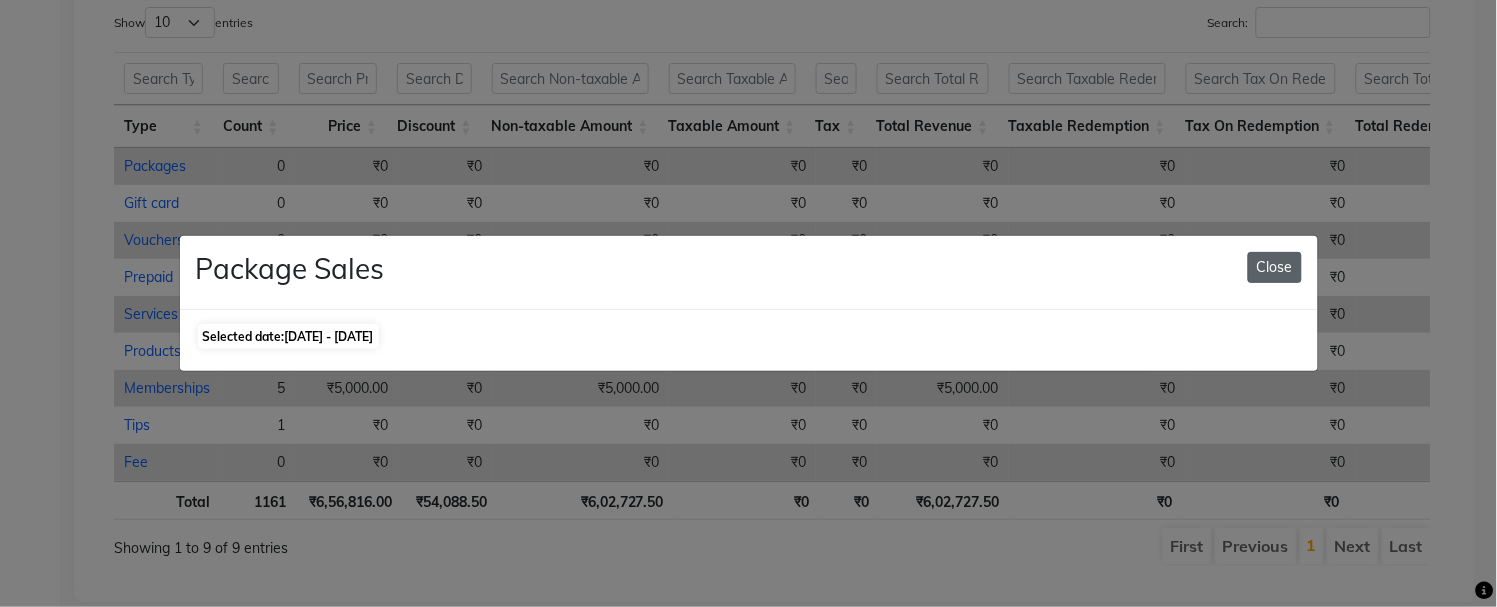 click on "Close" 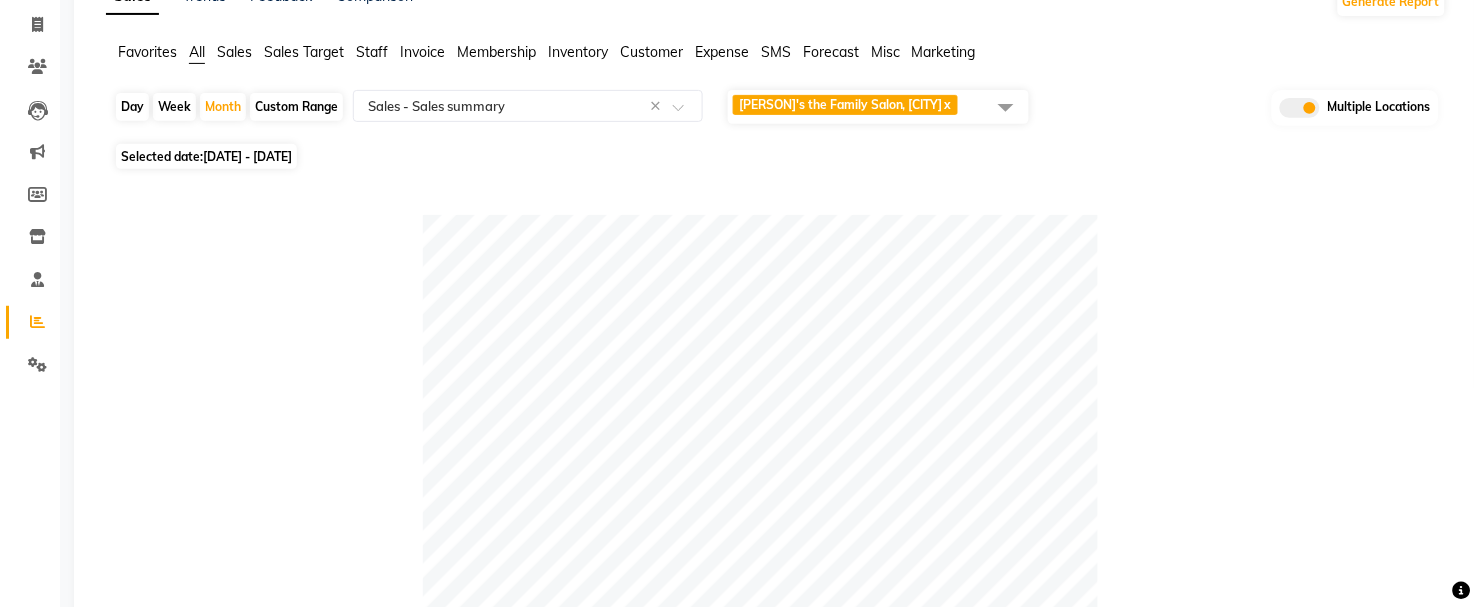 scroll, scrollTop: 21, scrollLeft: 0, axis: vertical 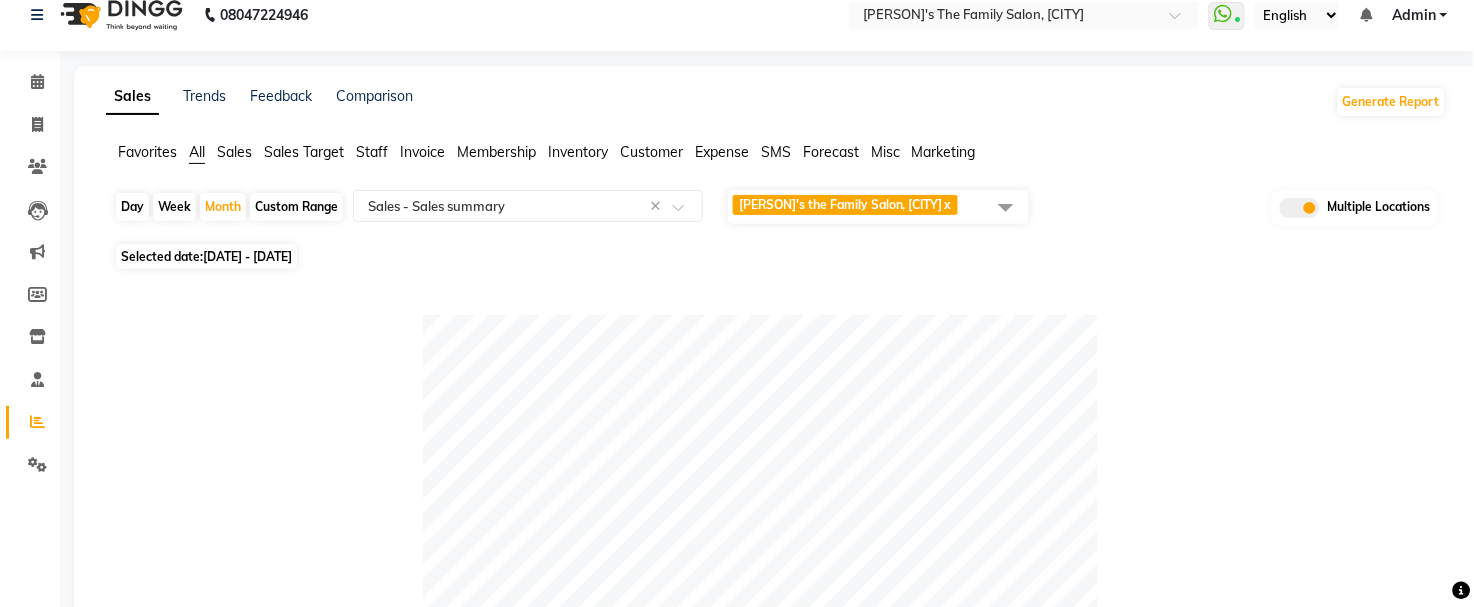 click on "[PERSON]'s the Family Salon, [CITY]" 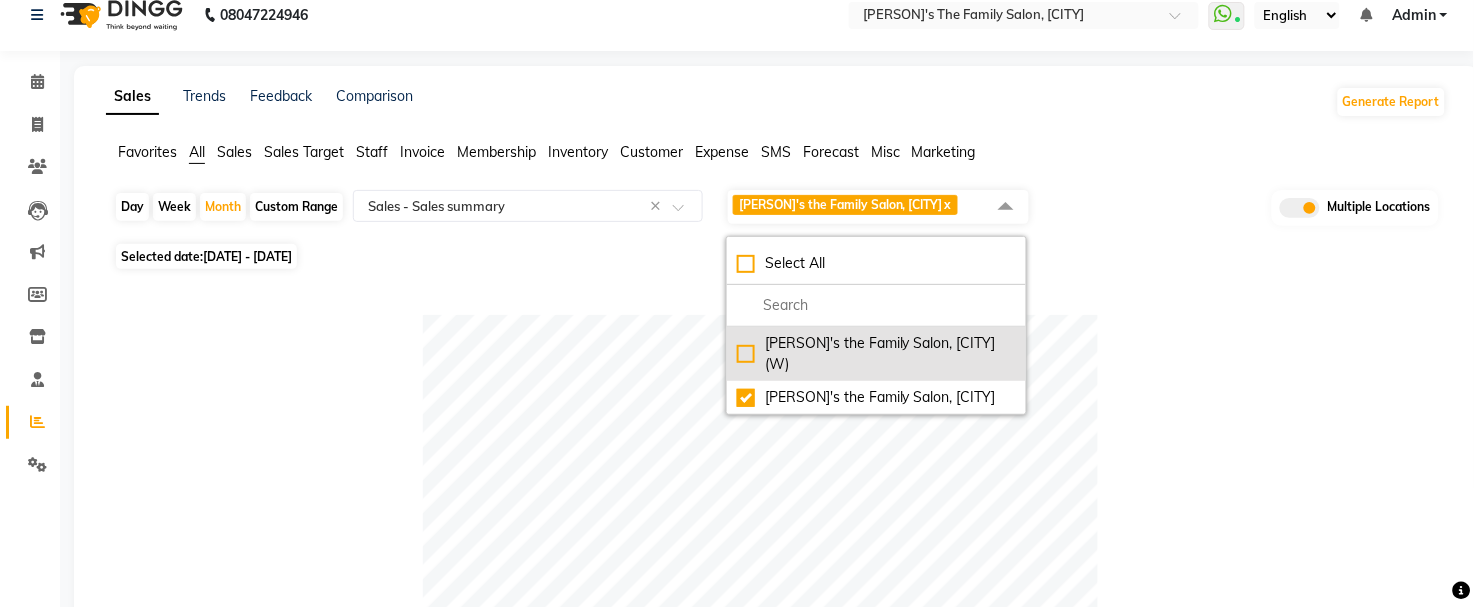 click on "[PERSON]'s the Family Salon, [CITY] (W)" 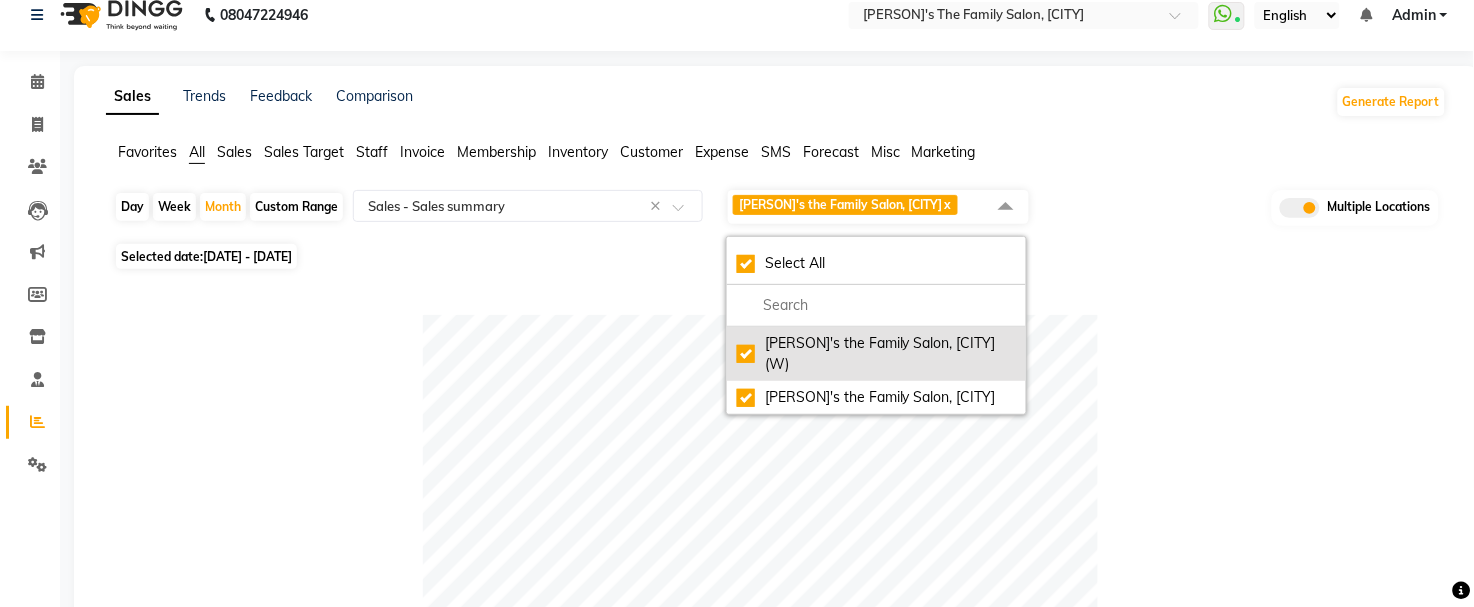 checkbox on "true" 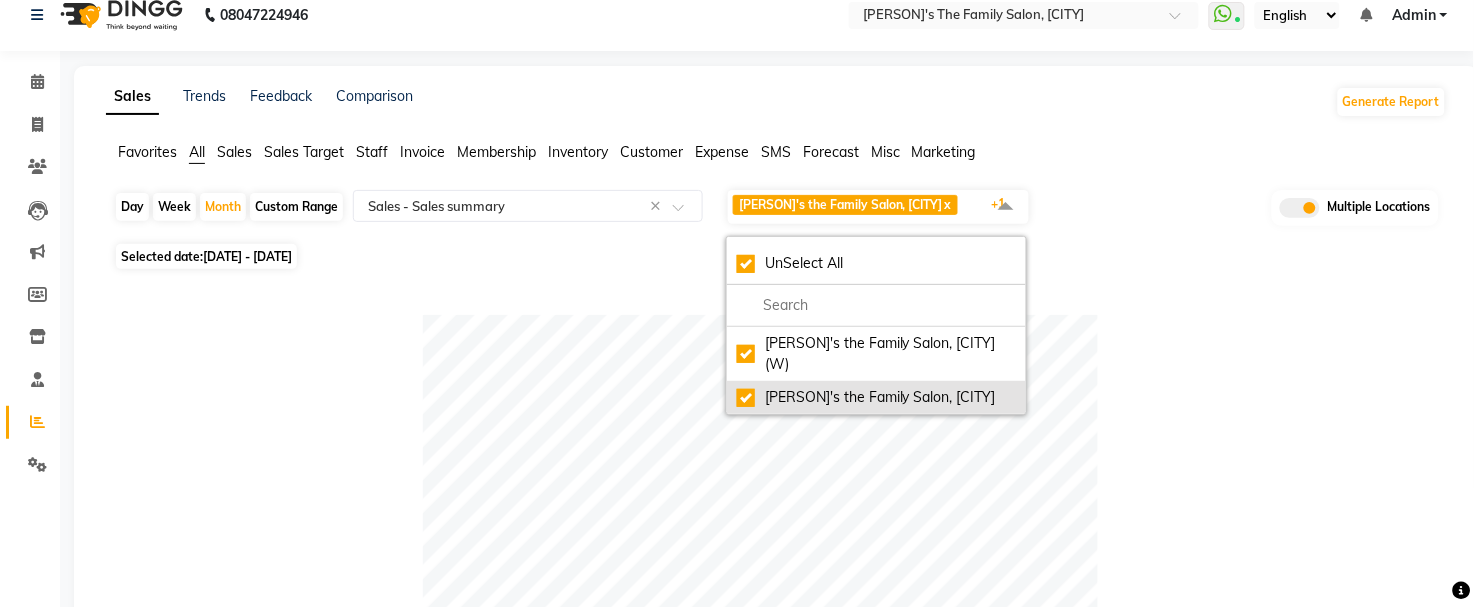 click on "[PERSON]'s the Family Salon, [CITY]" 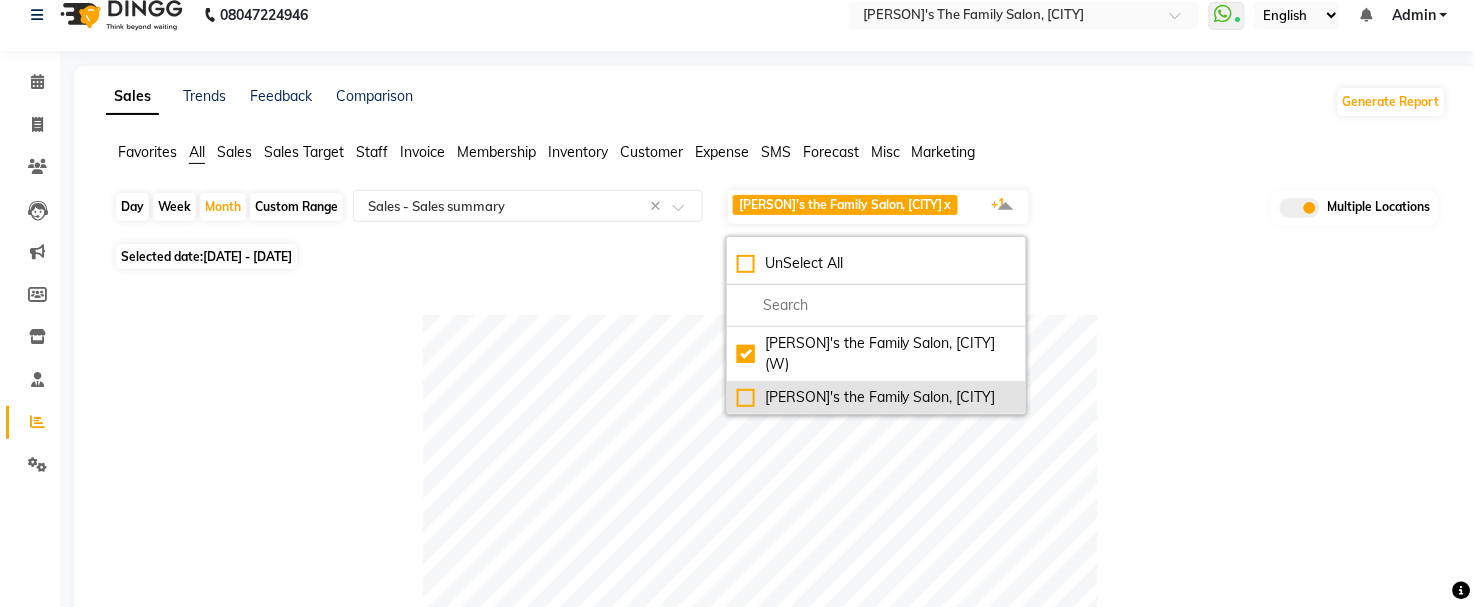 checkbox on "false" 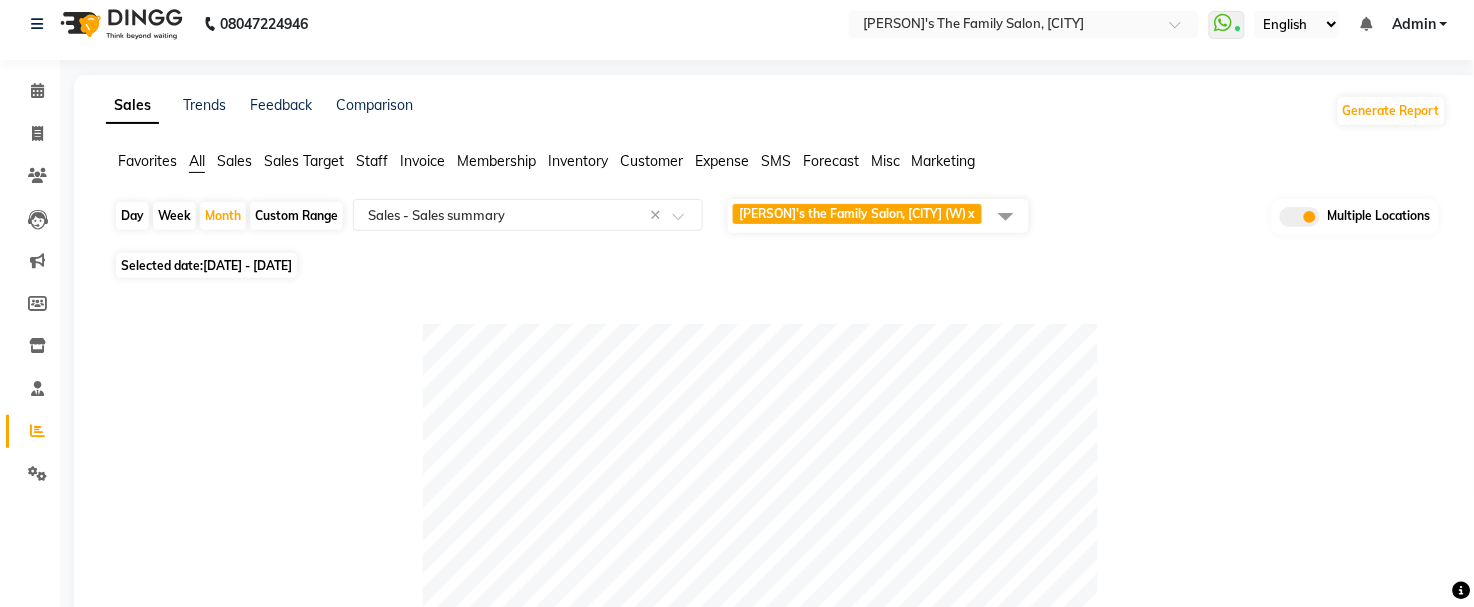 scroll, scrollTop: 0, scrollLeft: 0, axis: both 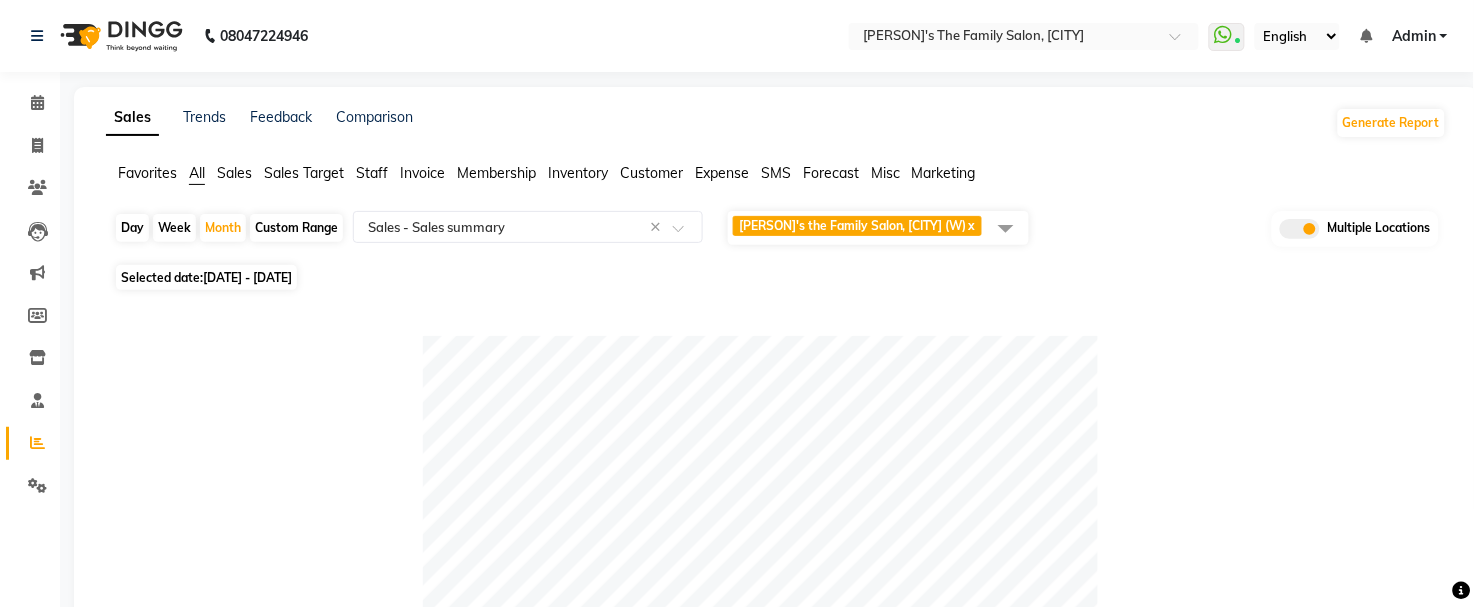 click on "[DATE] - [DATE]" 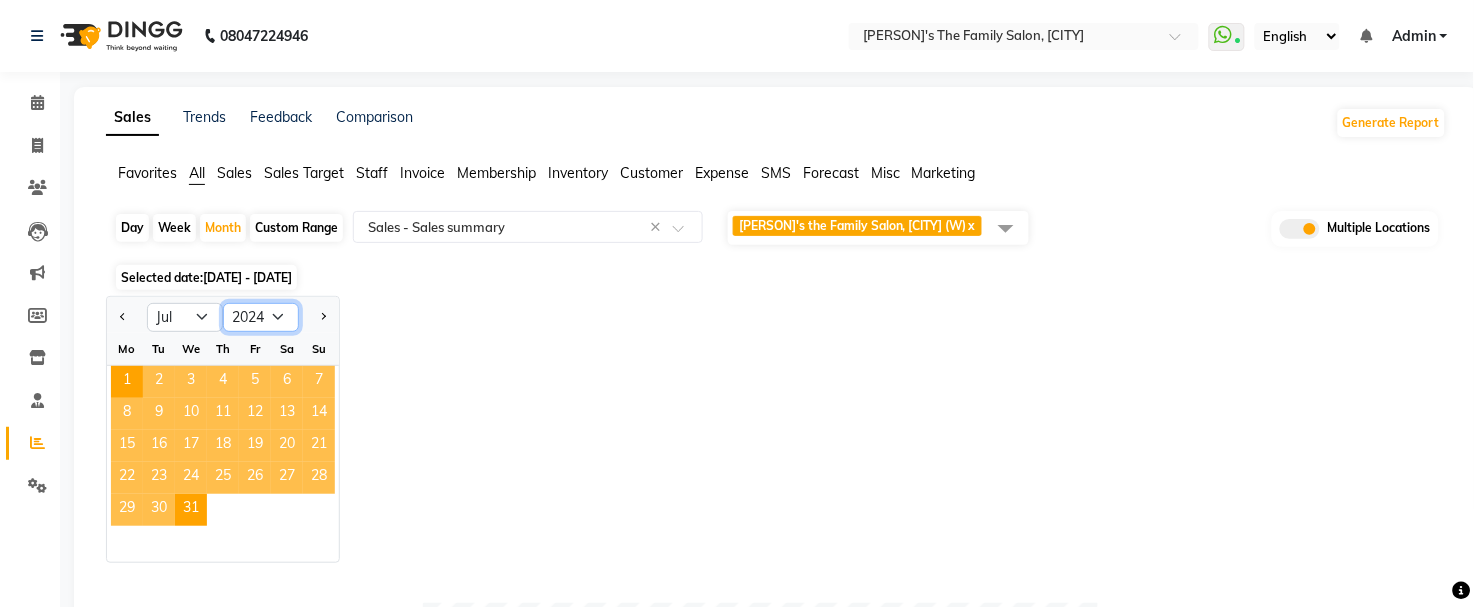 click on "2014 2015 2016 2017 2018 2019 2020 2021 2022 2023 2024 2025 2026 2027 2028 2029 2030 2031 2032 2033 2034" 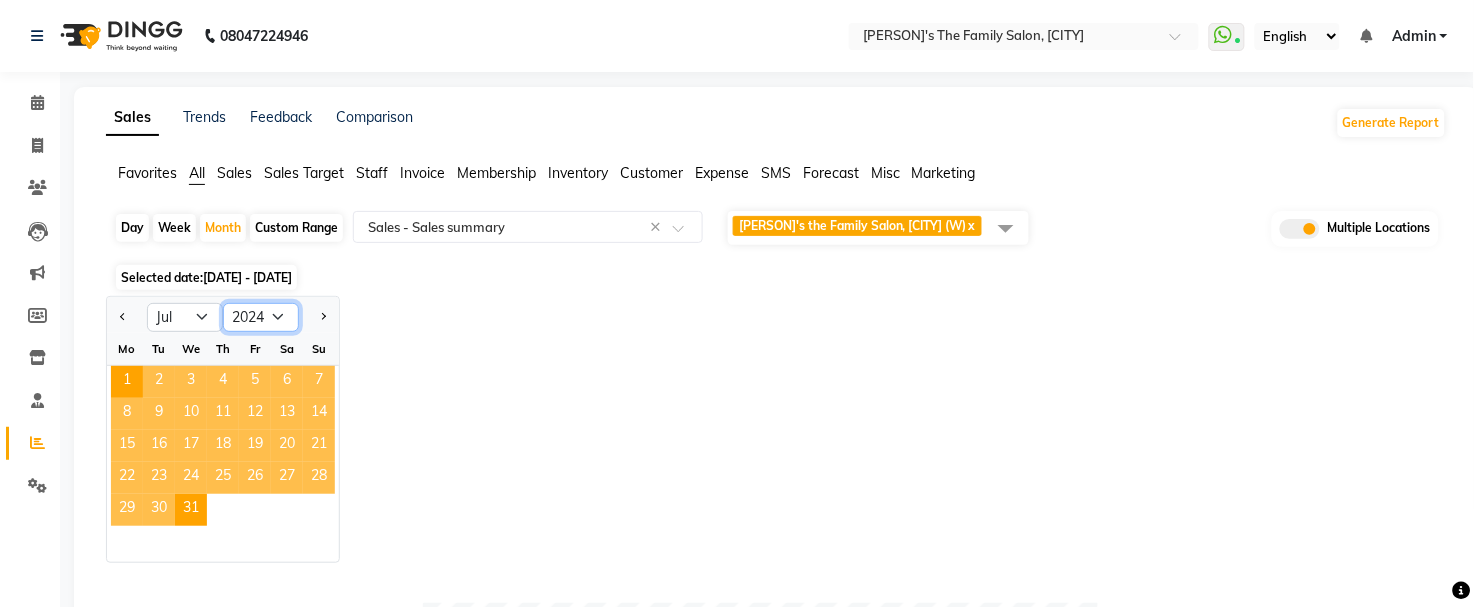 select on "2025" 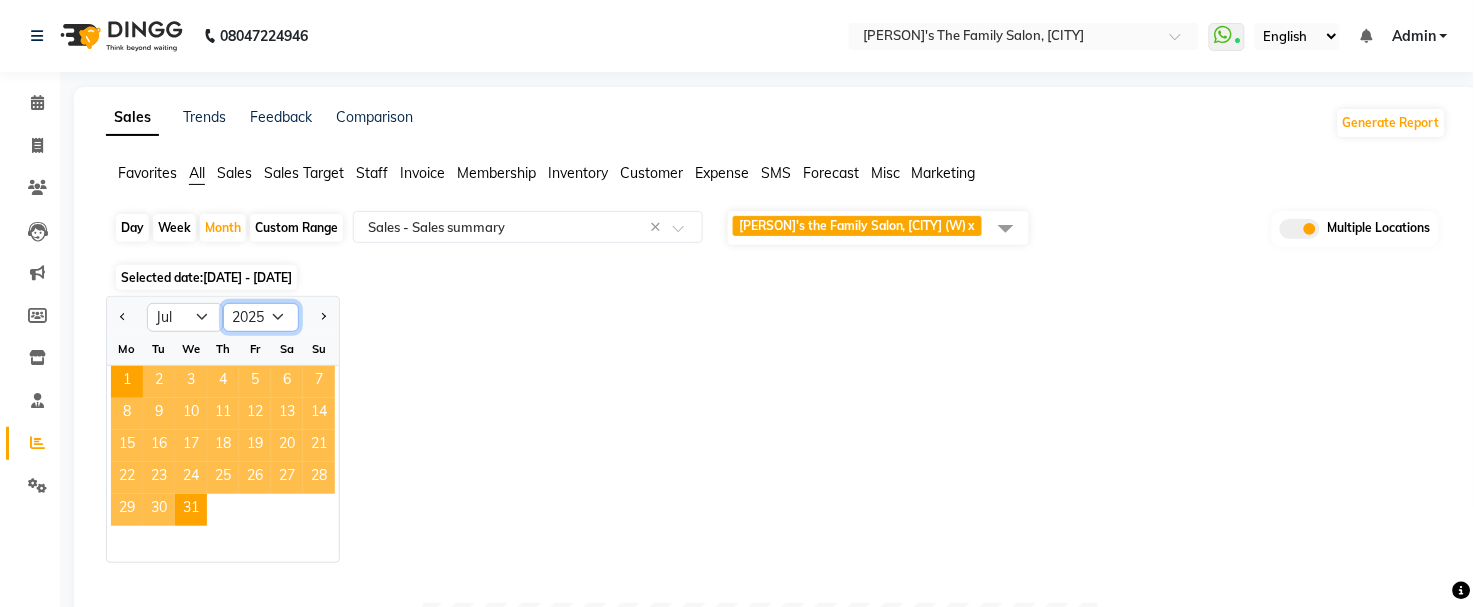 click on "2014 2015 2016 2017 2018 2019 2020 2021 2022 2023 2024 2025 2026 2027 2028 2029 2030 2031 2032 2033 2034" 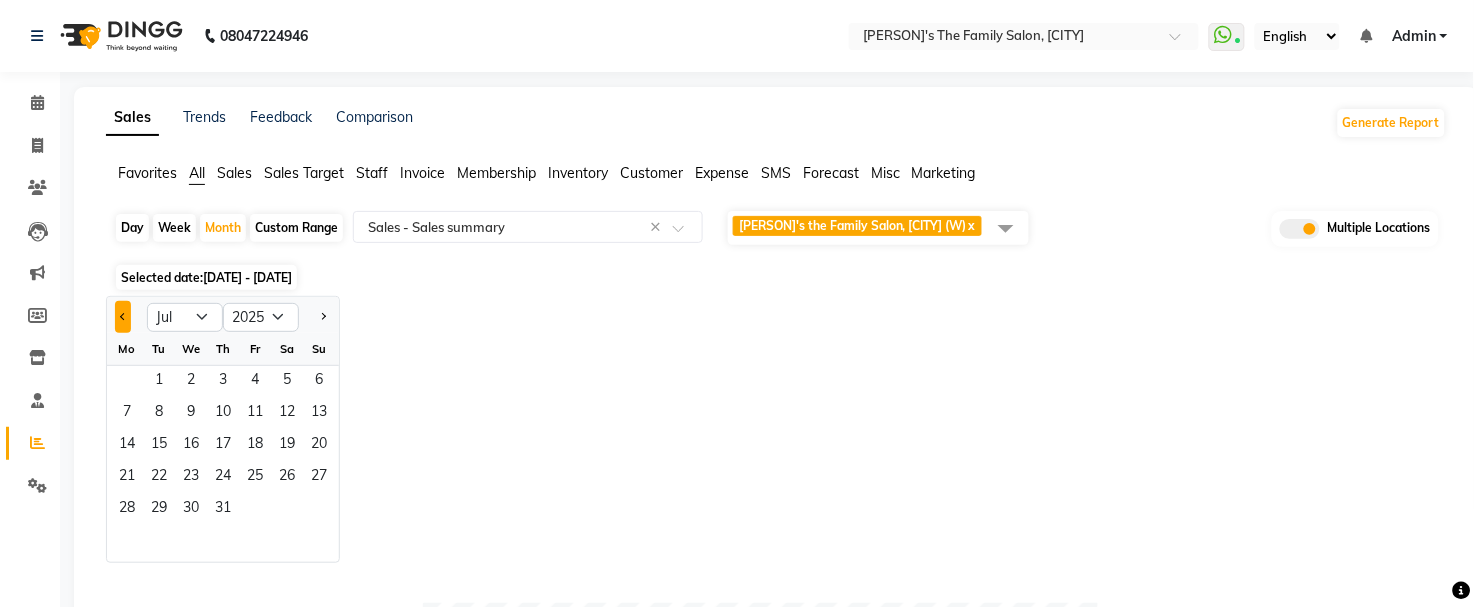 click 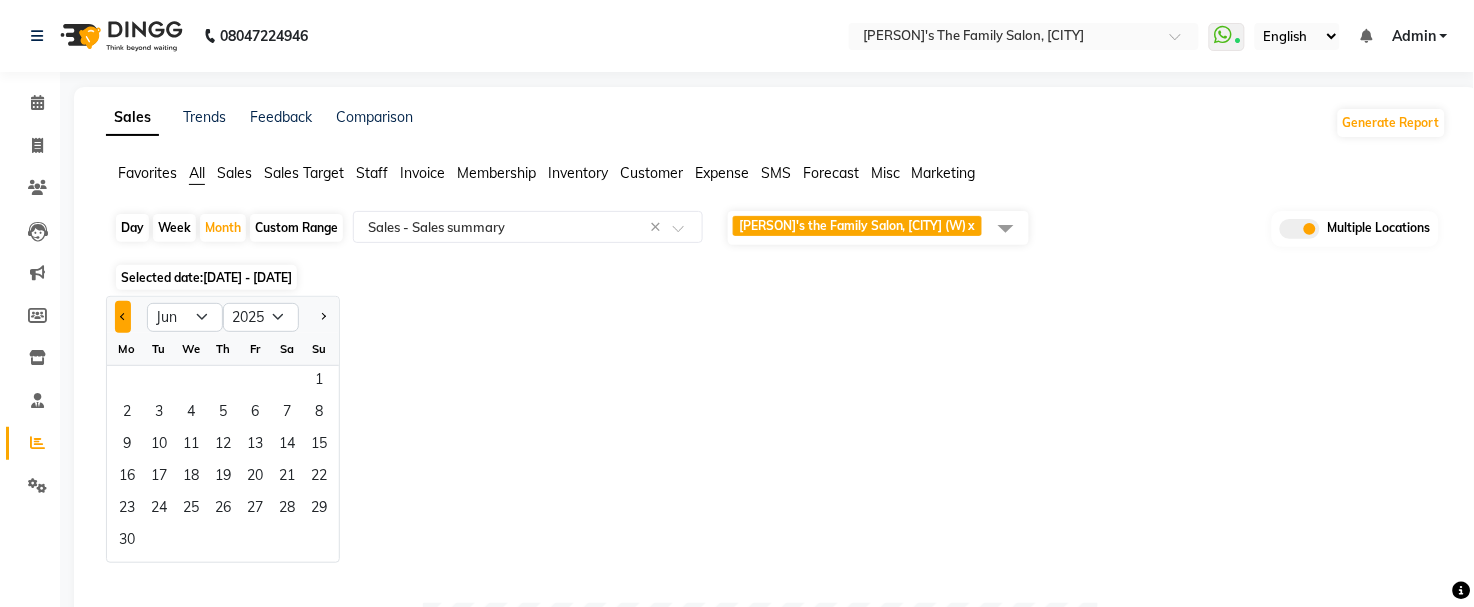 click 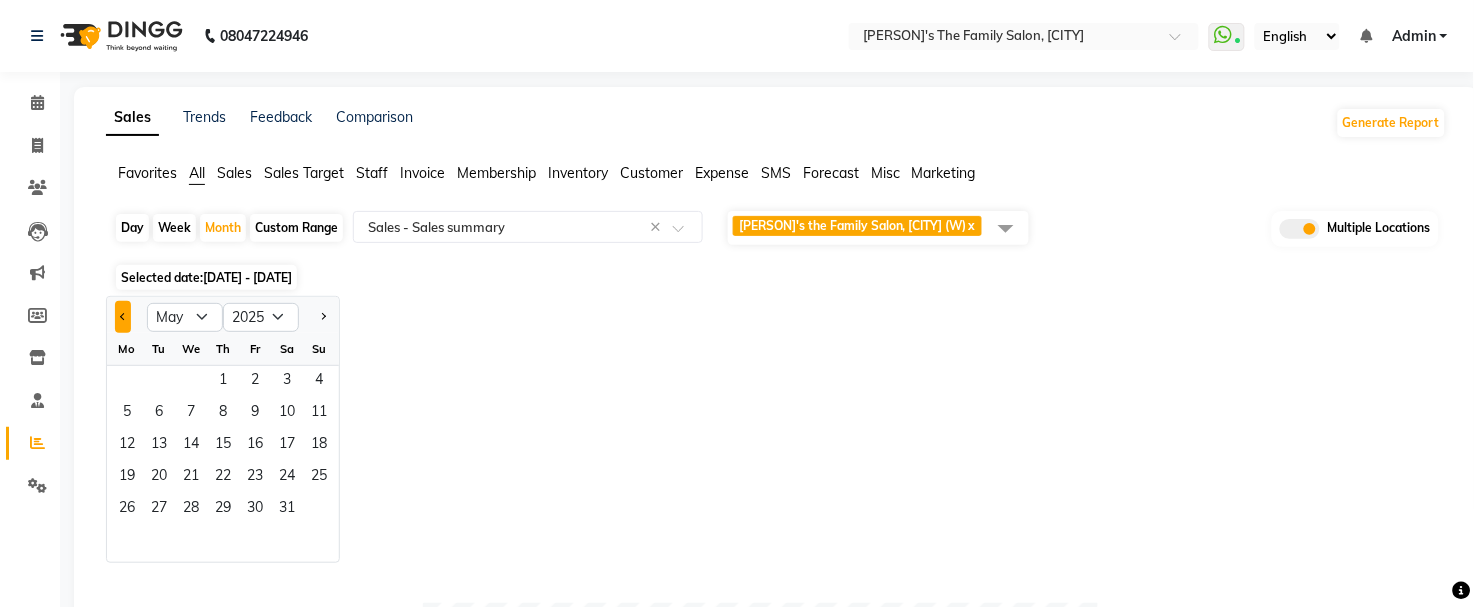click 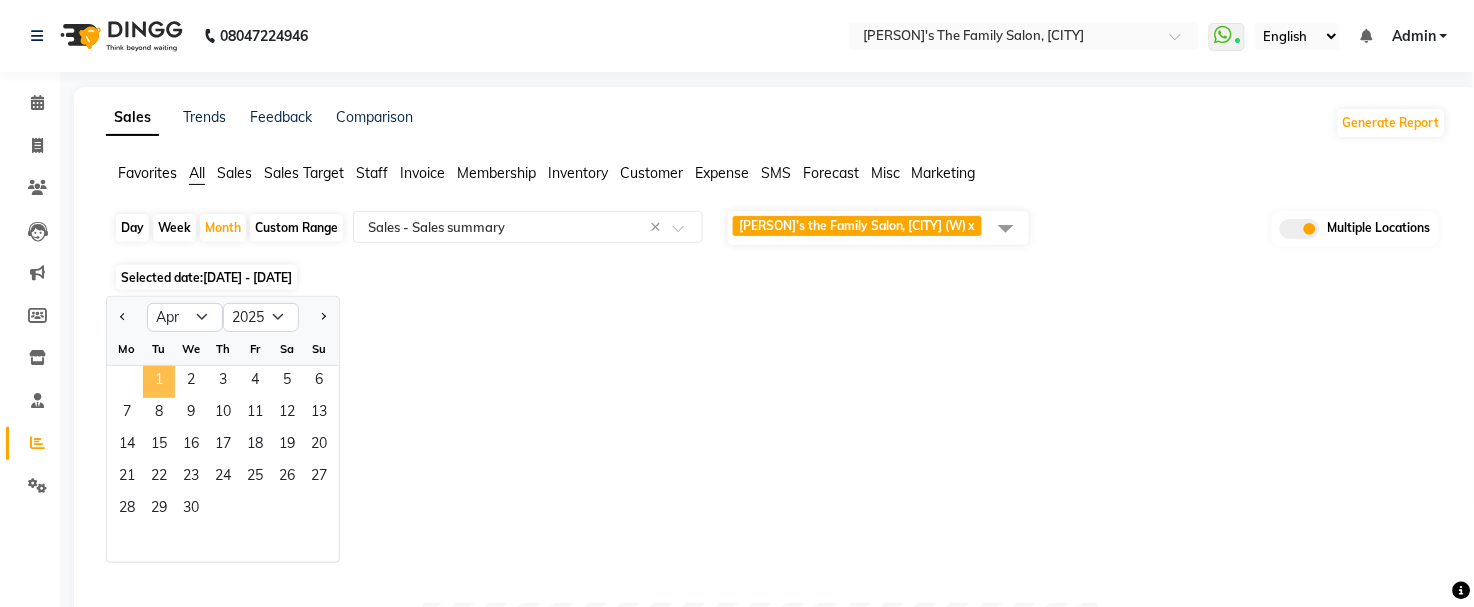 click on "1" 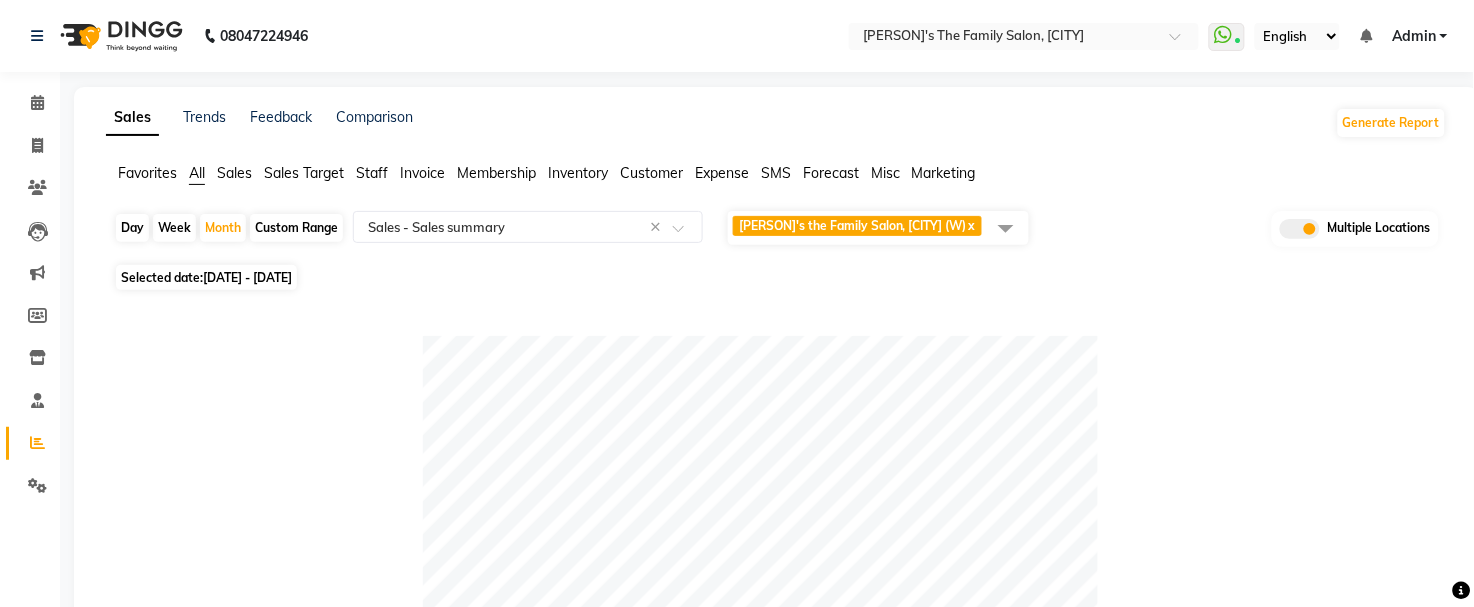 click on "[DATE] - [DATE]" 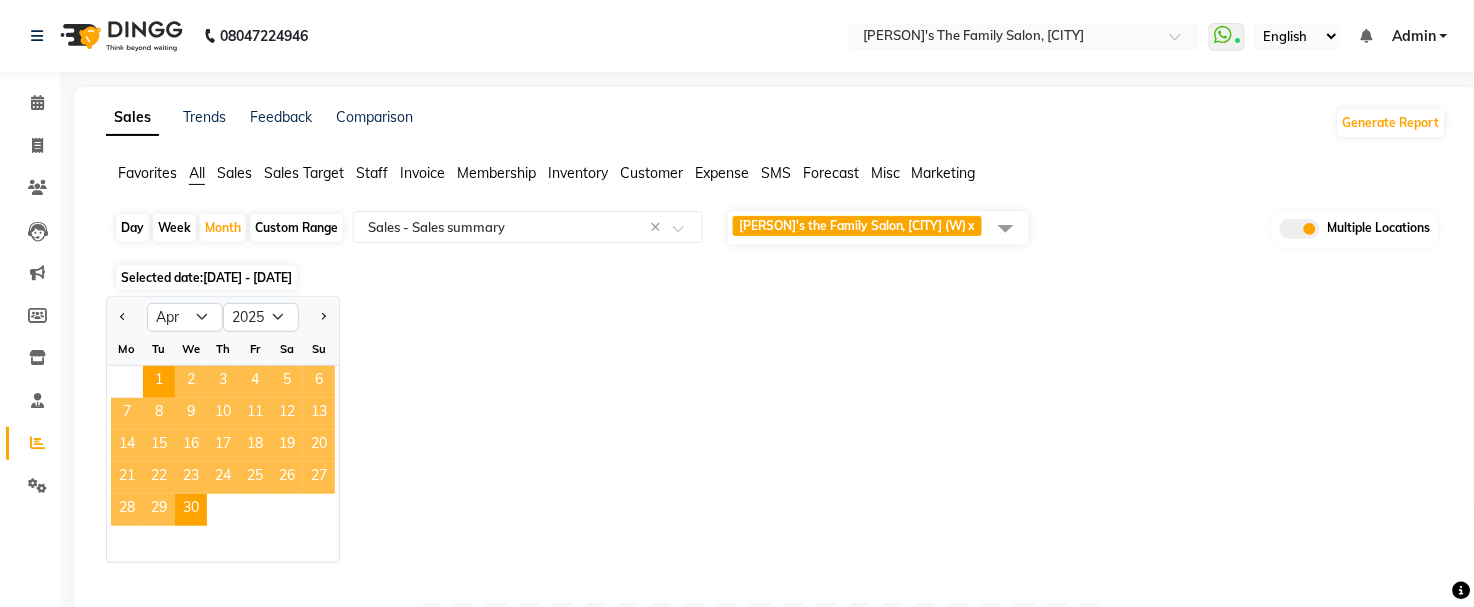 click on "Custom Range" 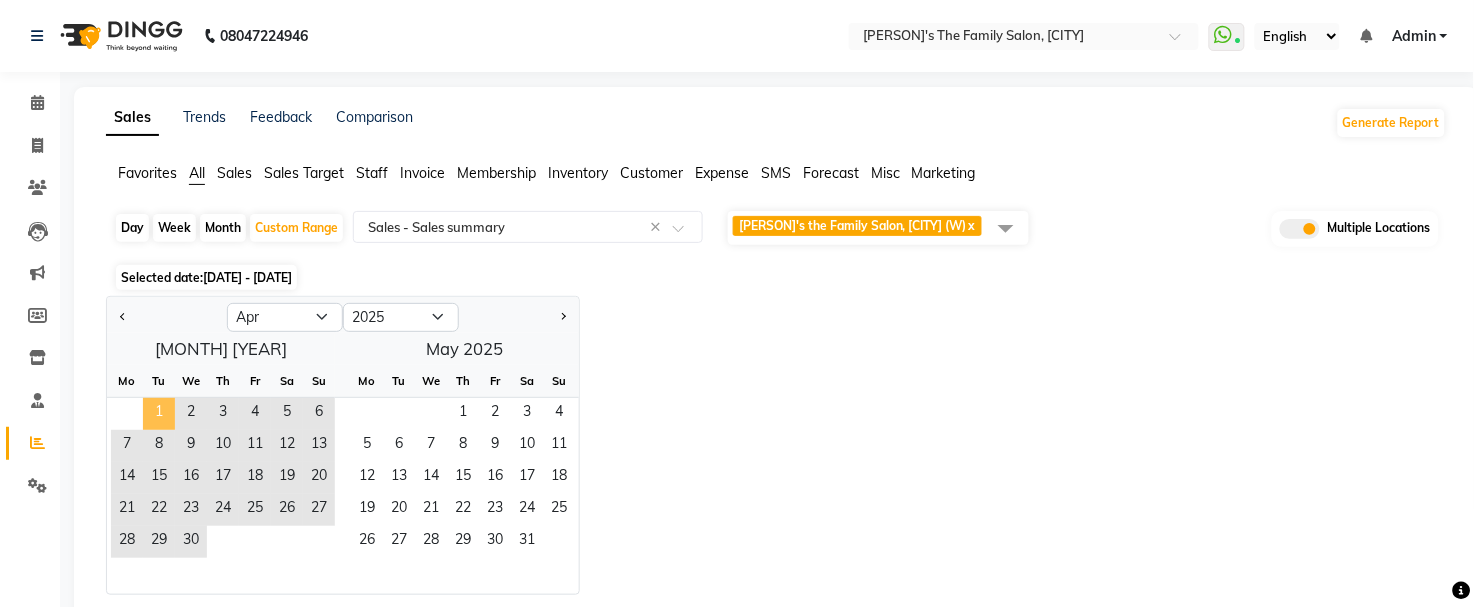 click on "1" 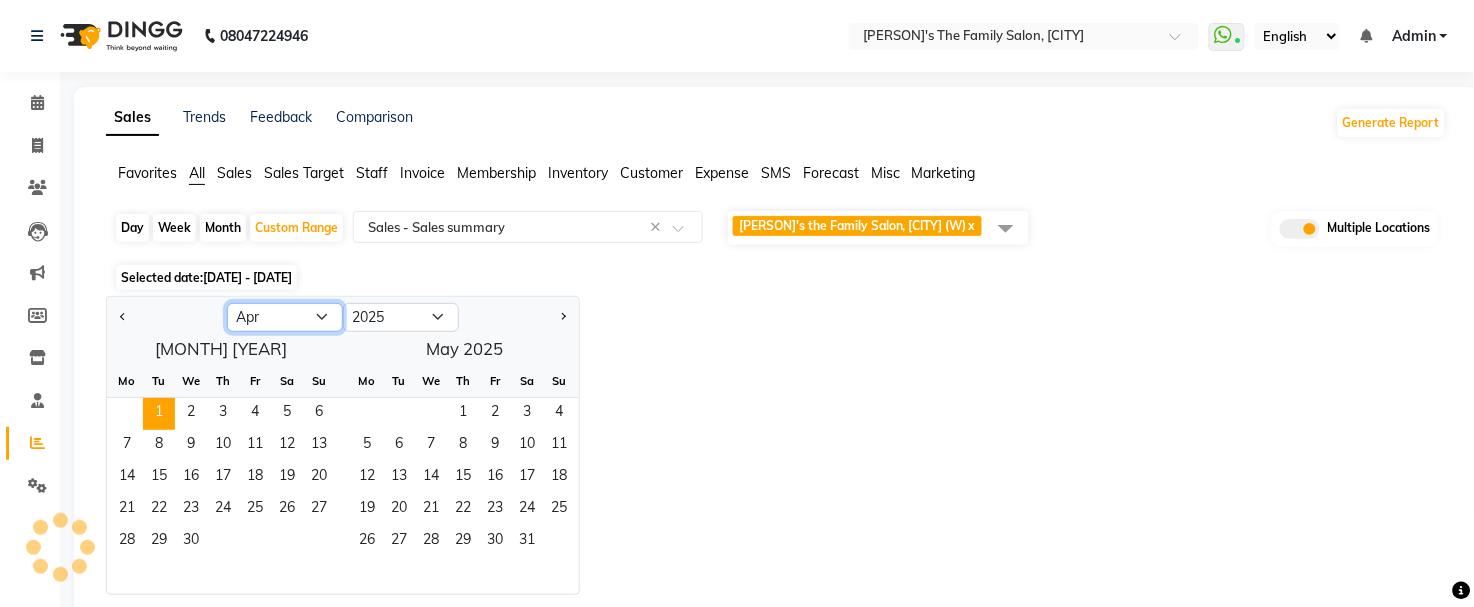 click on "Jan Feb Mar Apr May Jun Jul Aug Sep Oct Nov Dec" 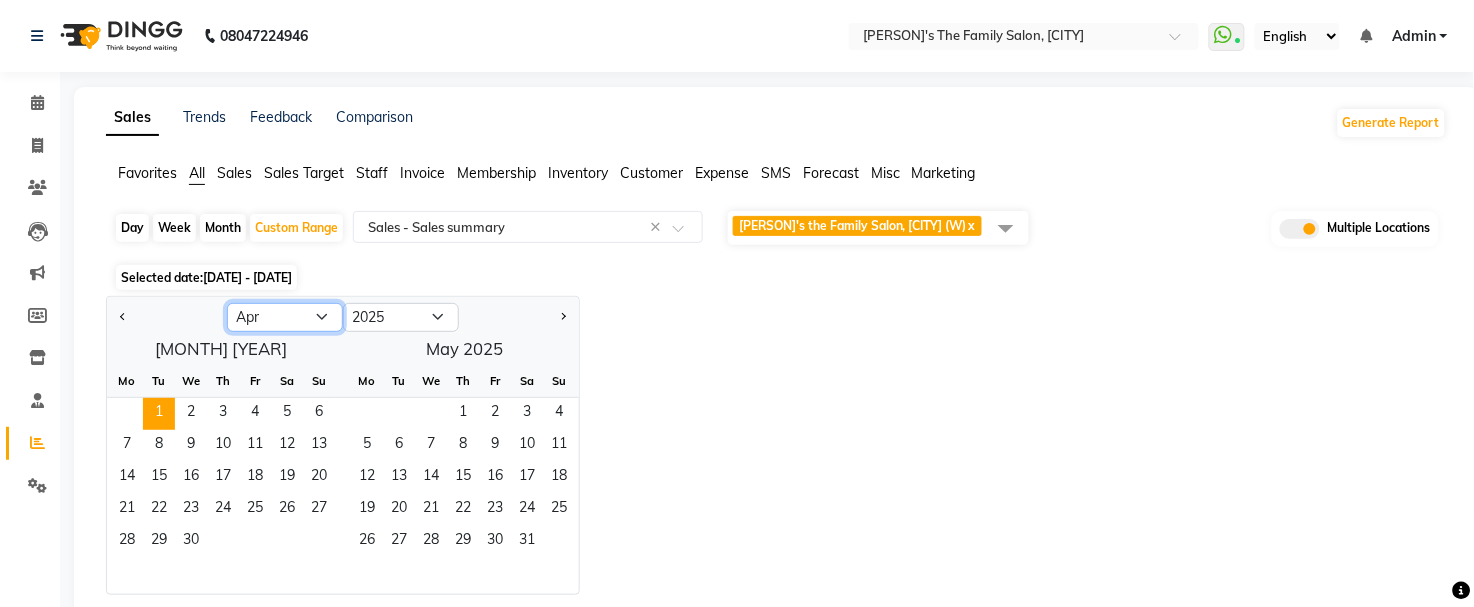 select on "7" 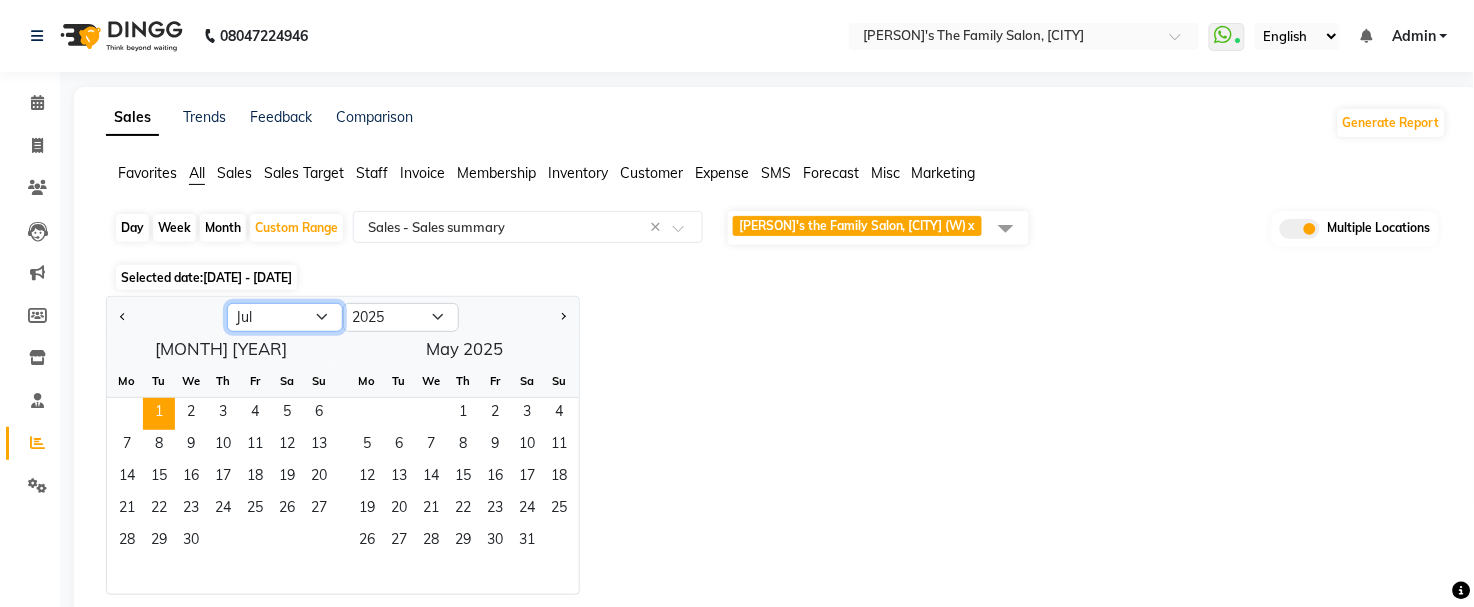 click on "Jan Feb Mar Apr May Jun Jul Aug Sep Oct Nov Dec" 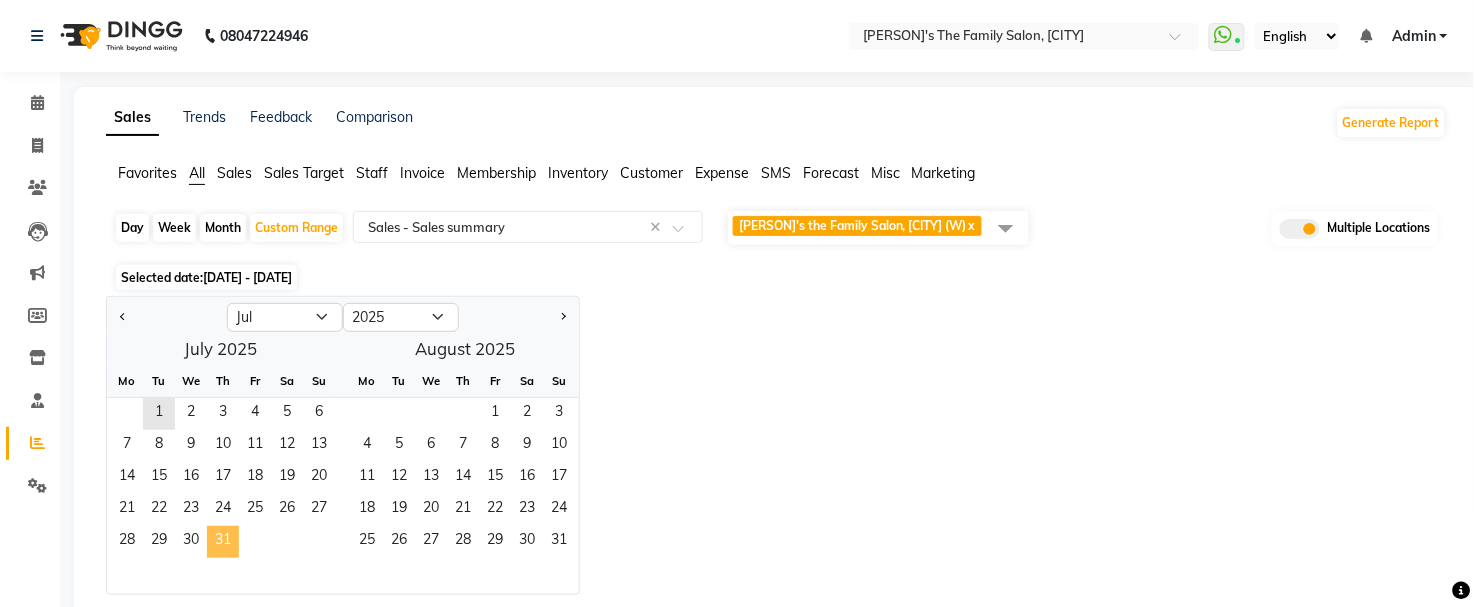 click on "31" 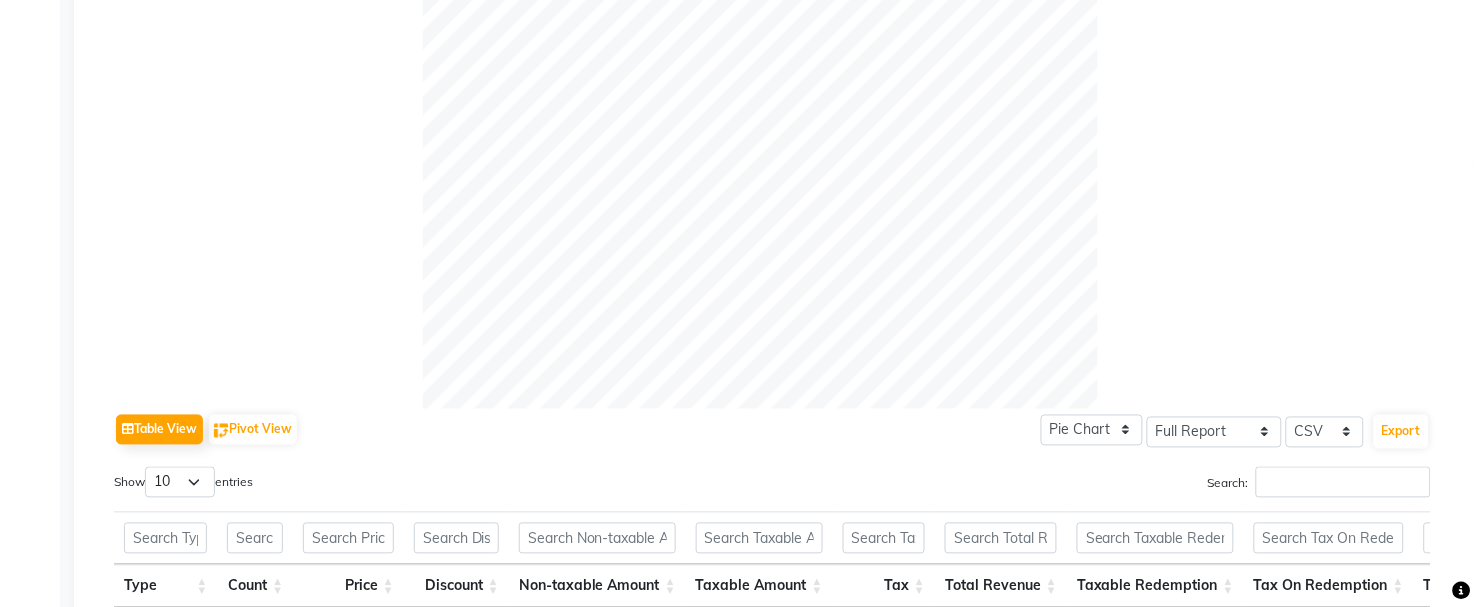 scroll, scrollTop: 71, scrollLeft: 0, axis: vertical 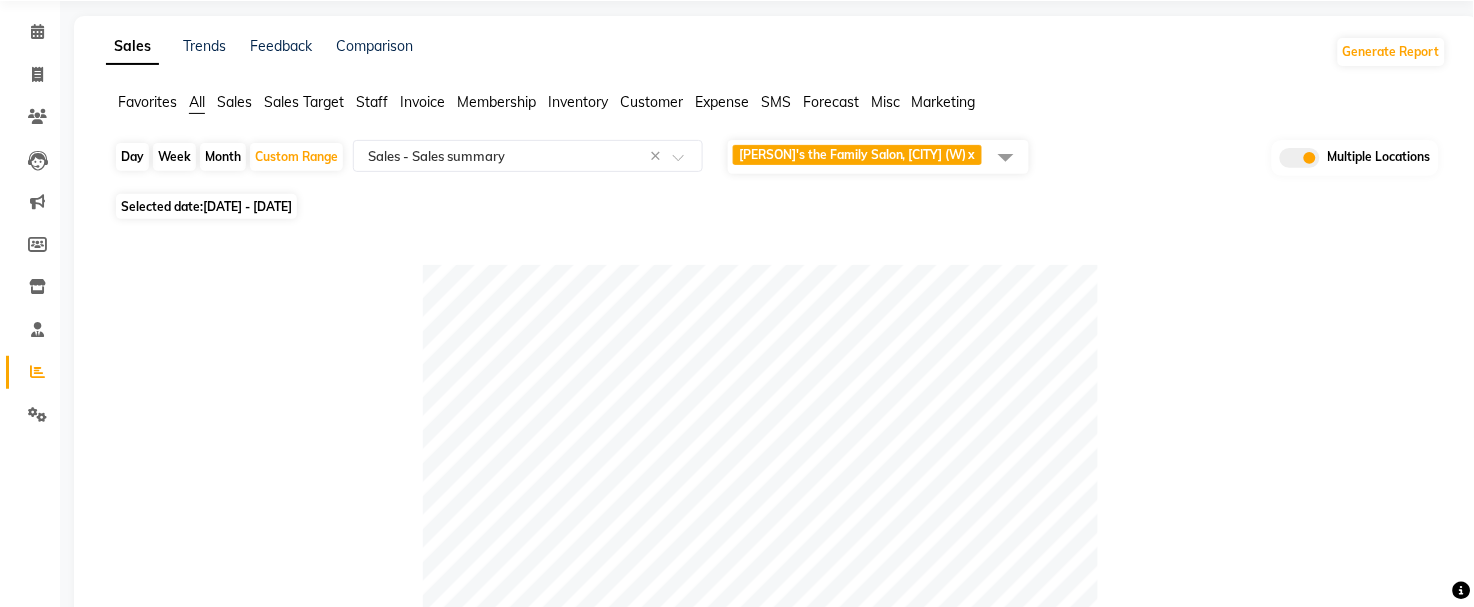 click 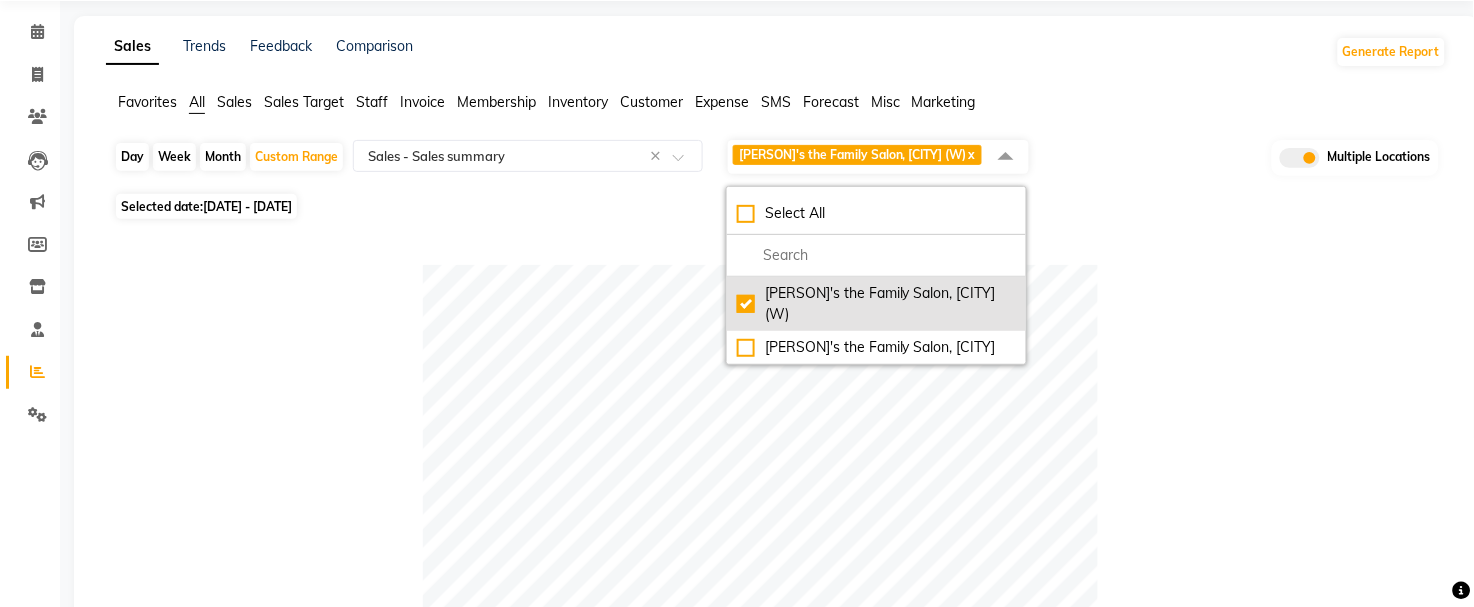 click on "[PERSON]'s the Family Salon, [CITY] (W)" 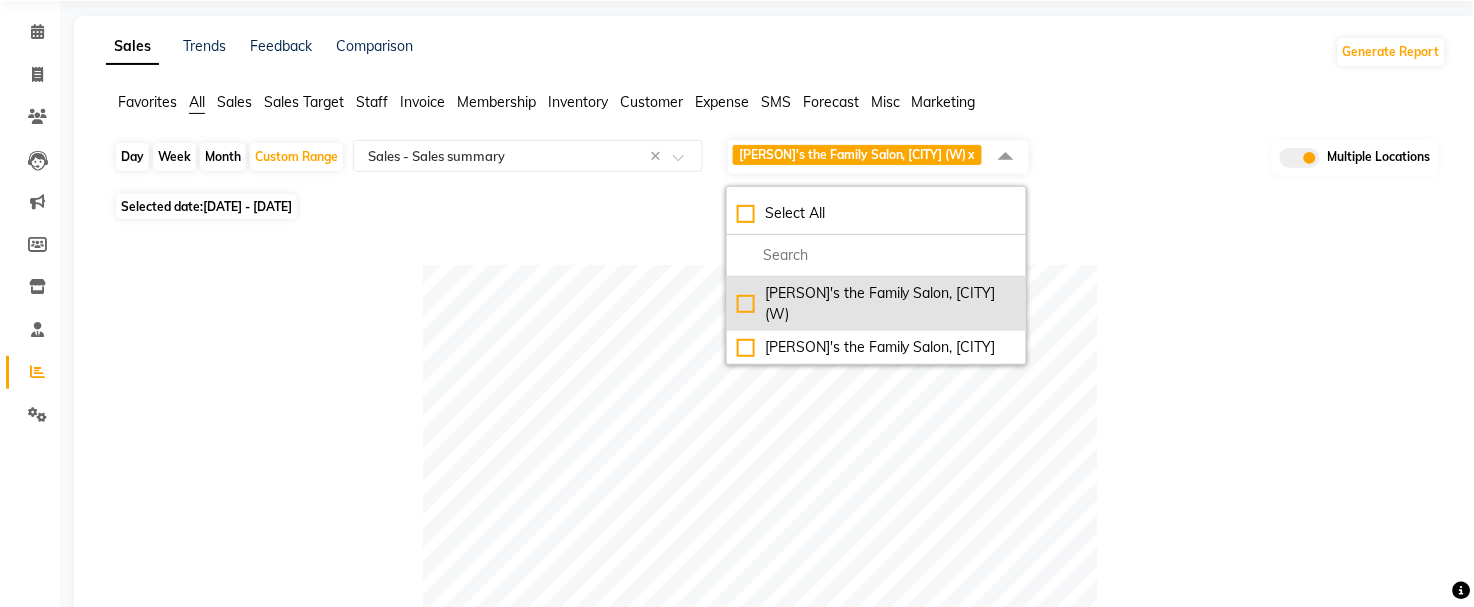 checkbox on "false" 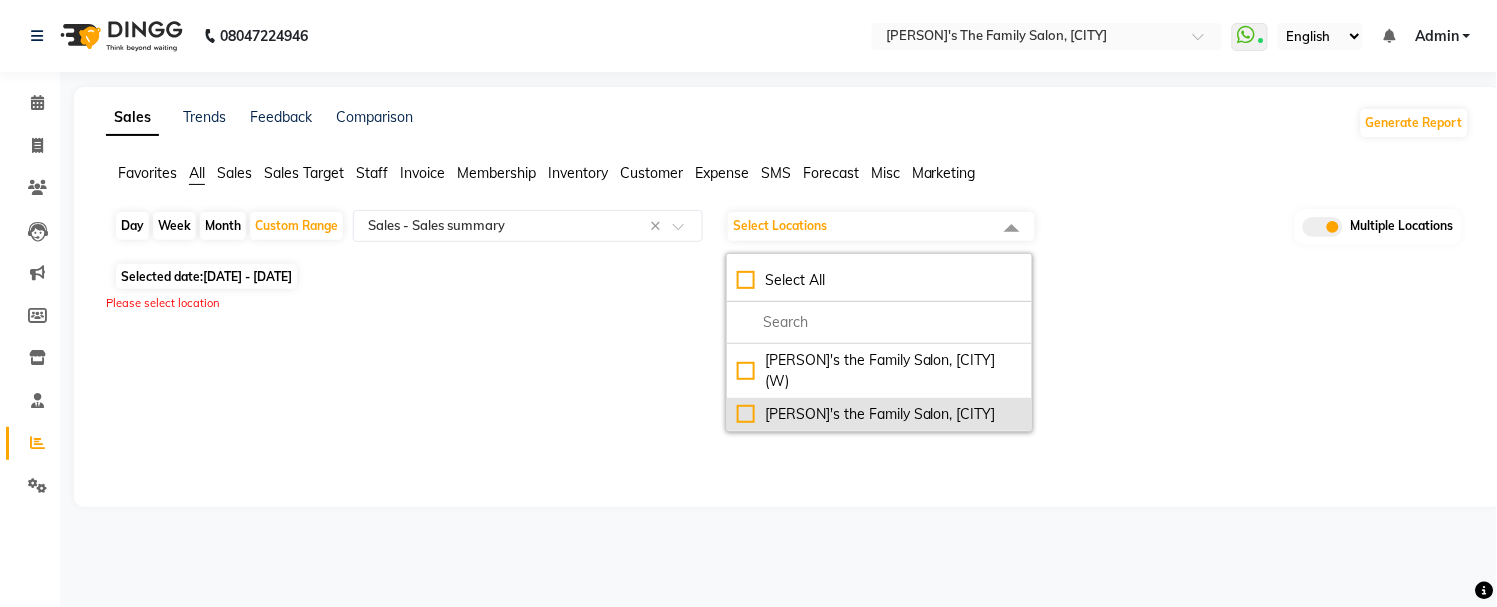 click on "[PERSON]'s the Family Salon, [CITY]" 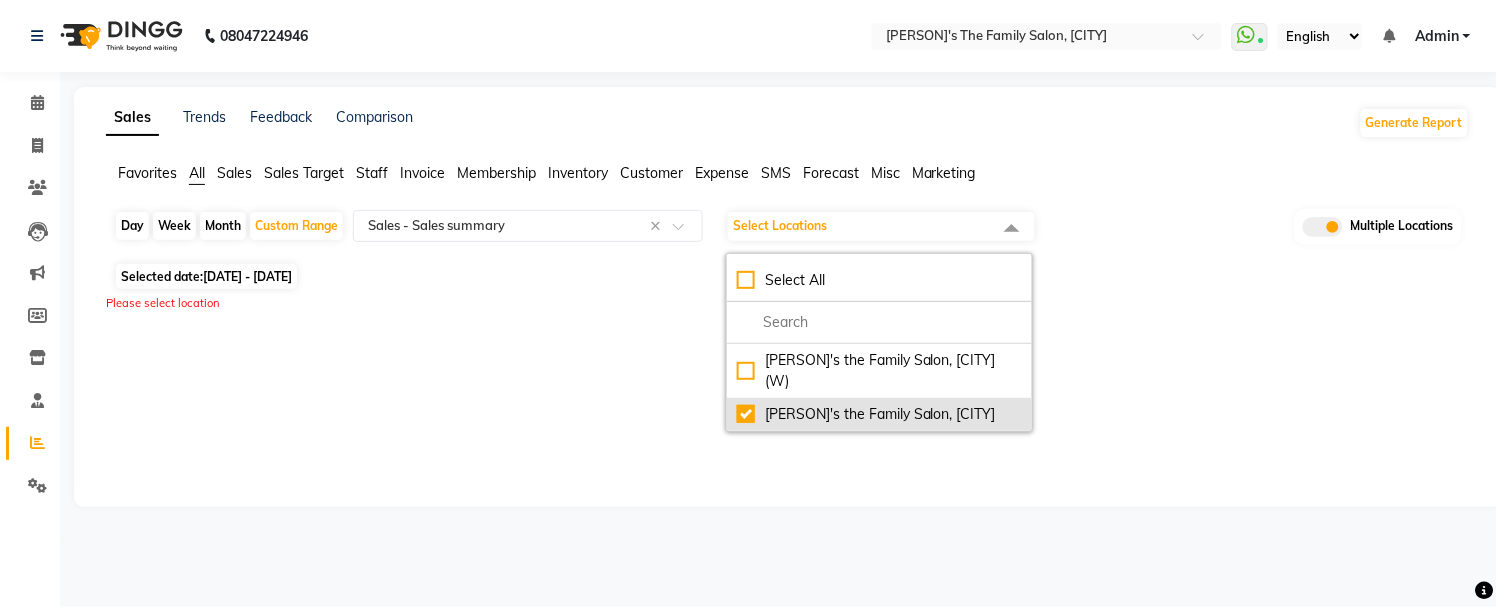 checkbox on "true" 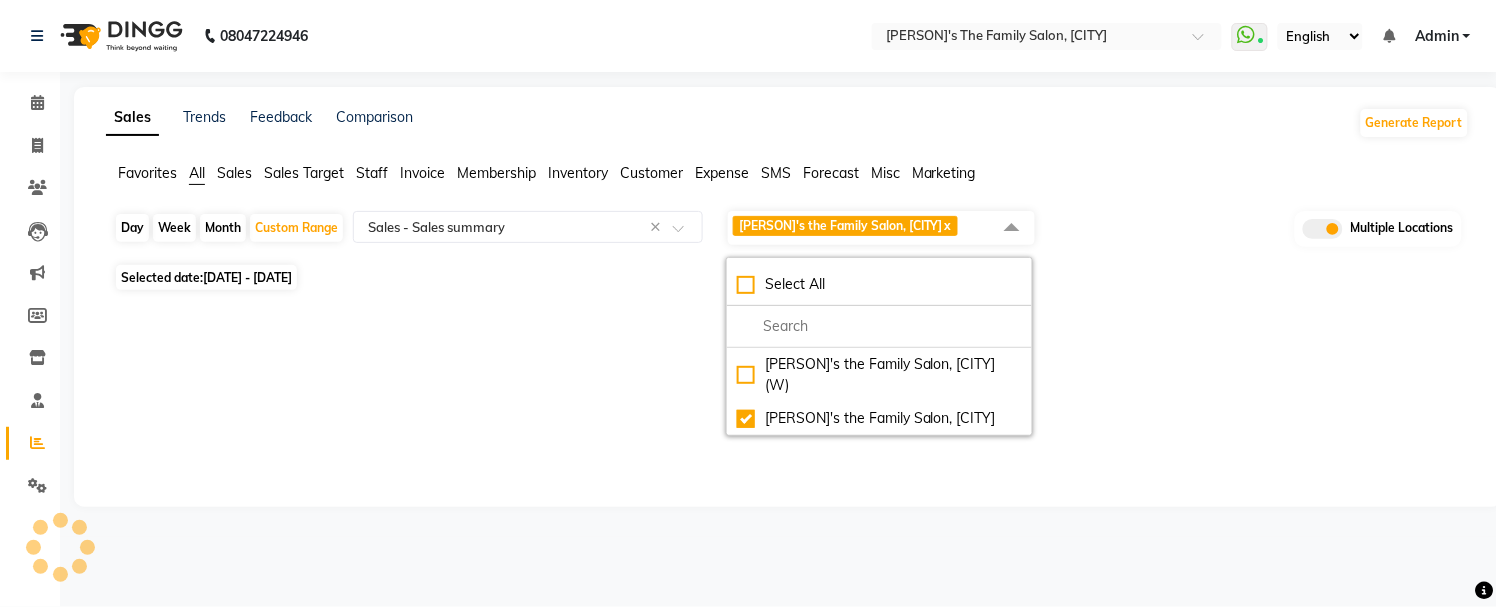 select on "full_report" 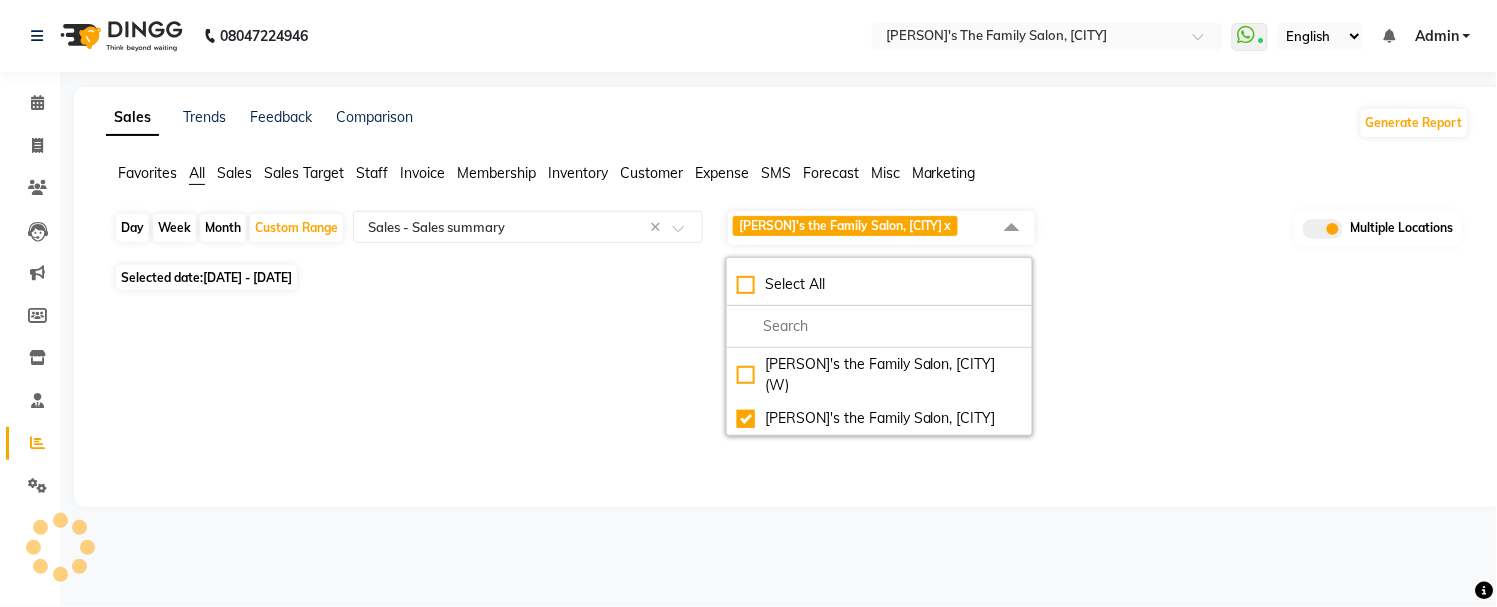 select on "csv" 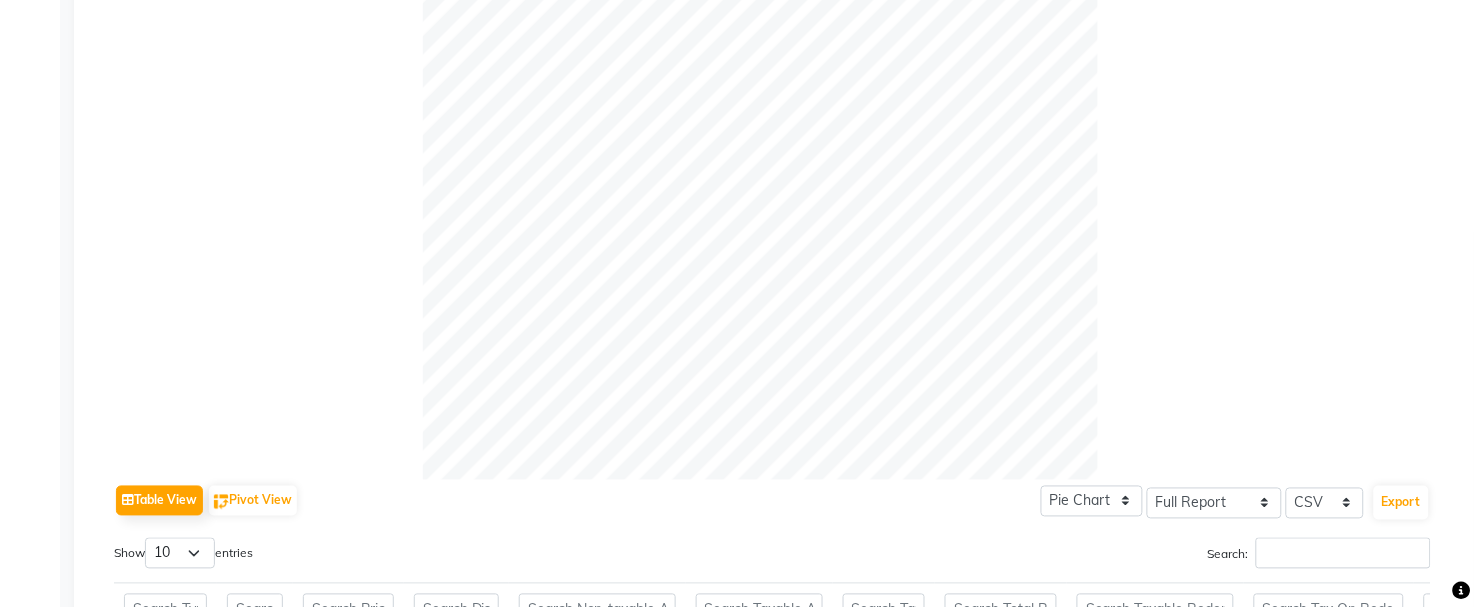 scroll, scrollTop: 1062, scrollLeft: 0, axis: vertical 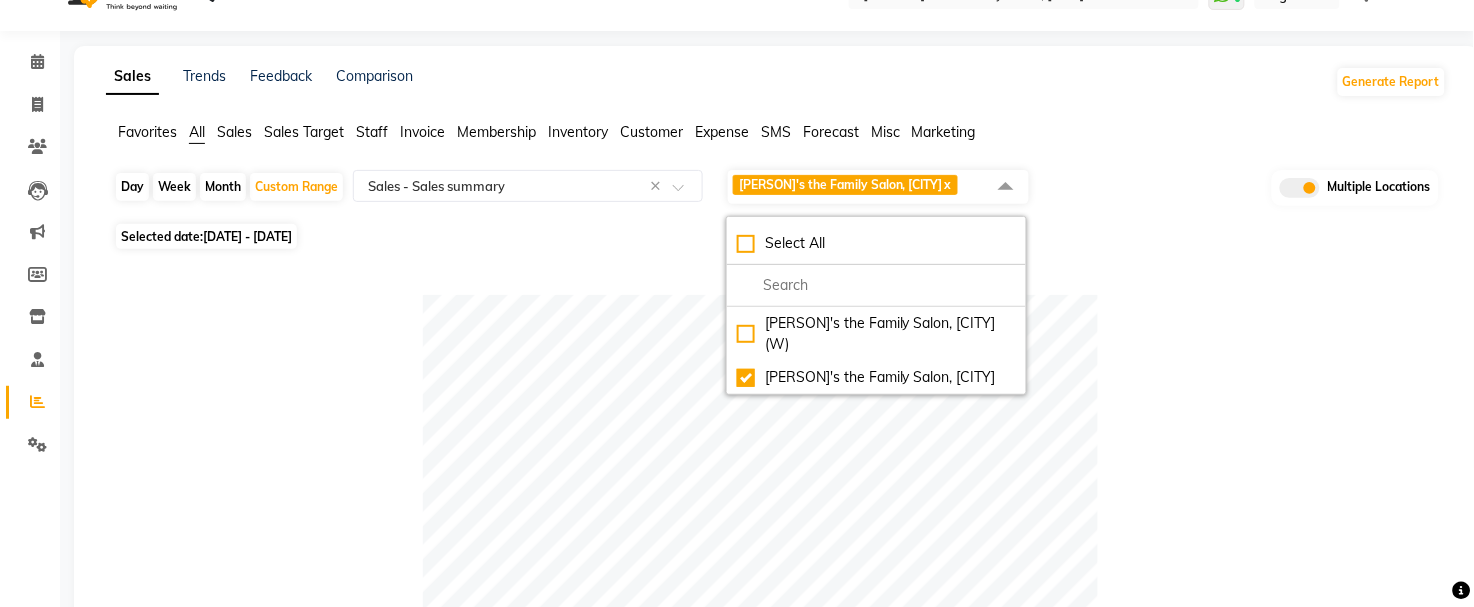 click on "[DATE] - [DATE]" 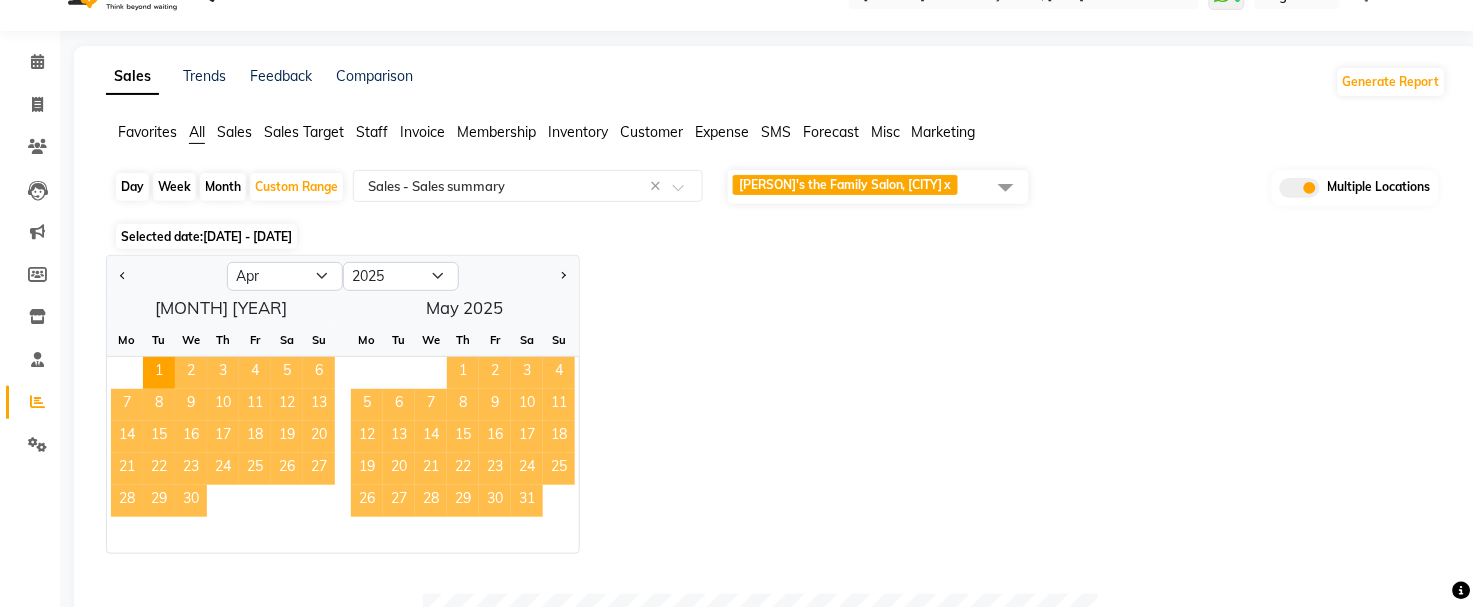 click 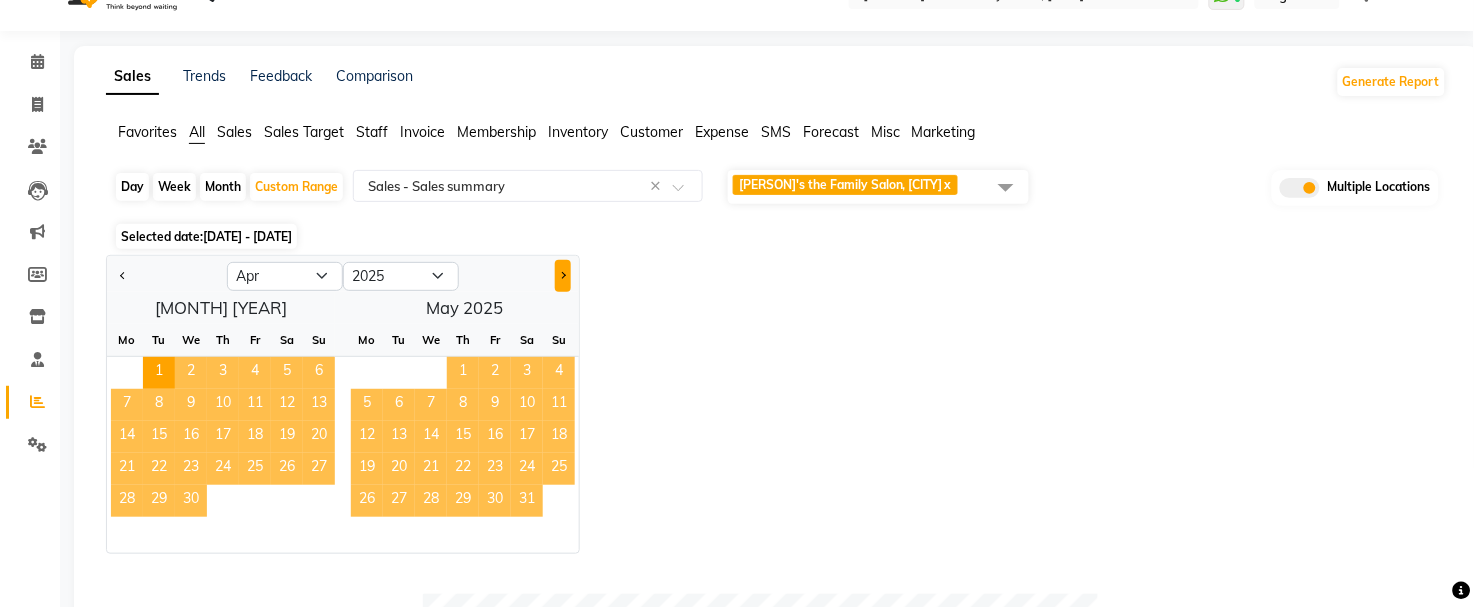 click 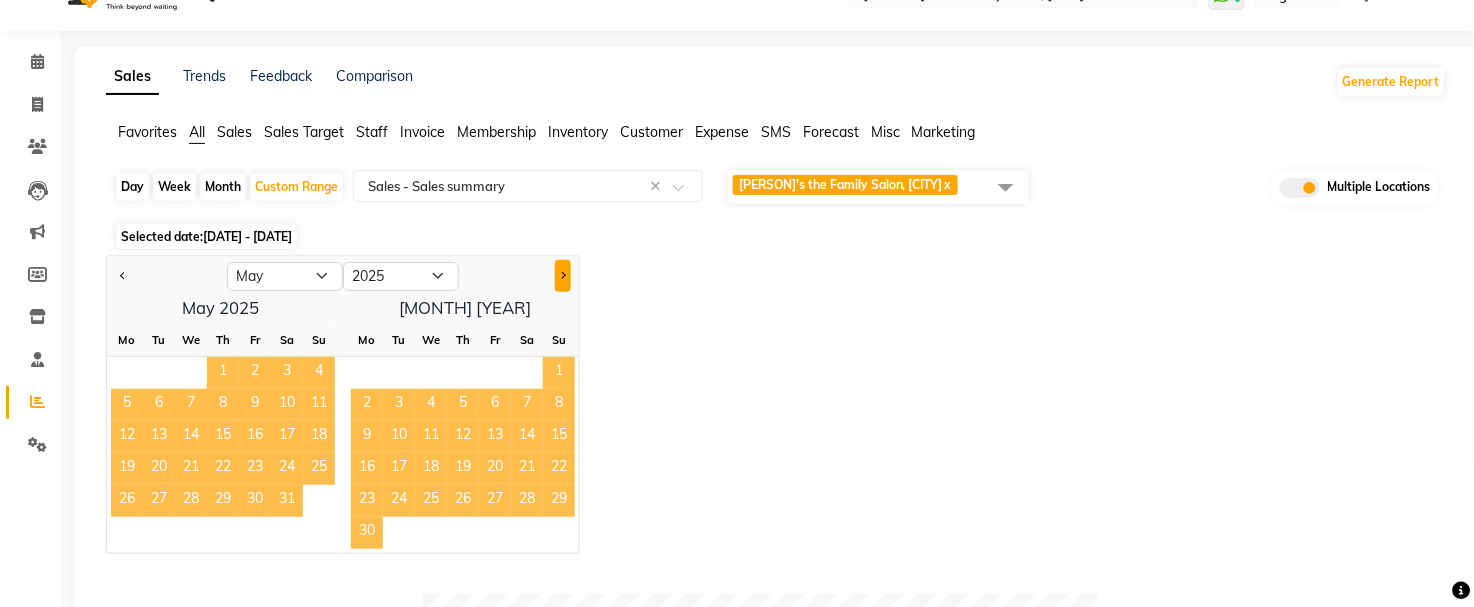 click 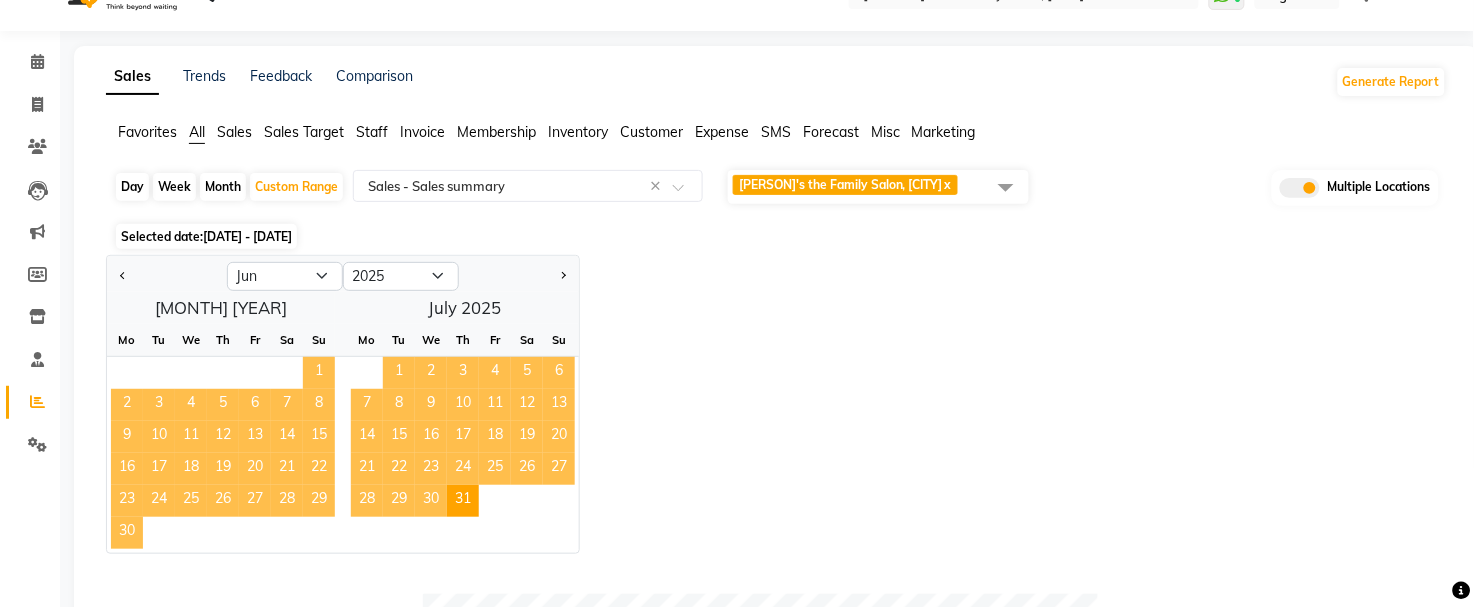 click on "Month" 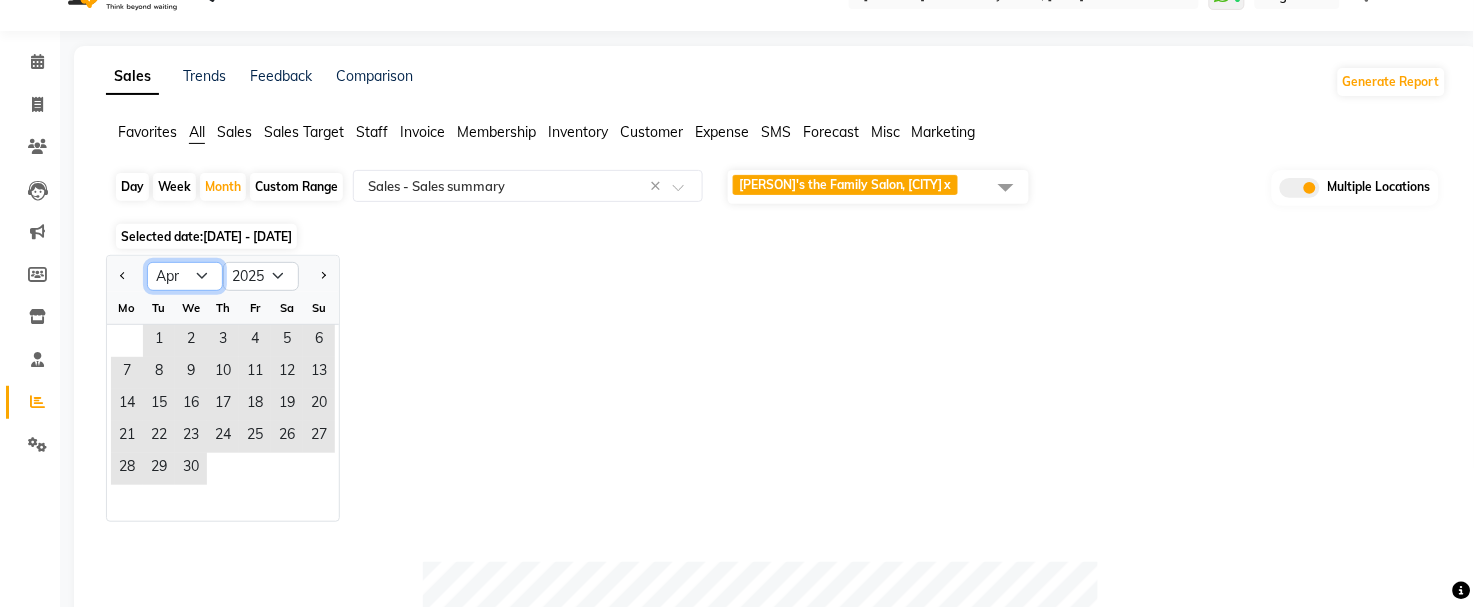 click on "Jan Feb Mar Apr May Jun Jul Aug Sep Oct Nov Dec" 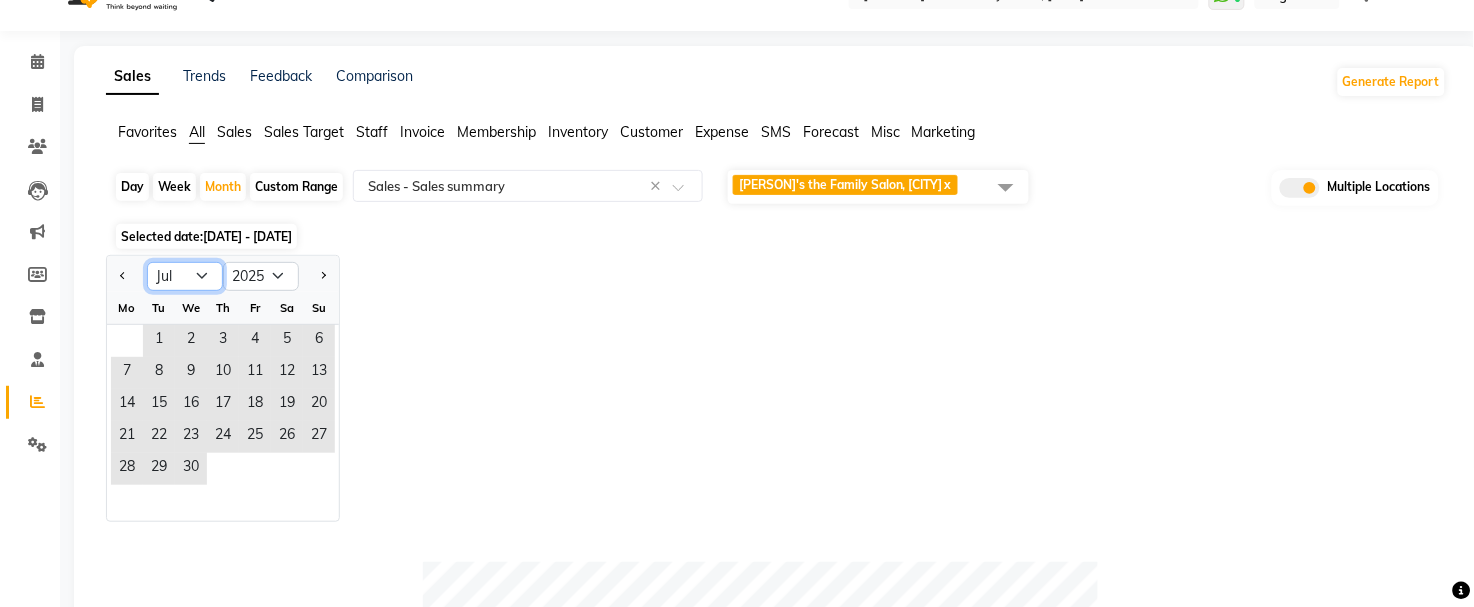click on "Jan Feb Mar Apr May Jun Jul Aug Sep Oct Nov Dec" 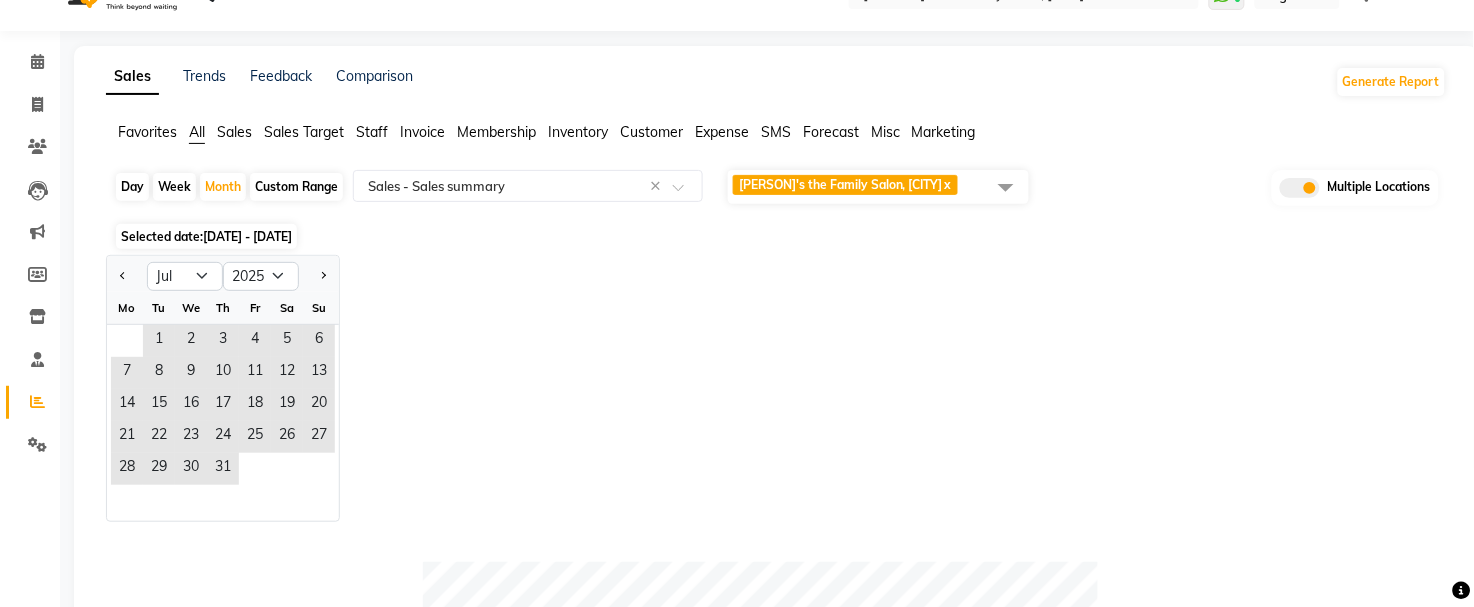 click on "Sales Trends Feedback Comparison" 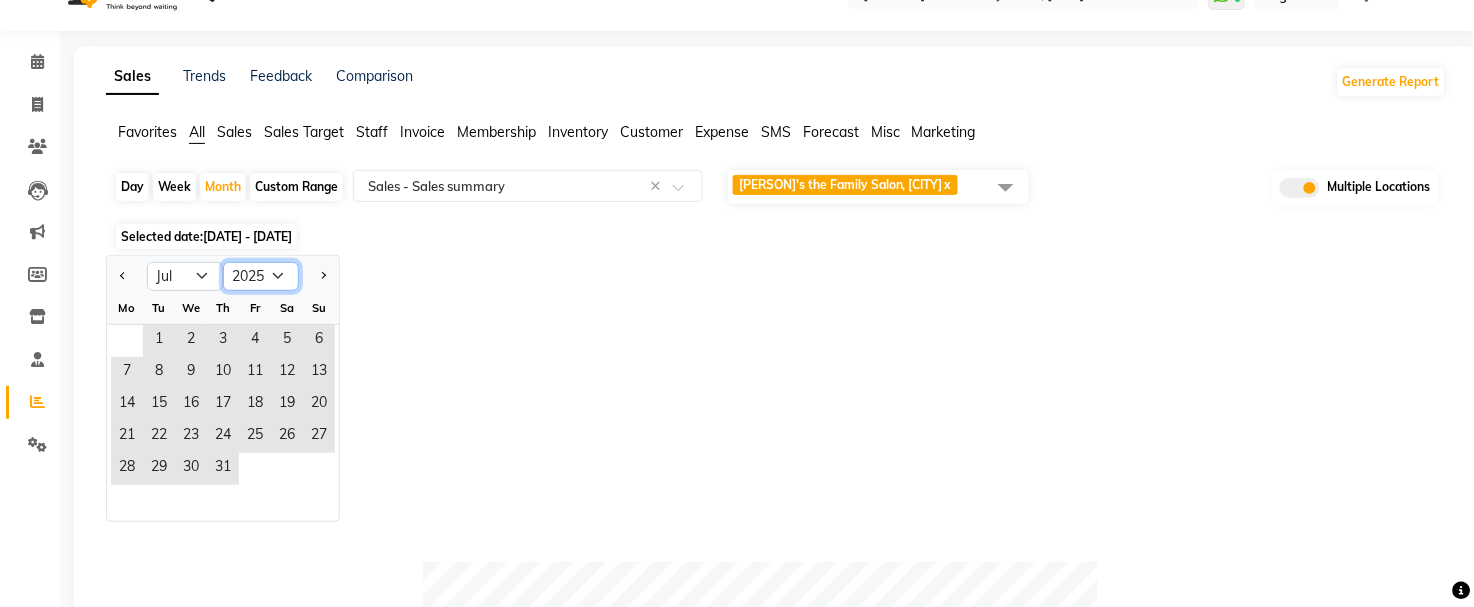 click on "2015 2016 2017 2018 2019 2020 2021 2022 2023 2024 2025 2026 2027 2028 2029 2030 2031 2032 2033 2034 2035" 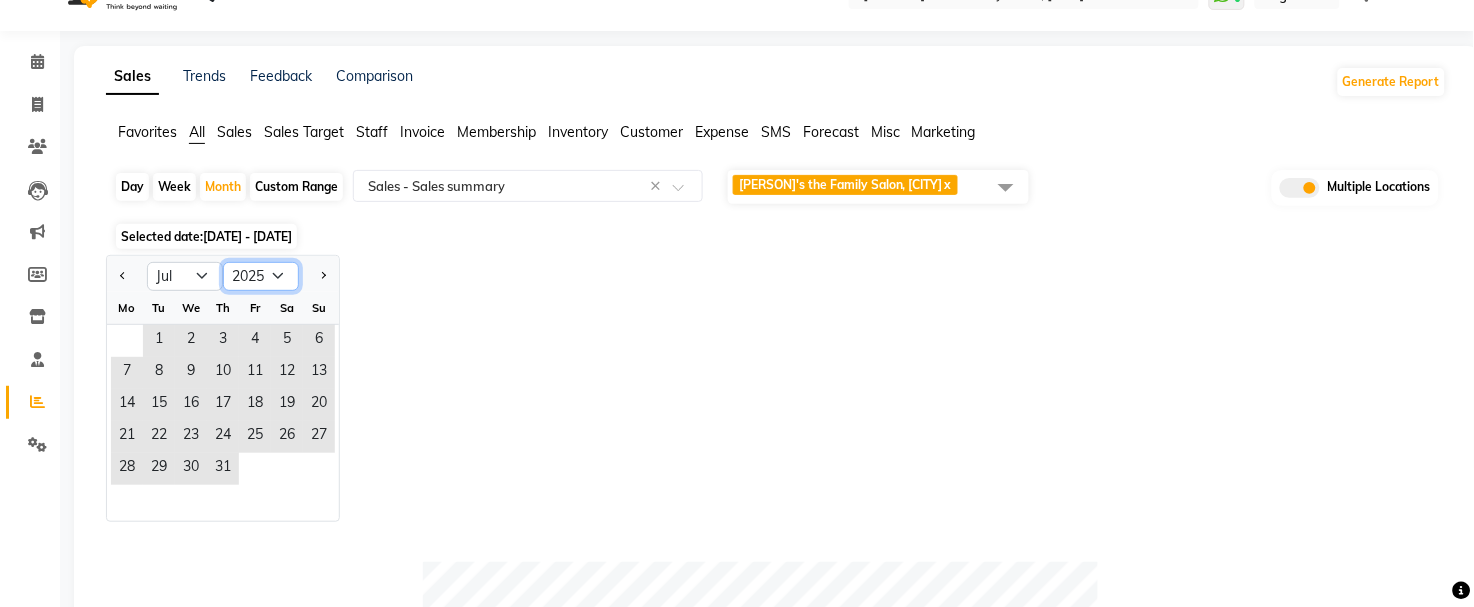 select on "2024" 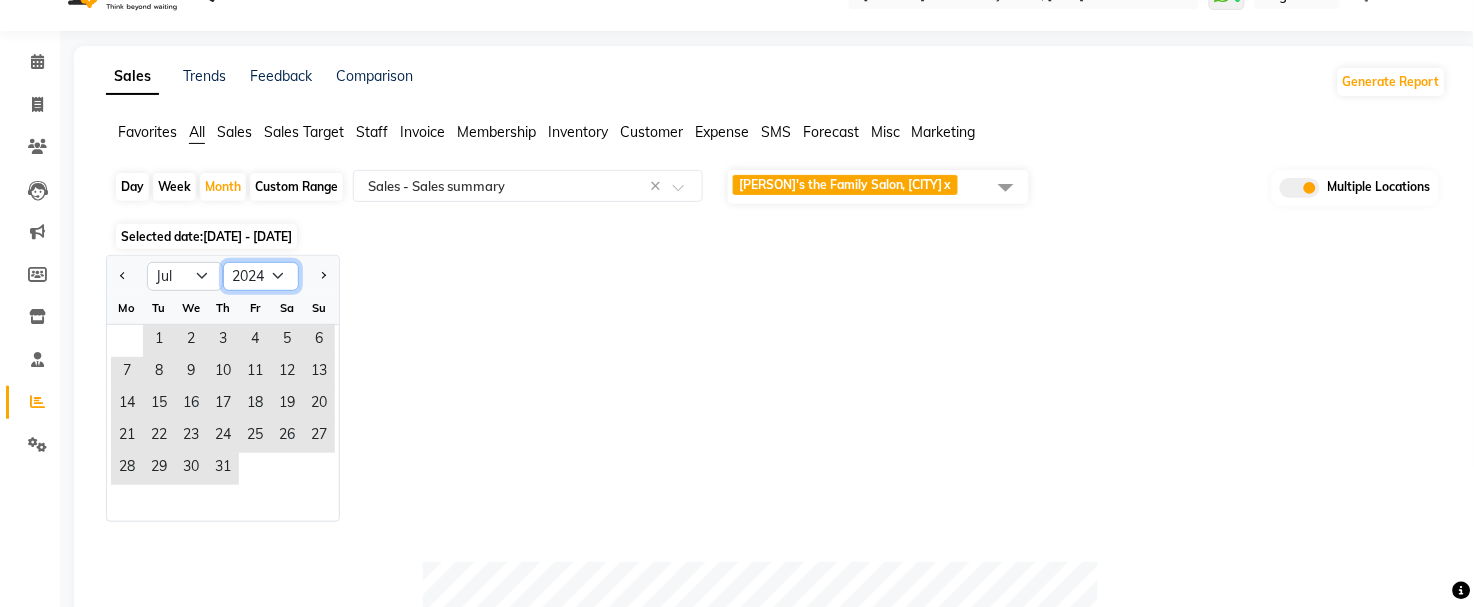 click on "2015 2016 2017 2018 2019 2020 2021 2022 2023 2024 2025 2026 2027 2028 2029 2030 2031 2032 2033 2034 2035" 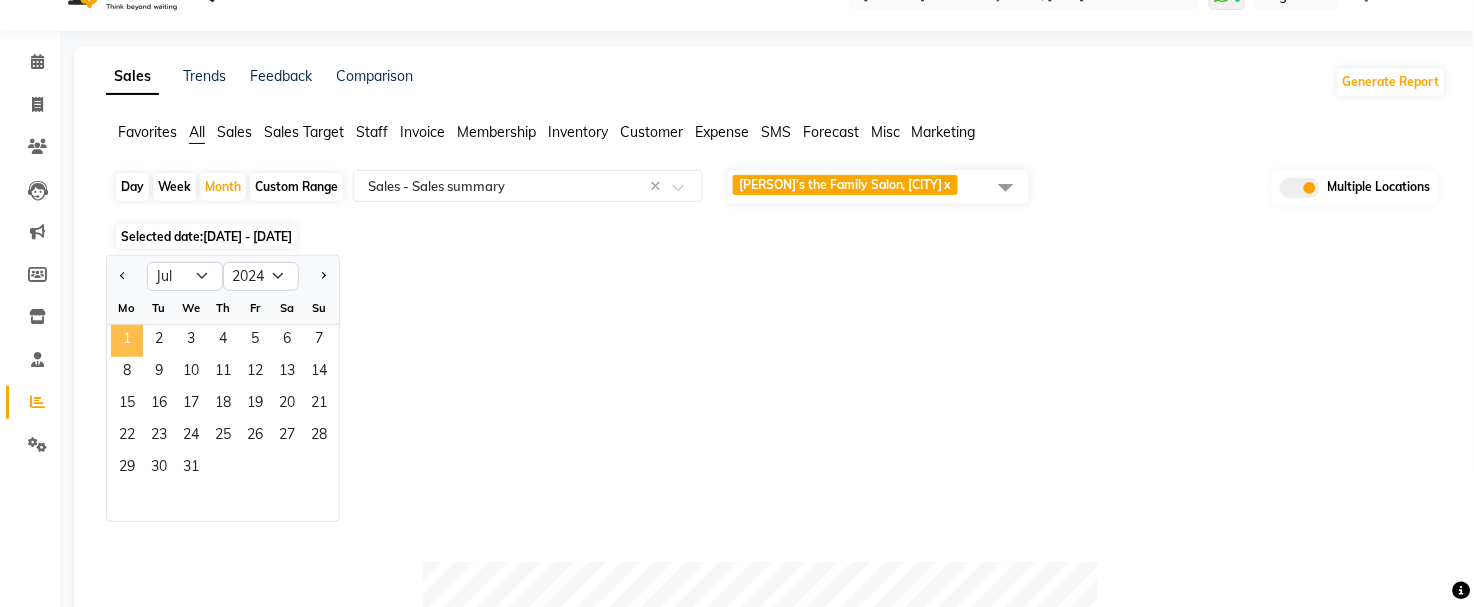 click on "1" 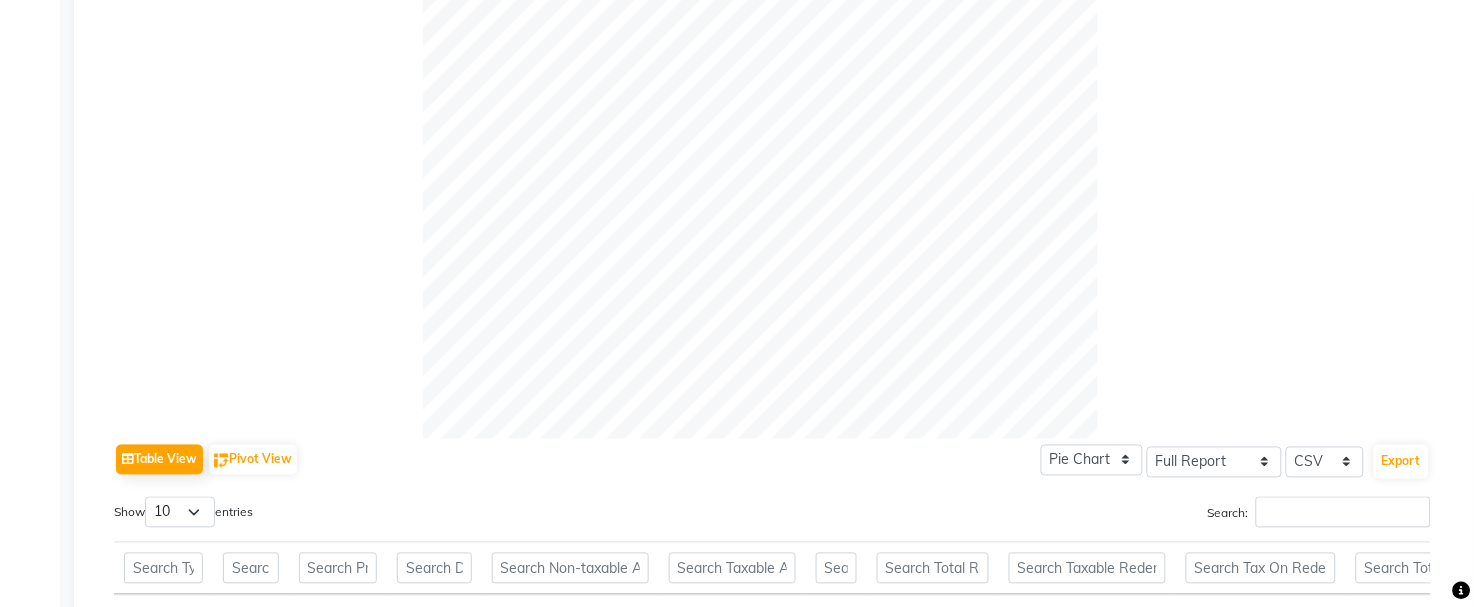 scroll, scrollTop: 1103, scrollLeft: 0, axis: vertical 